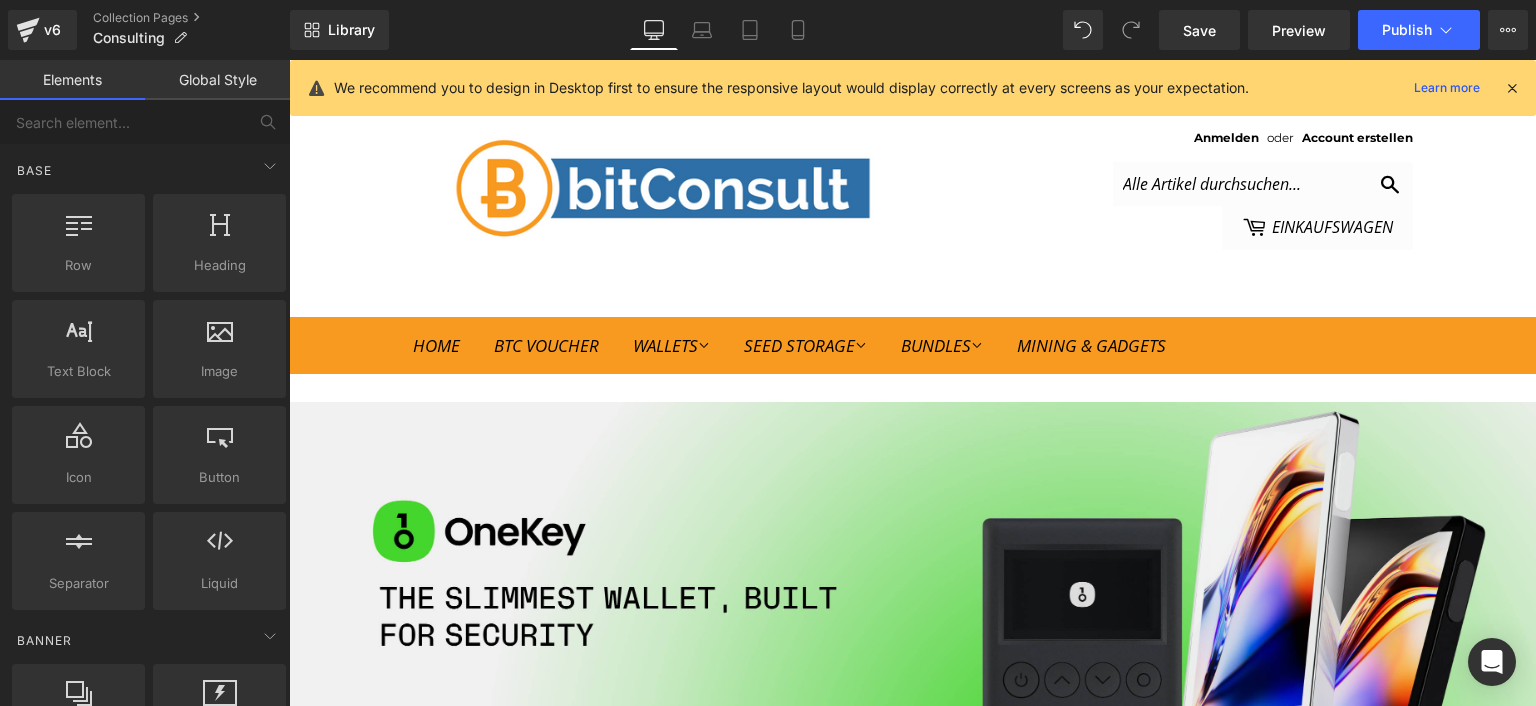 scroll, scrollTop: 279, scrollLeft: 0, axis: vertical 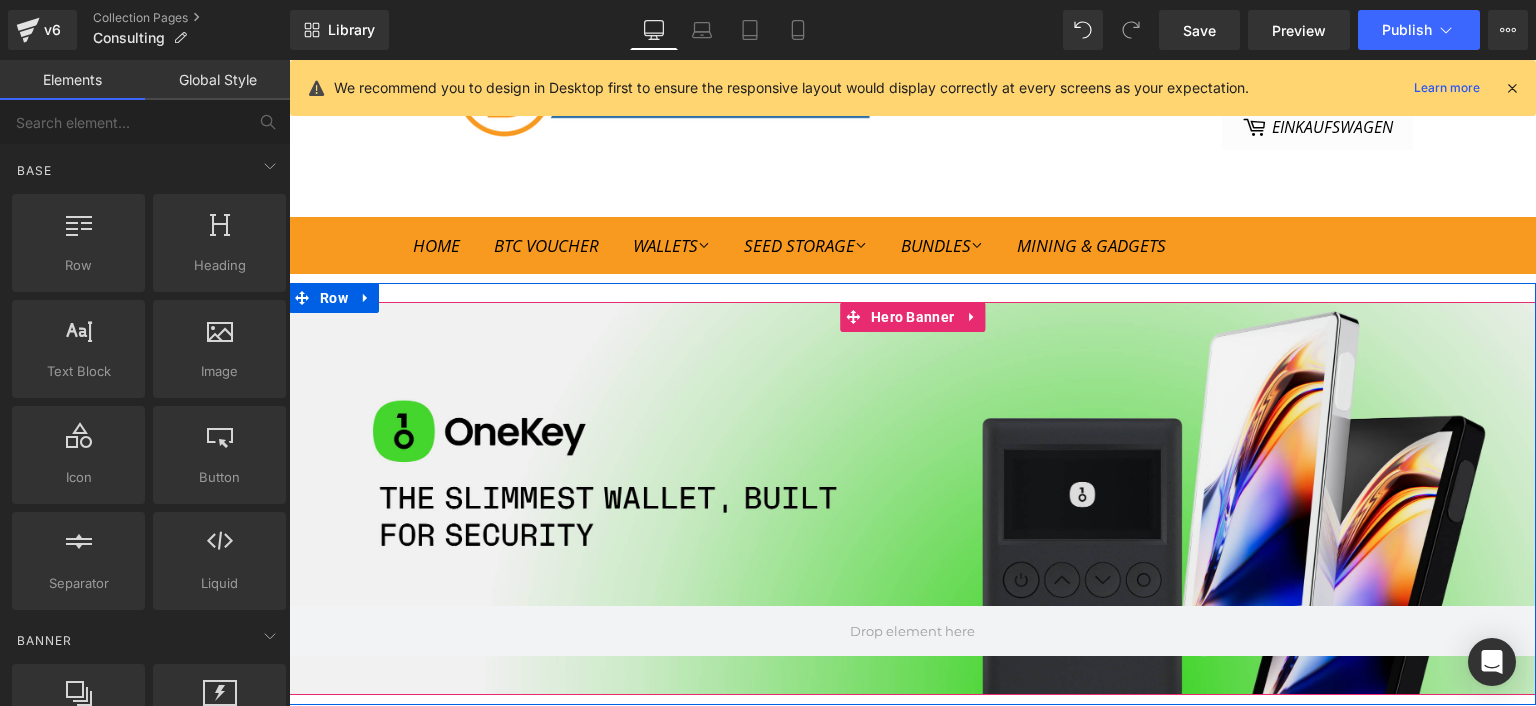 click at bounding box center (912, 499) 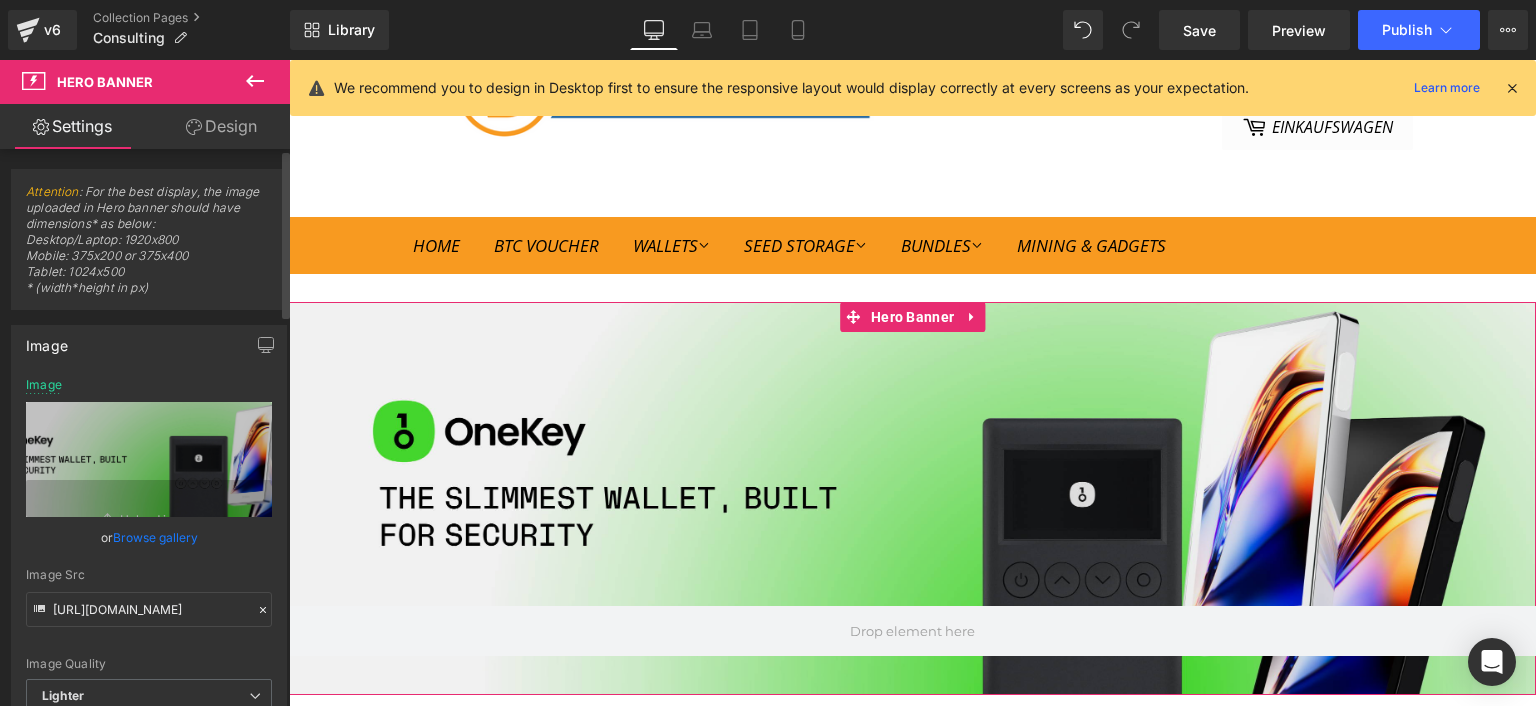 click on "Browse gallery" at bounding box center [155, 537] 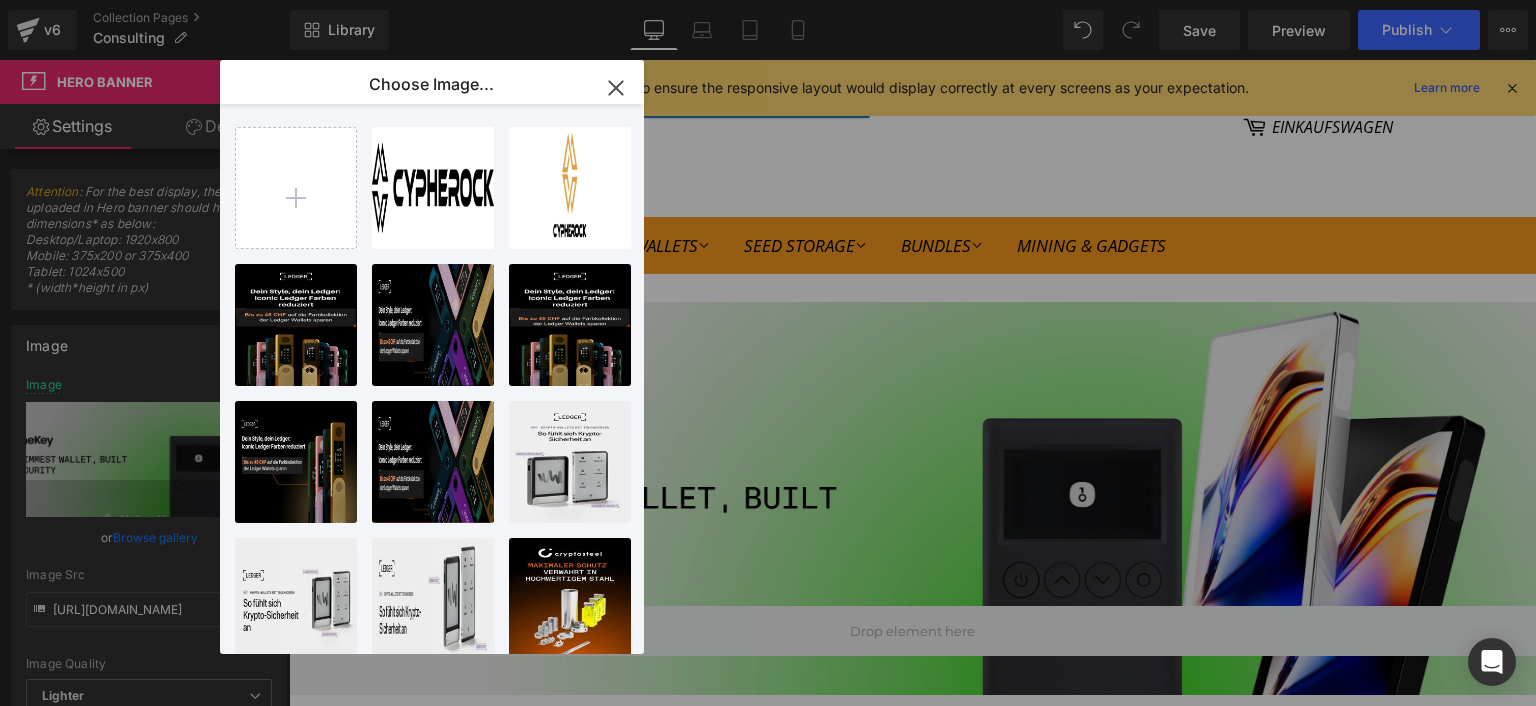 type on "C:\fakepath\Consulting (1).png" 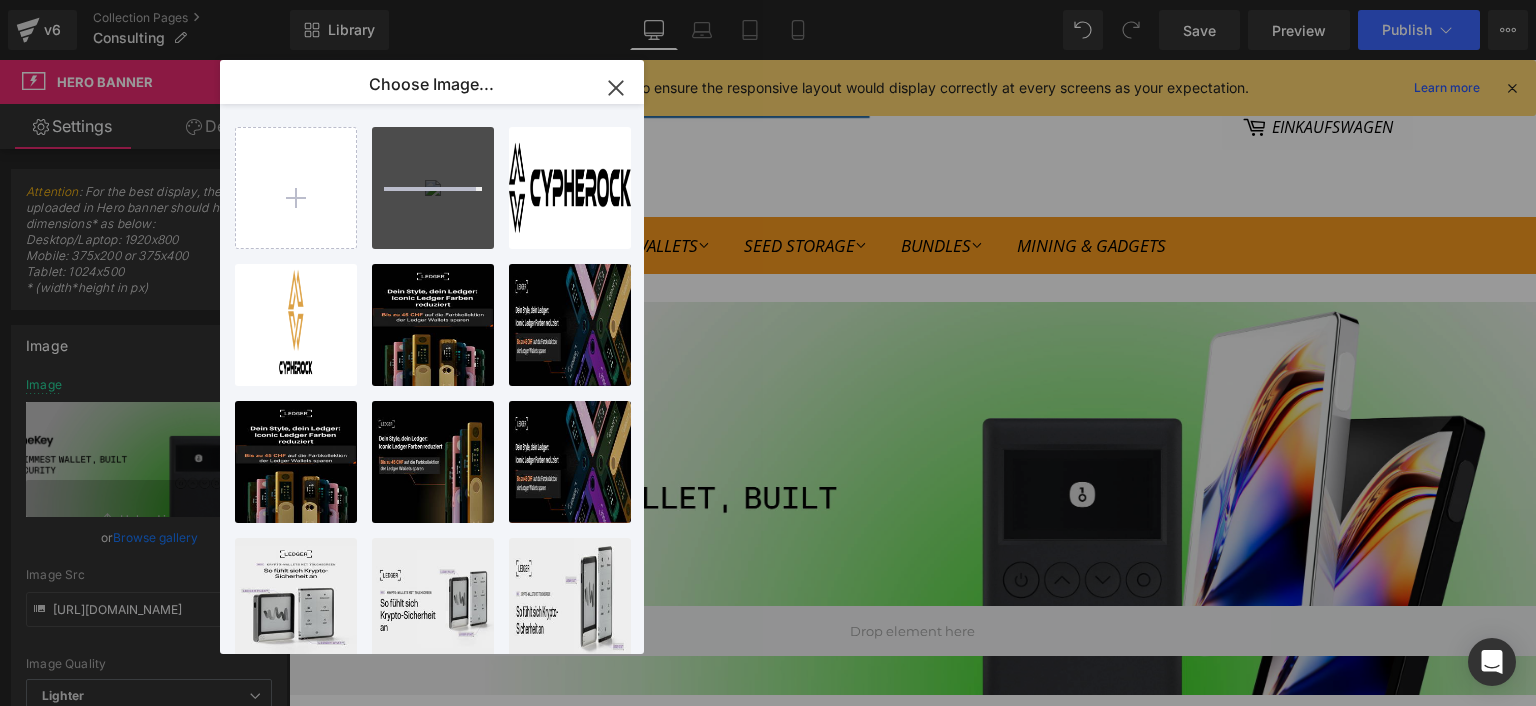type 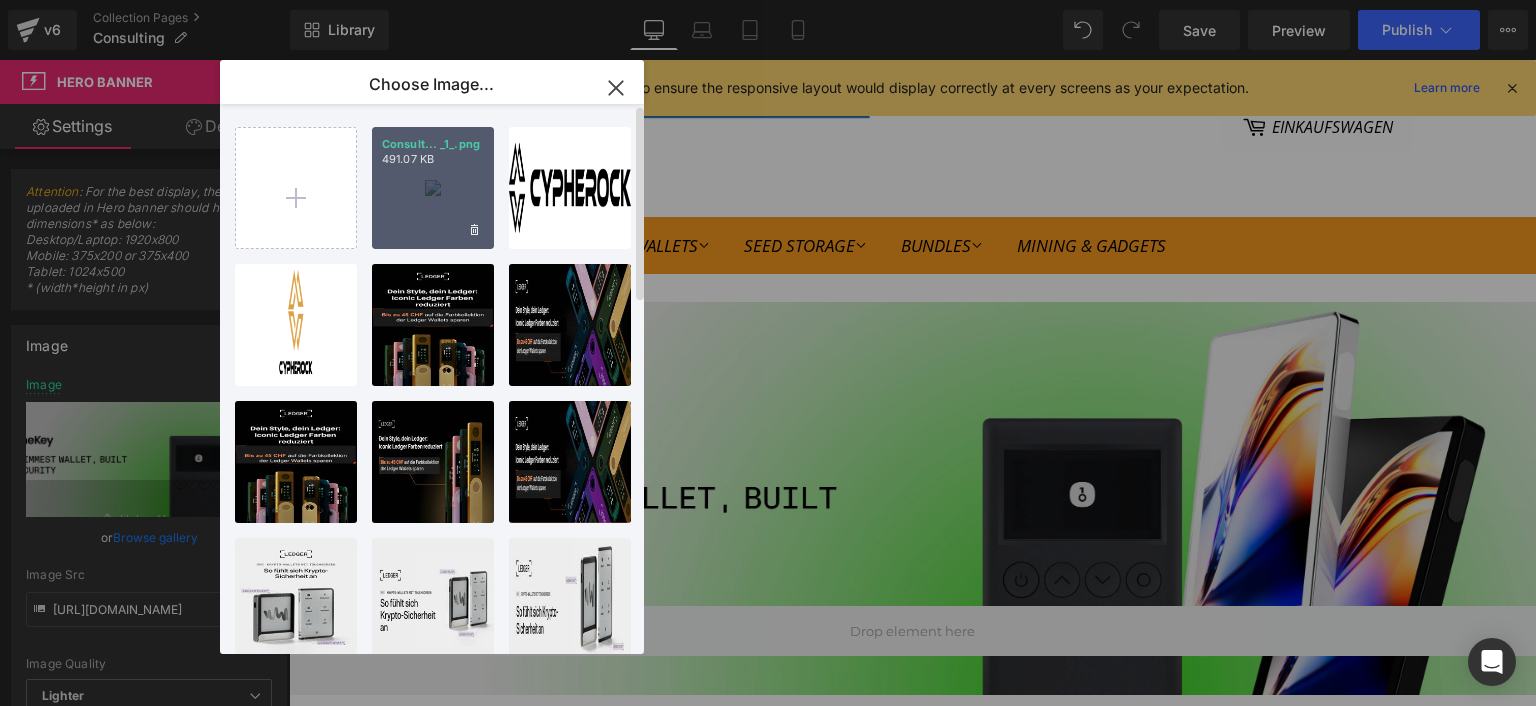 click on "Consult... _1_.png 491.07 KB" at bounding box center [433, 188] 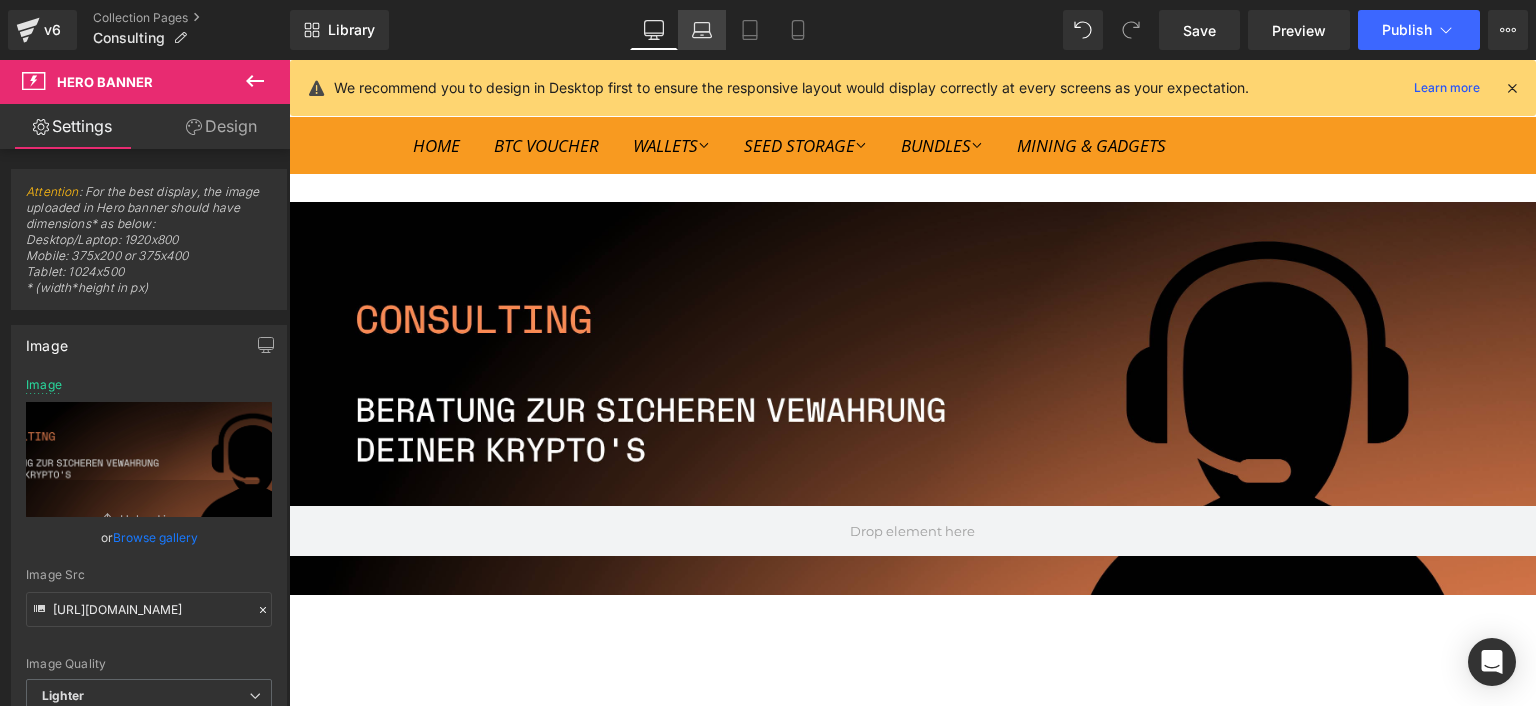 click 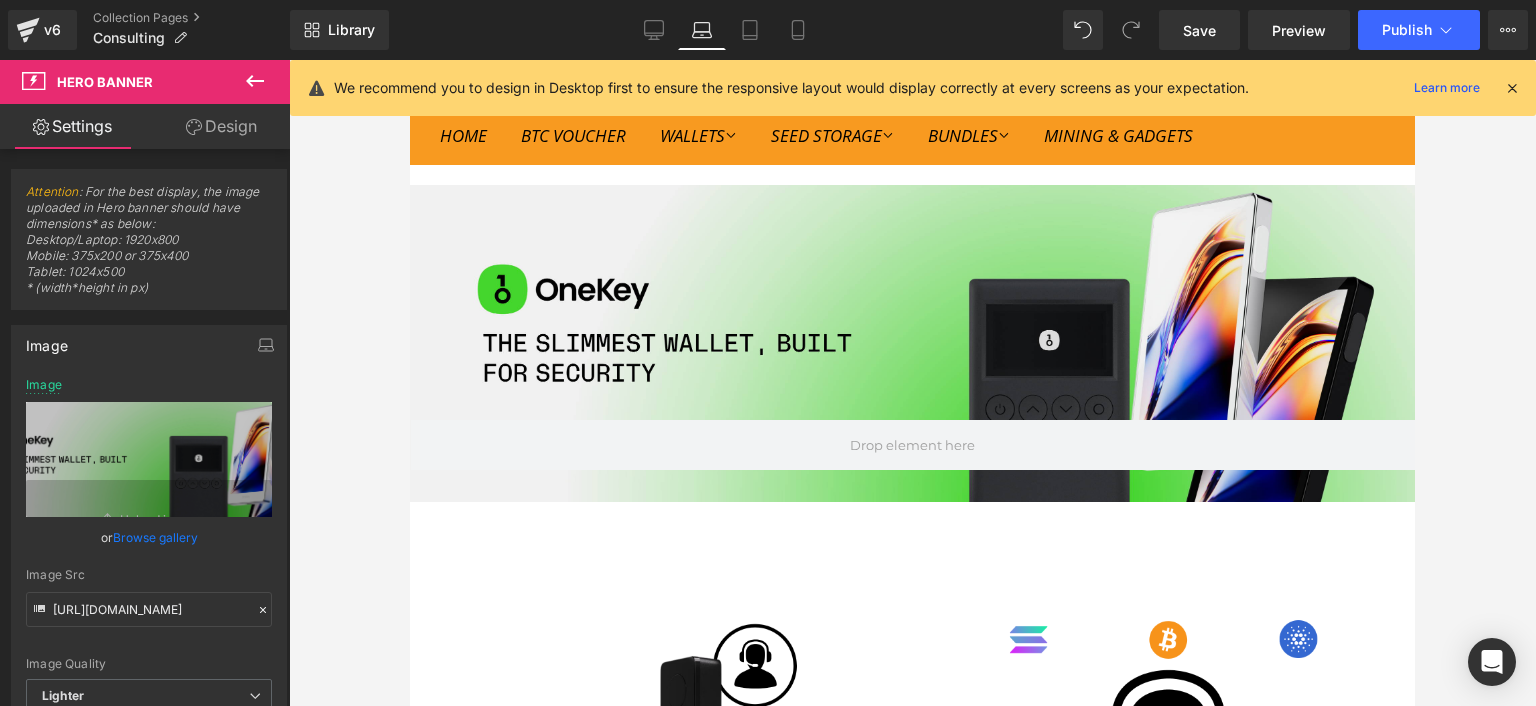 scroll, scrollTop: 180, scrollLeft: 0, axis: vertical 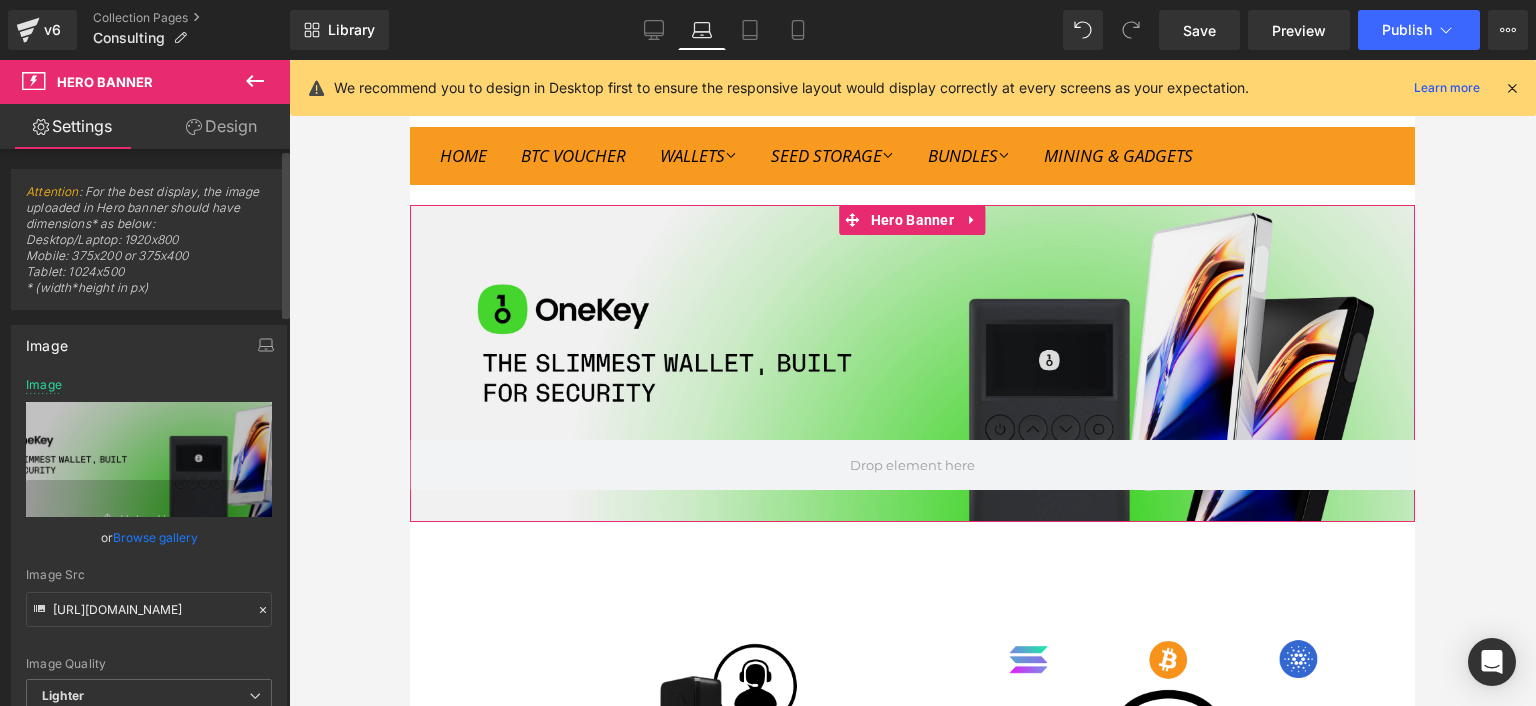 click on "Browse gallery" at bounding box center [155, 537] 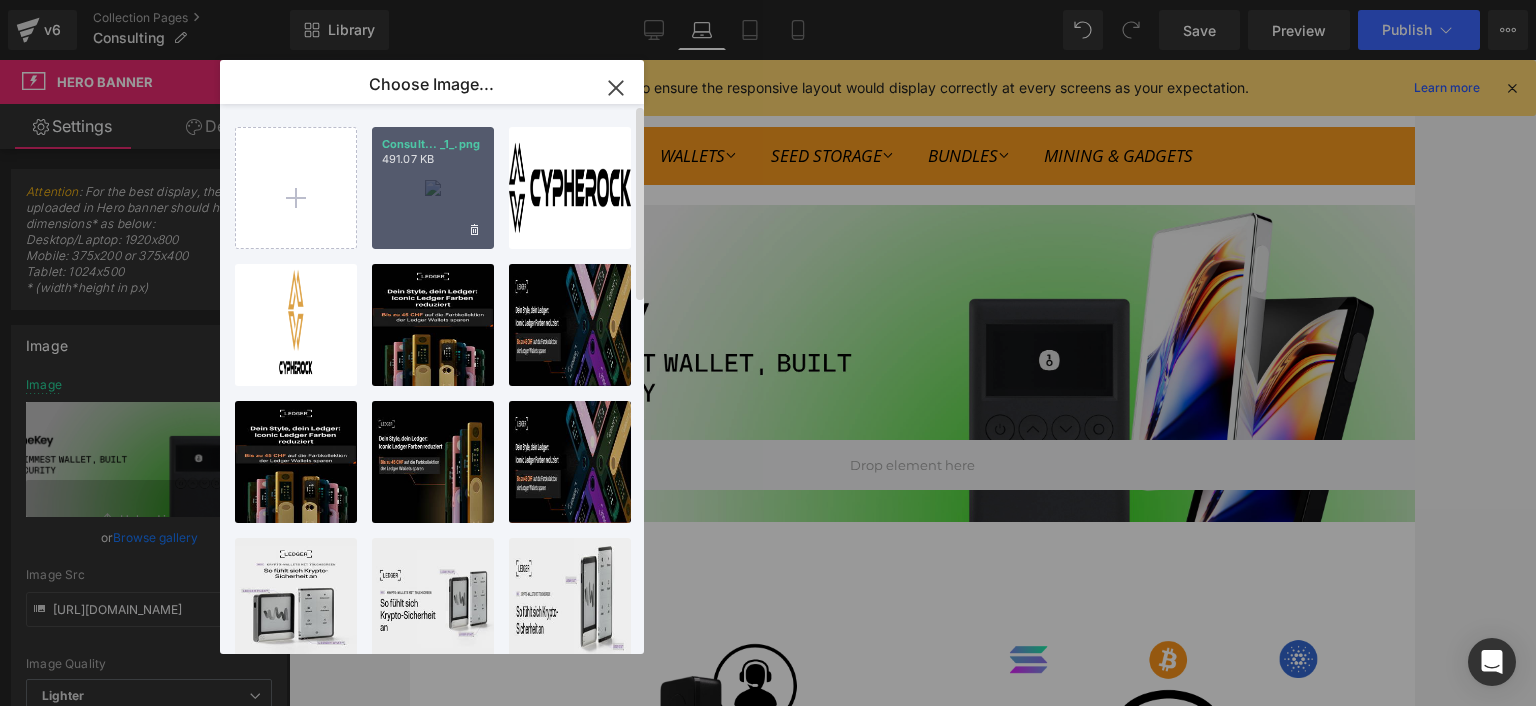 click on "Consult... _1_.png 491.07 KB" at bounding box center [433, 188] 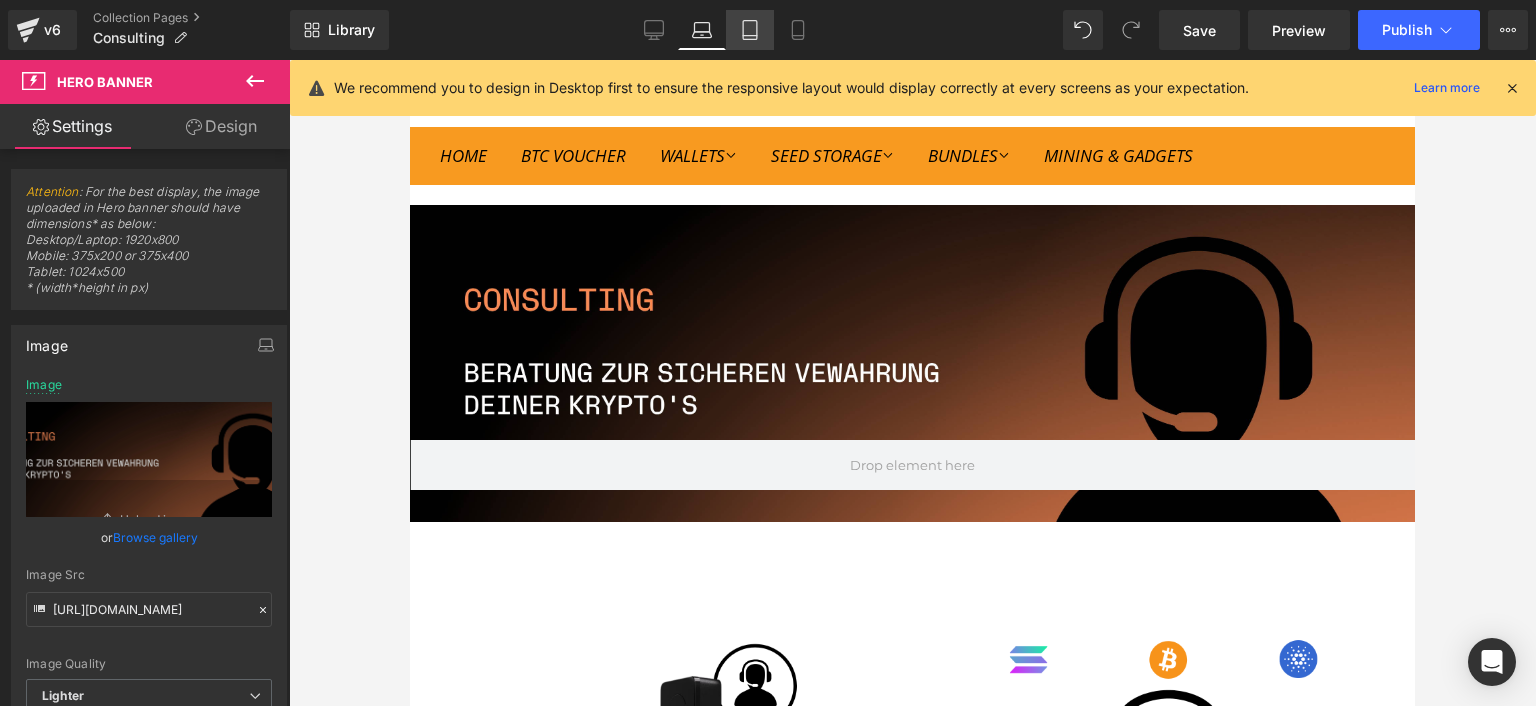 click 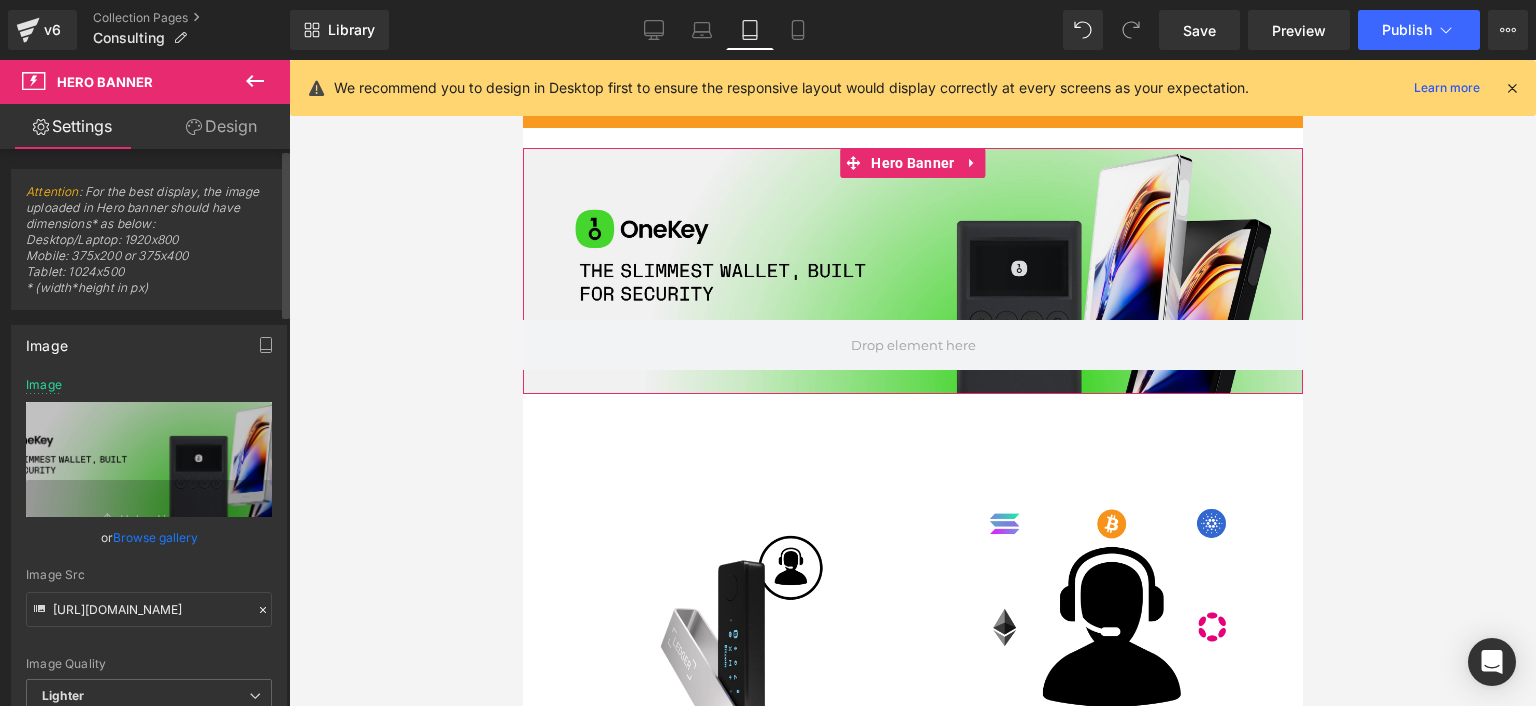 click on "Browse gallery" at bounding box center (155, 537) 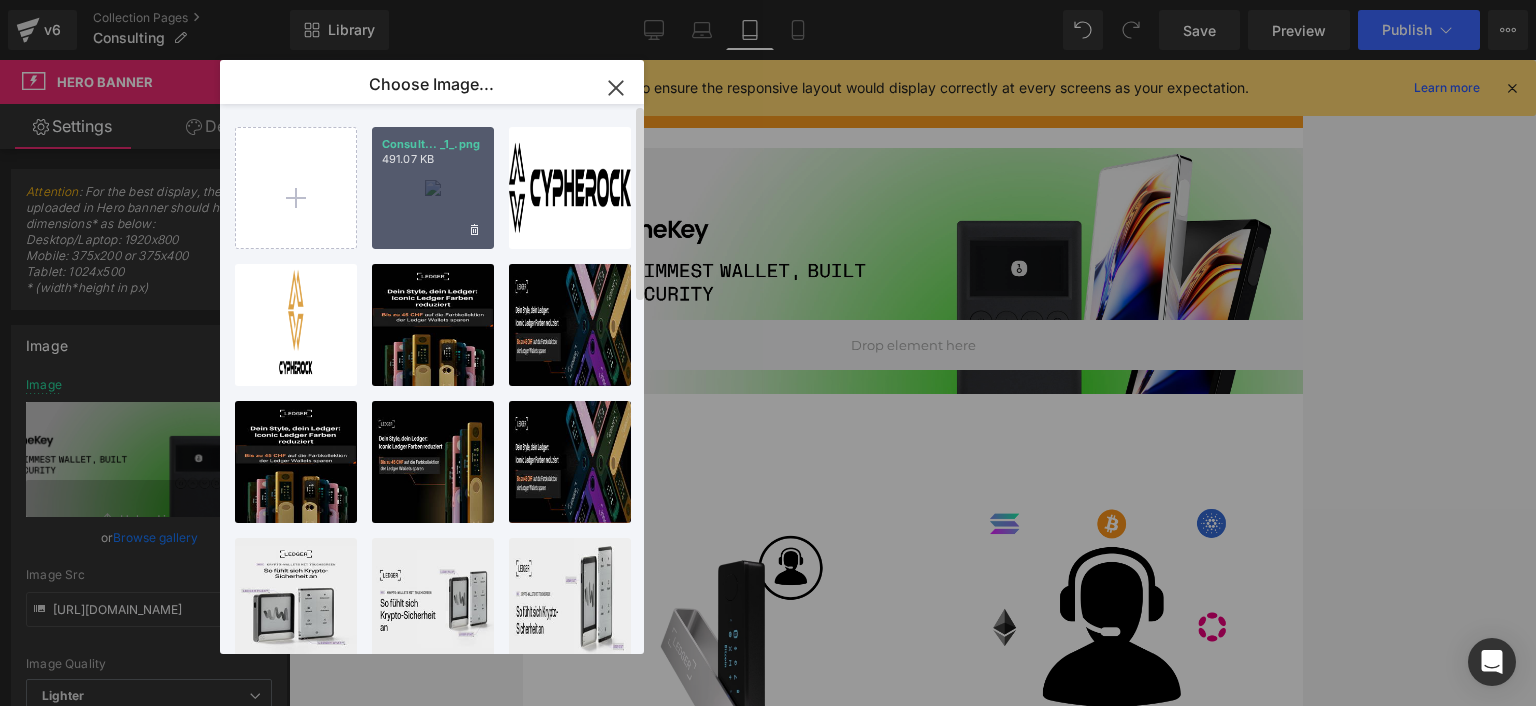 click on "Consult... _1_.png 491.07 KB" at bounding box center [433, 188] 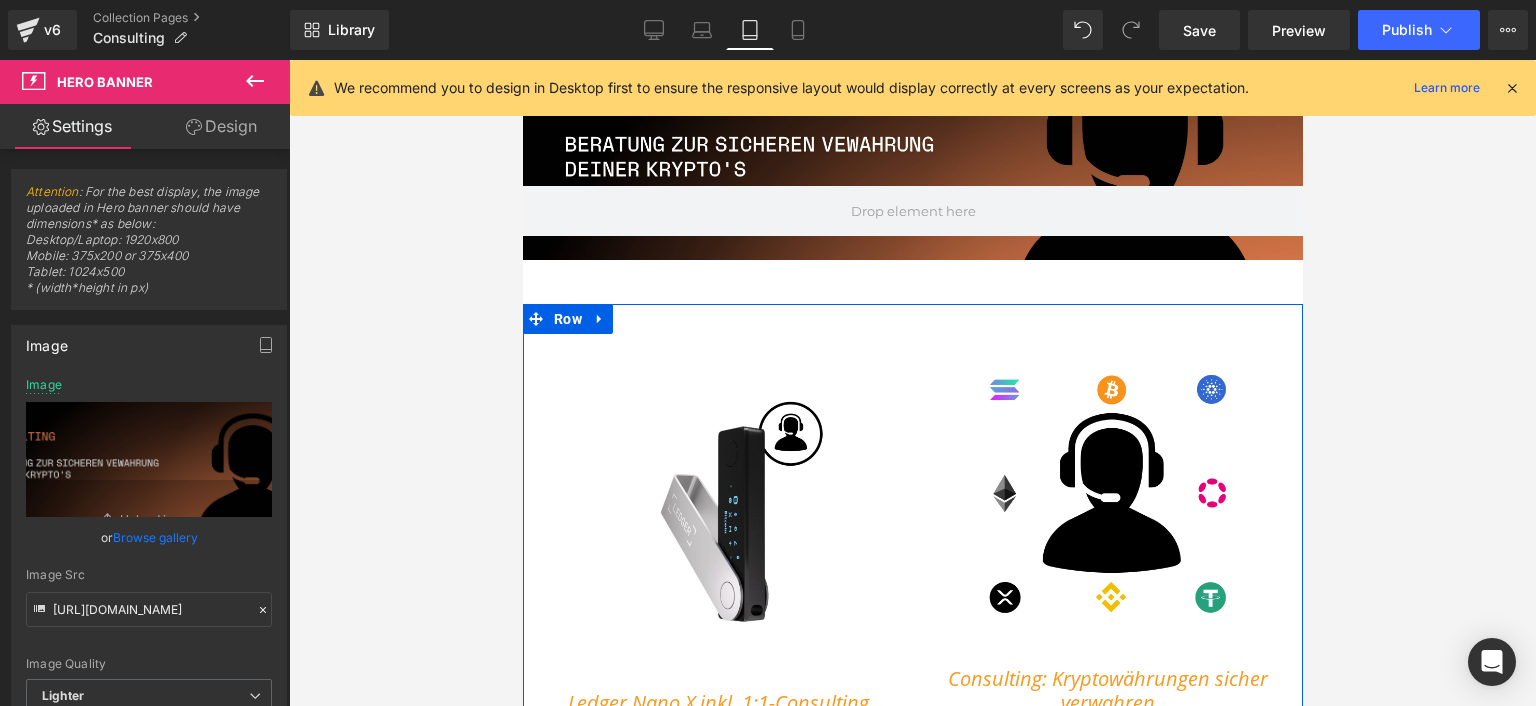 scroll, scrollTop: 300, scrollLeft: 0, axis: vertical 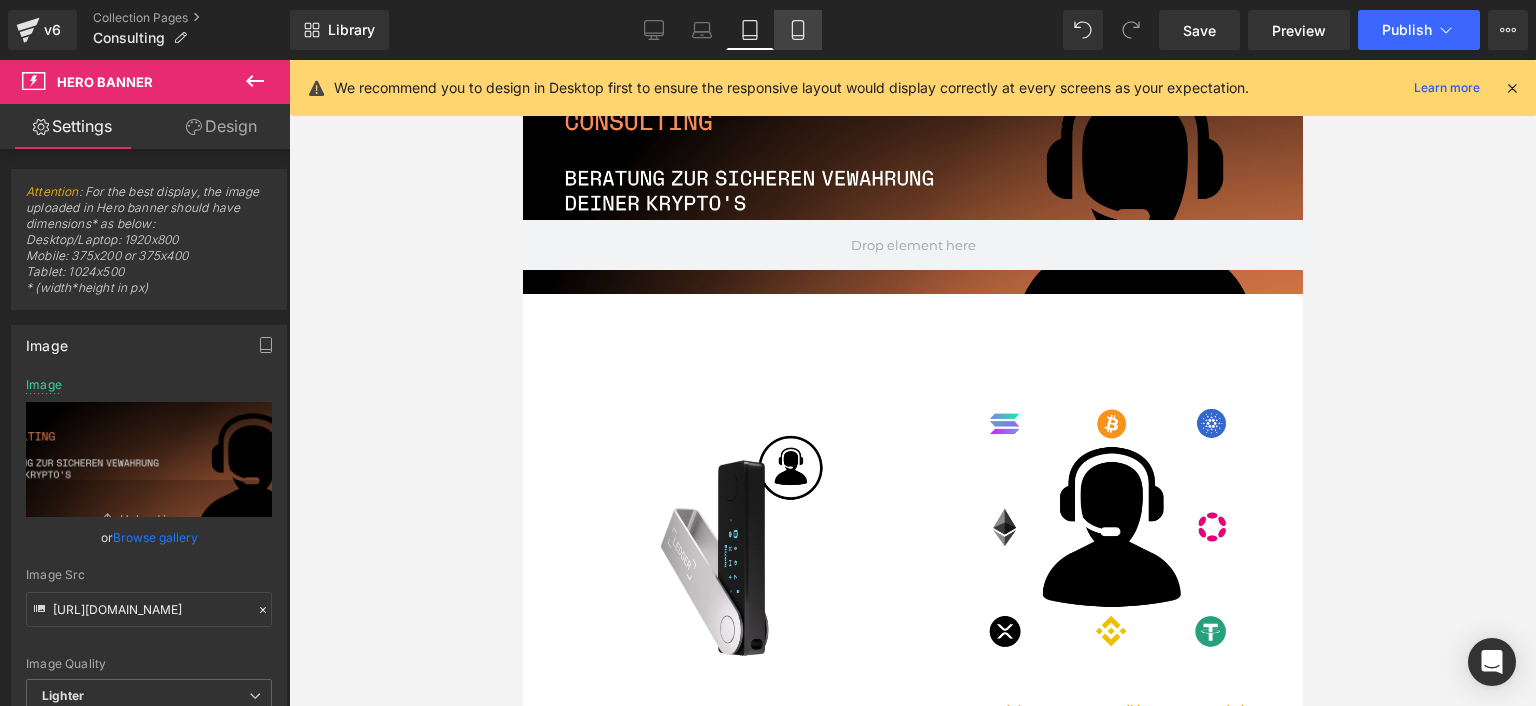 click 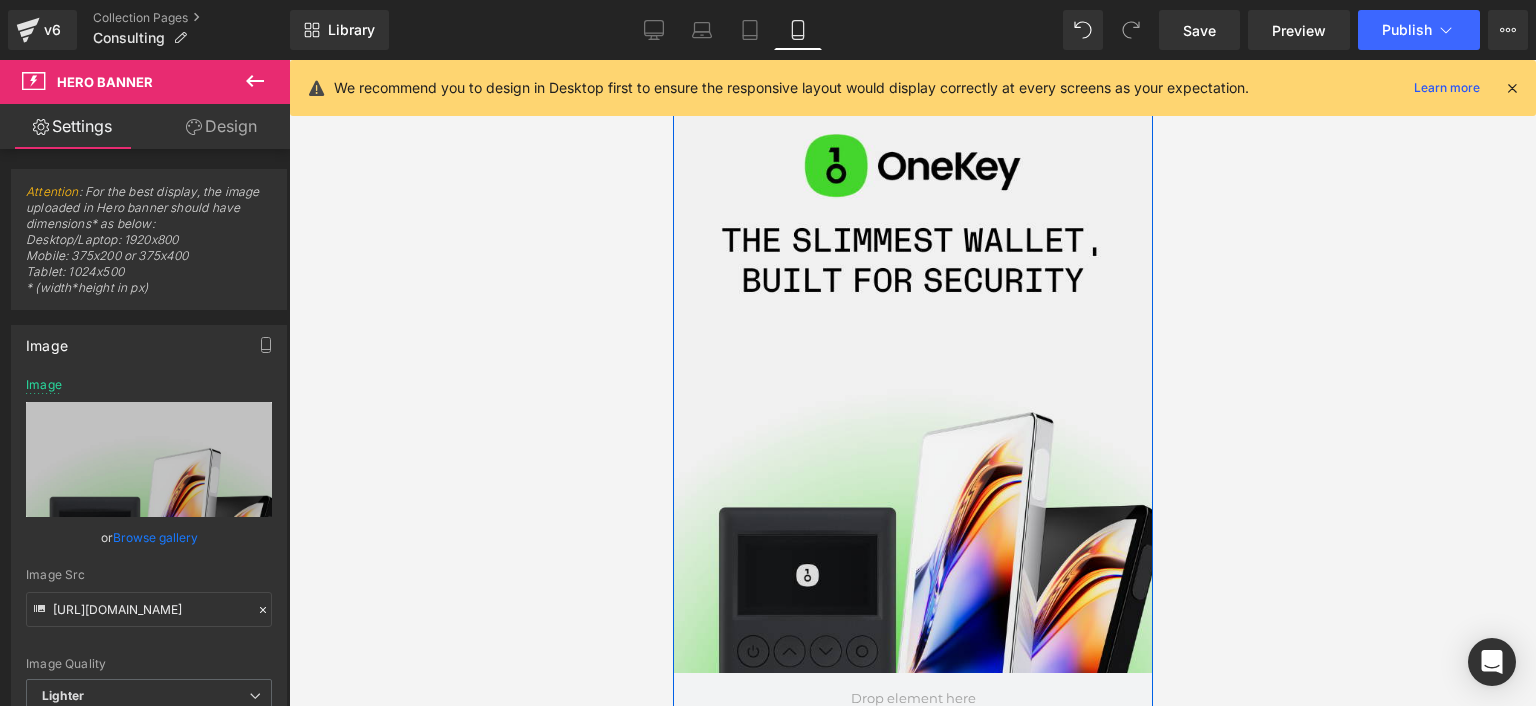 scroll, scrollTop: 251, scrollLeft: 0, axis: vertical 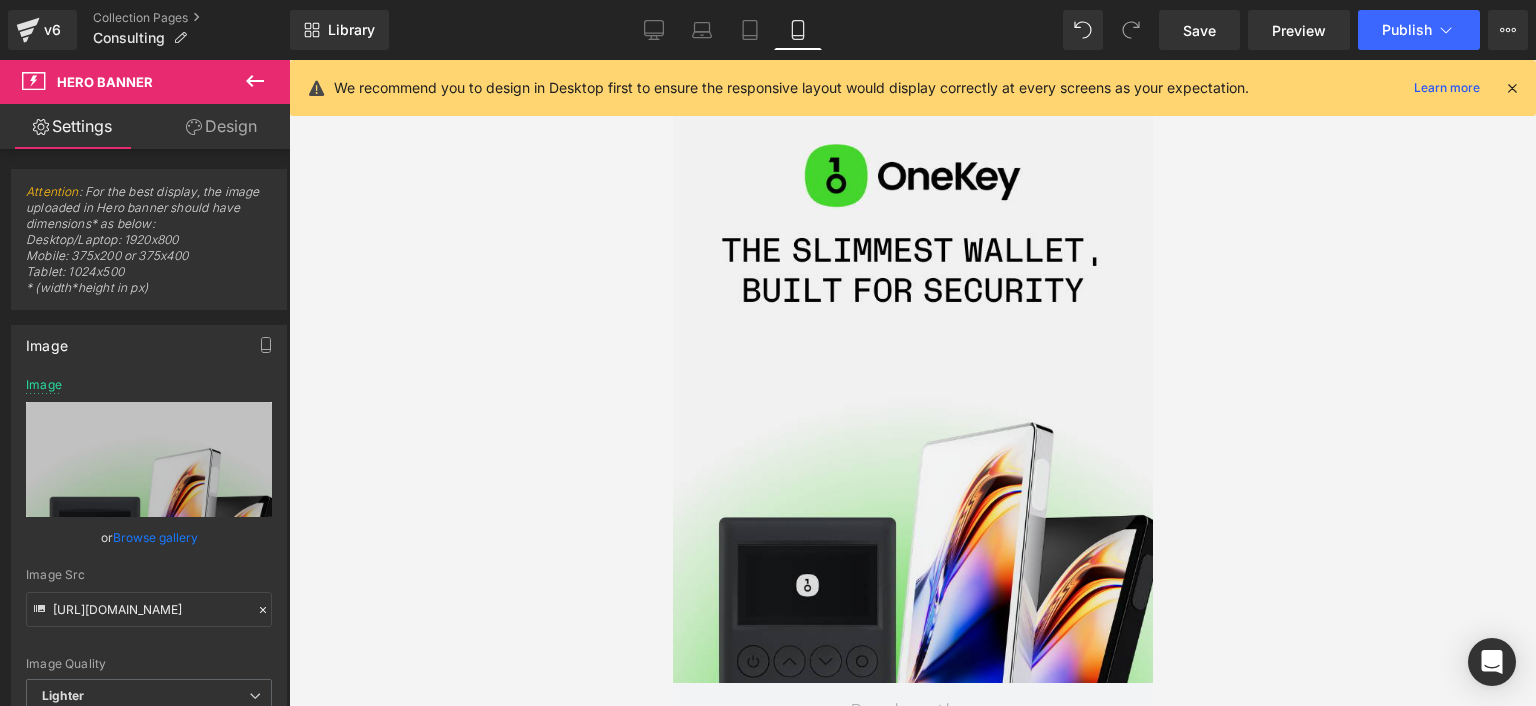 drag, startPoint x: 7, startPoint y: 215, endPoint x: 664, endPoint y: 285, distance: 660.71857 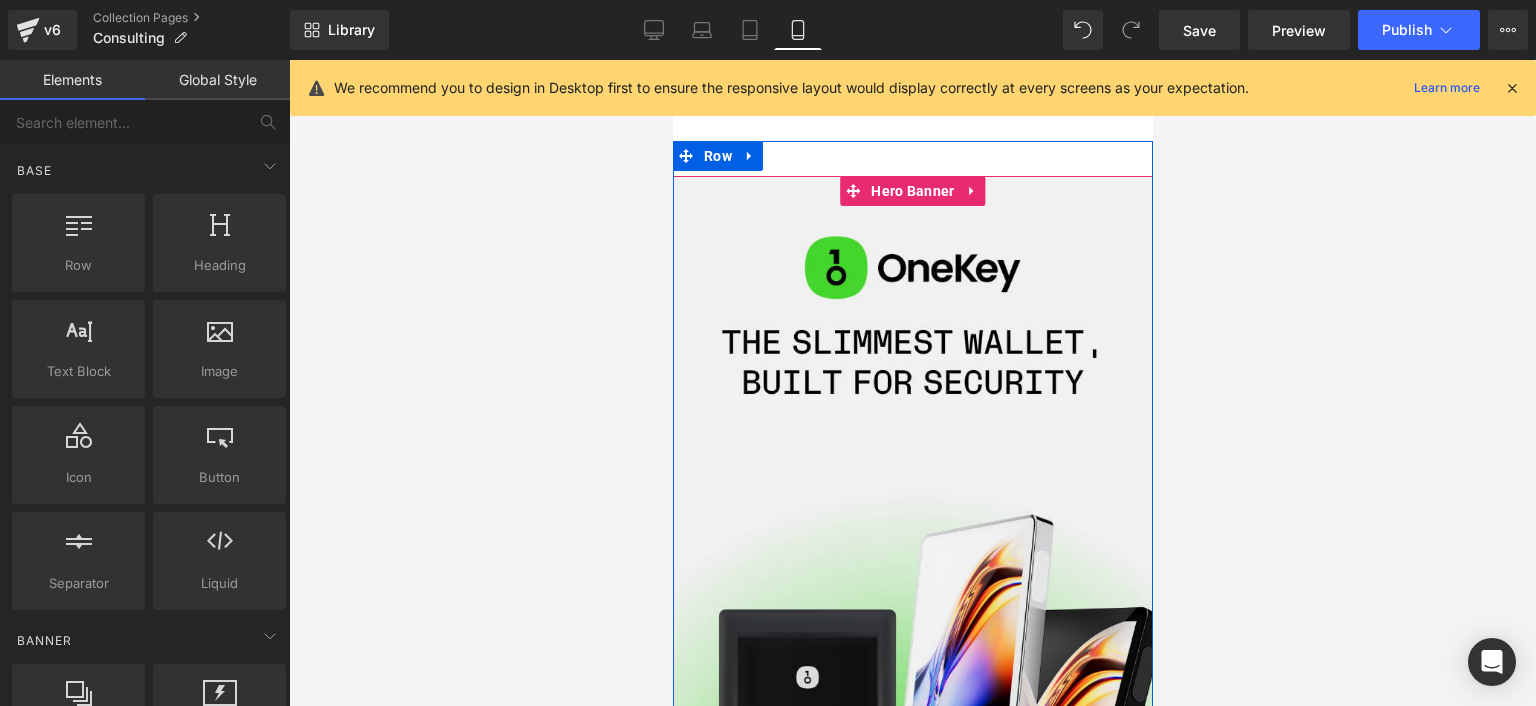 scroll, scrollTop: 51, scrollLeft: 0, axis: vertical 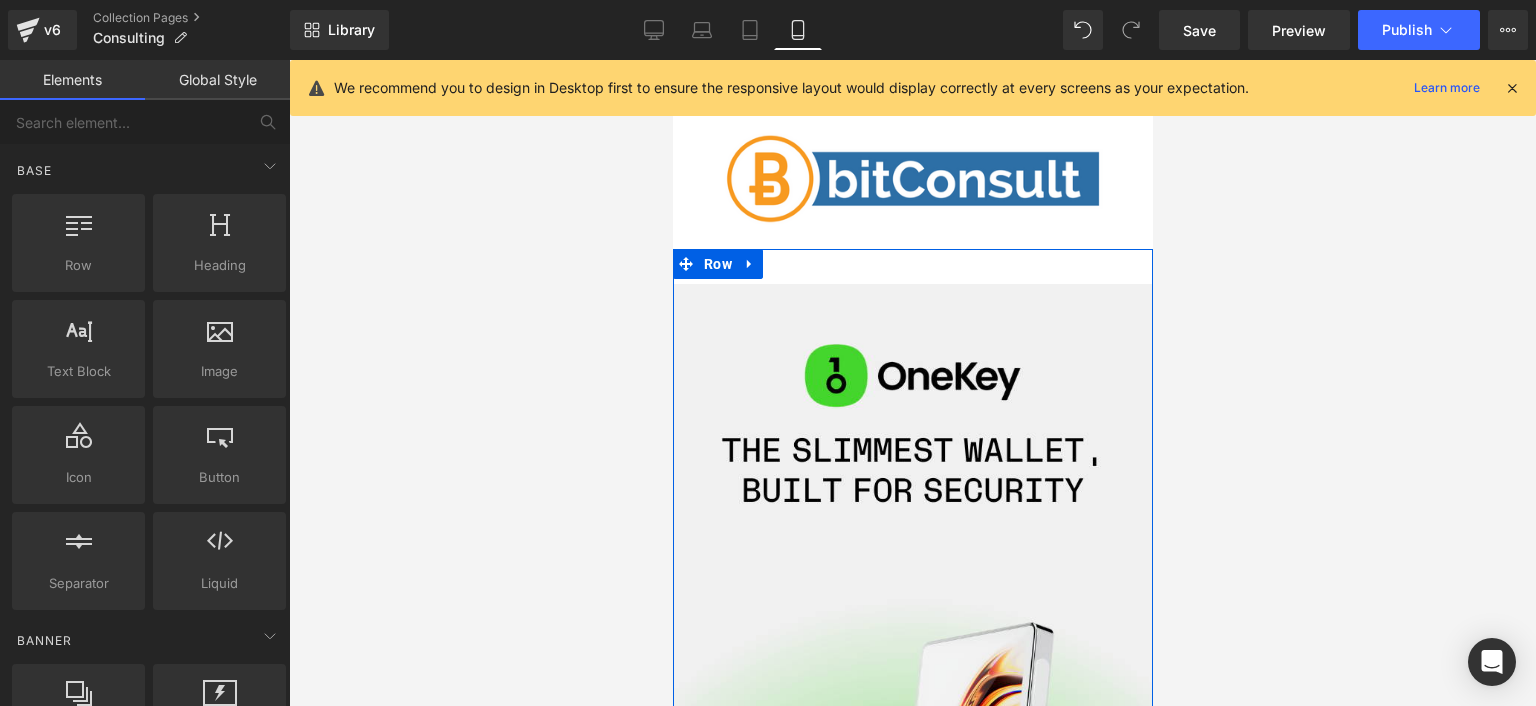 click at bounding box center (912, 644) 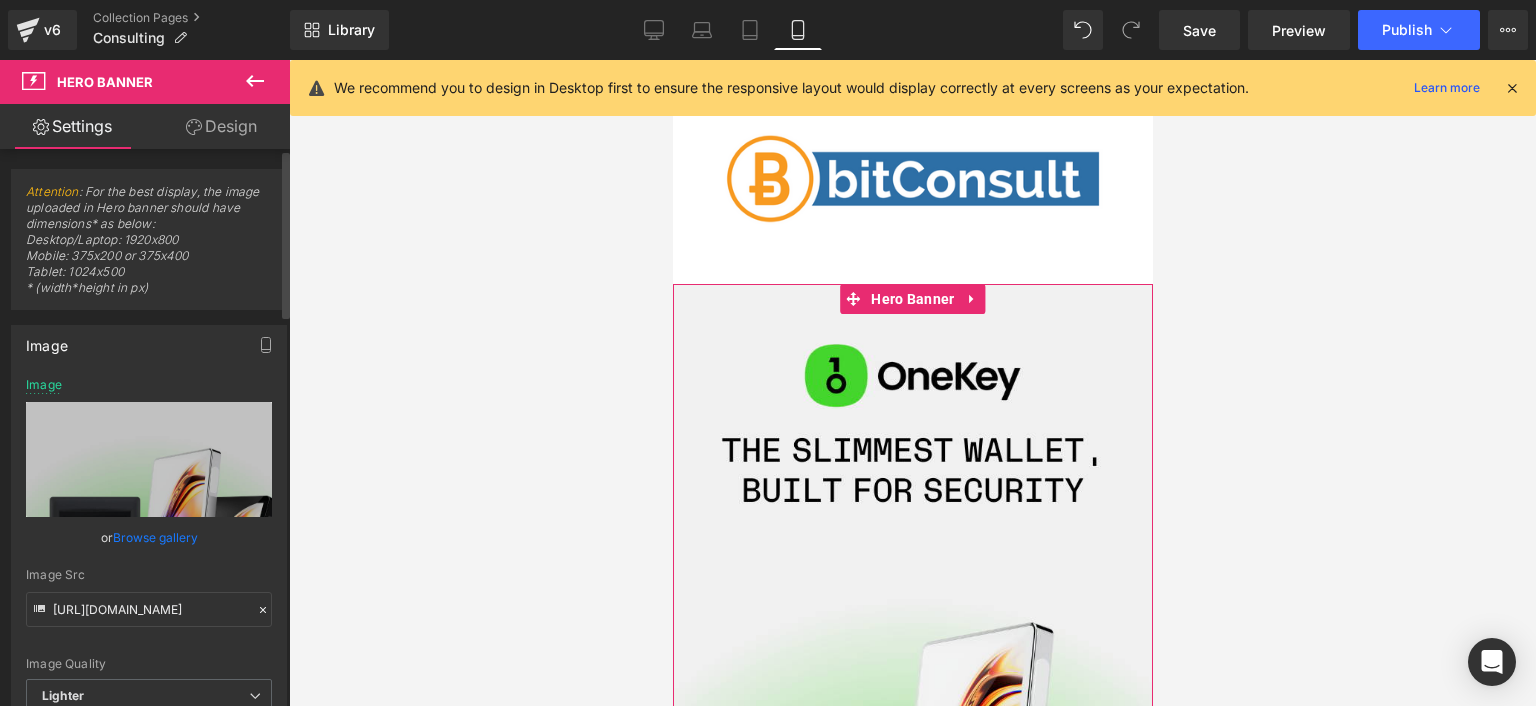 click on "Browse gallery" at bounding box center [155, 537] 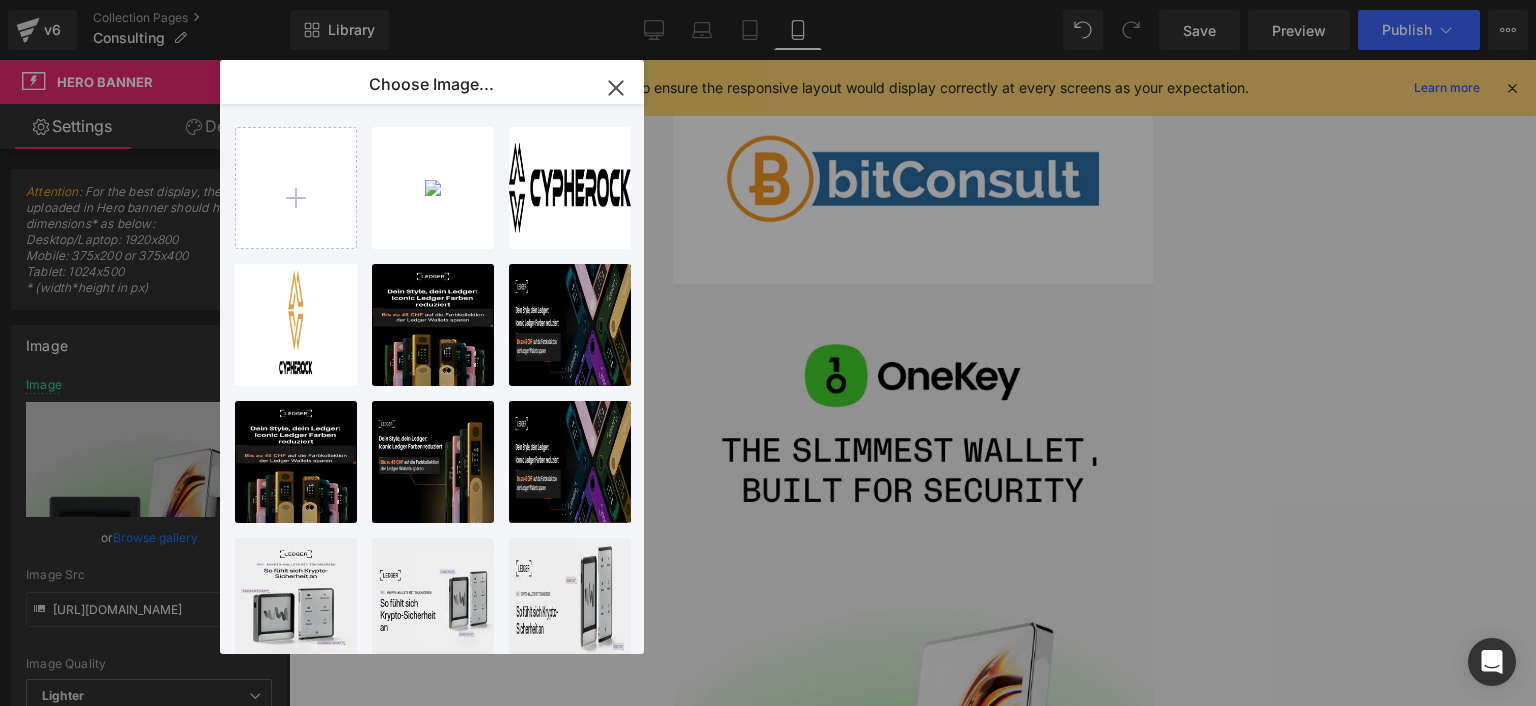 type on "C:\fakepath\Consulting Mobile.png" 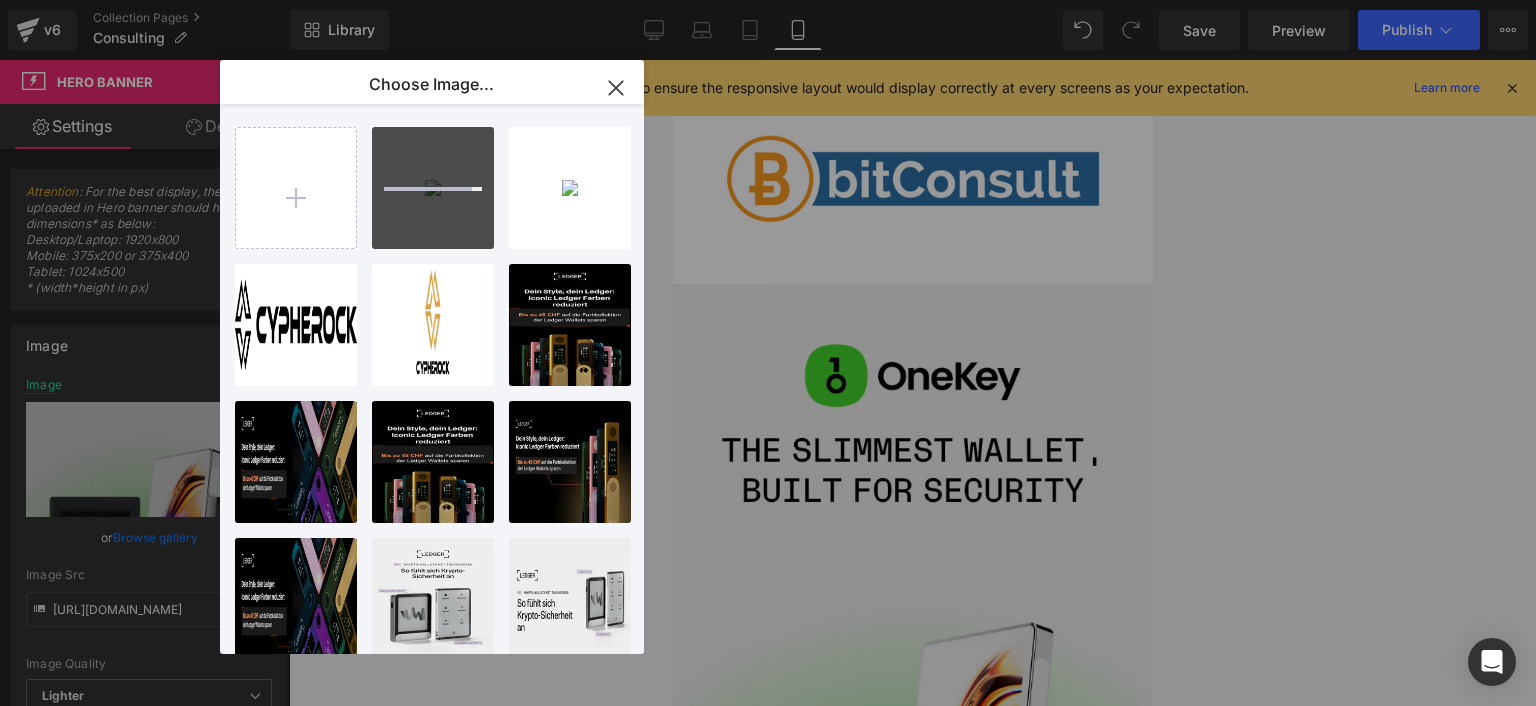 type 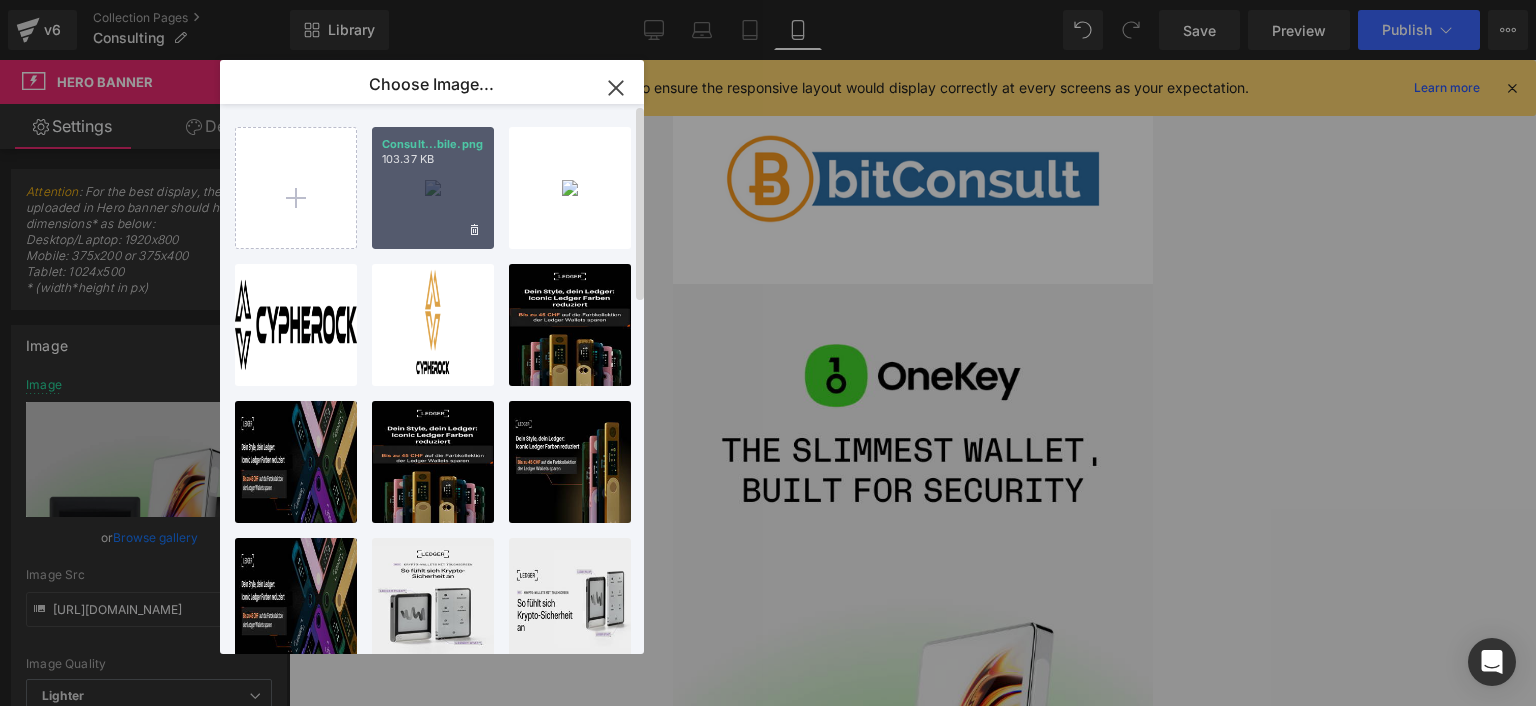 click on "Consult...bile.png 103.37 KB" at bounding box center [433, 188] 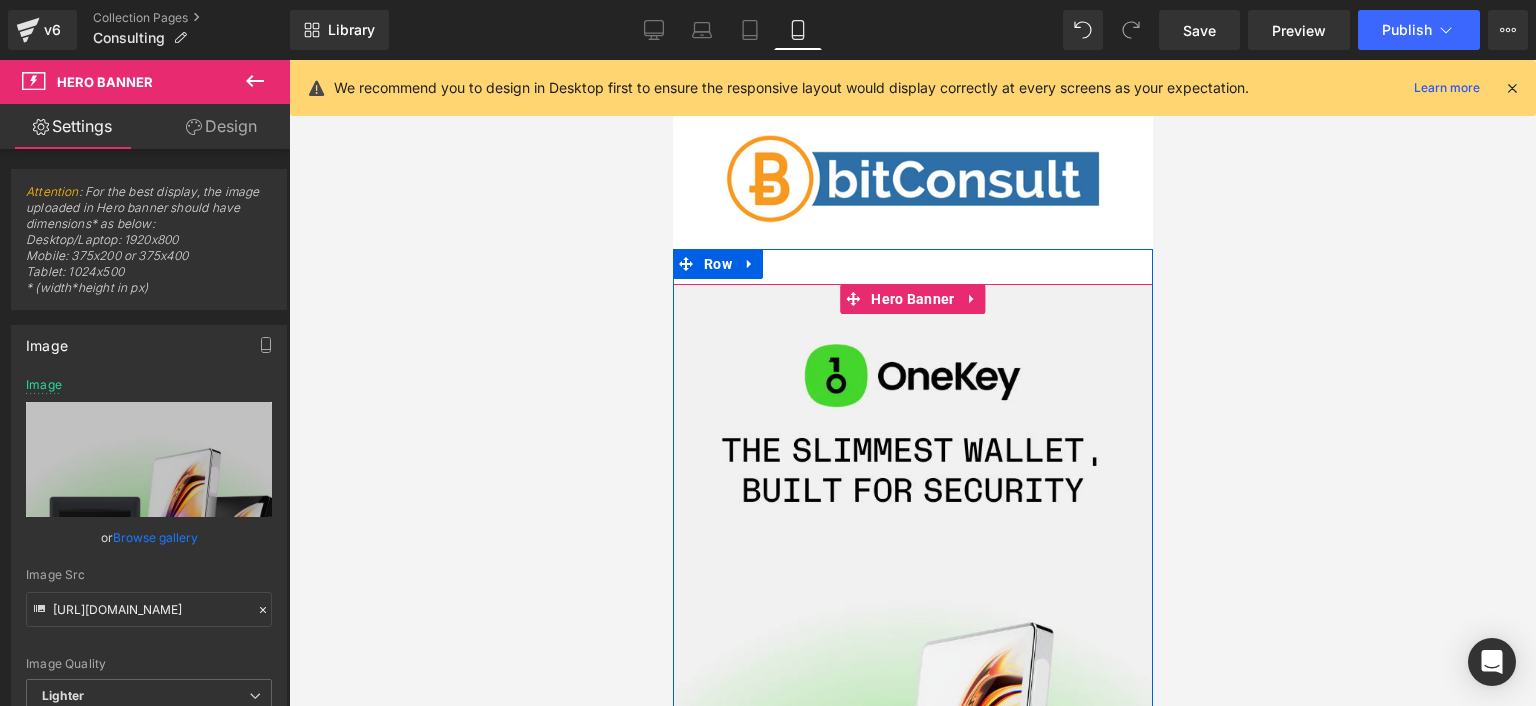 click at bounding box center [912, 644] 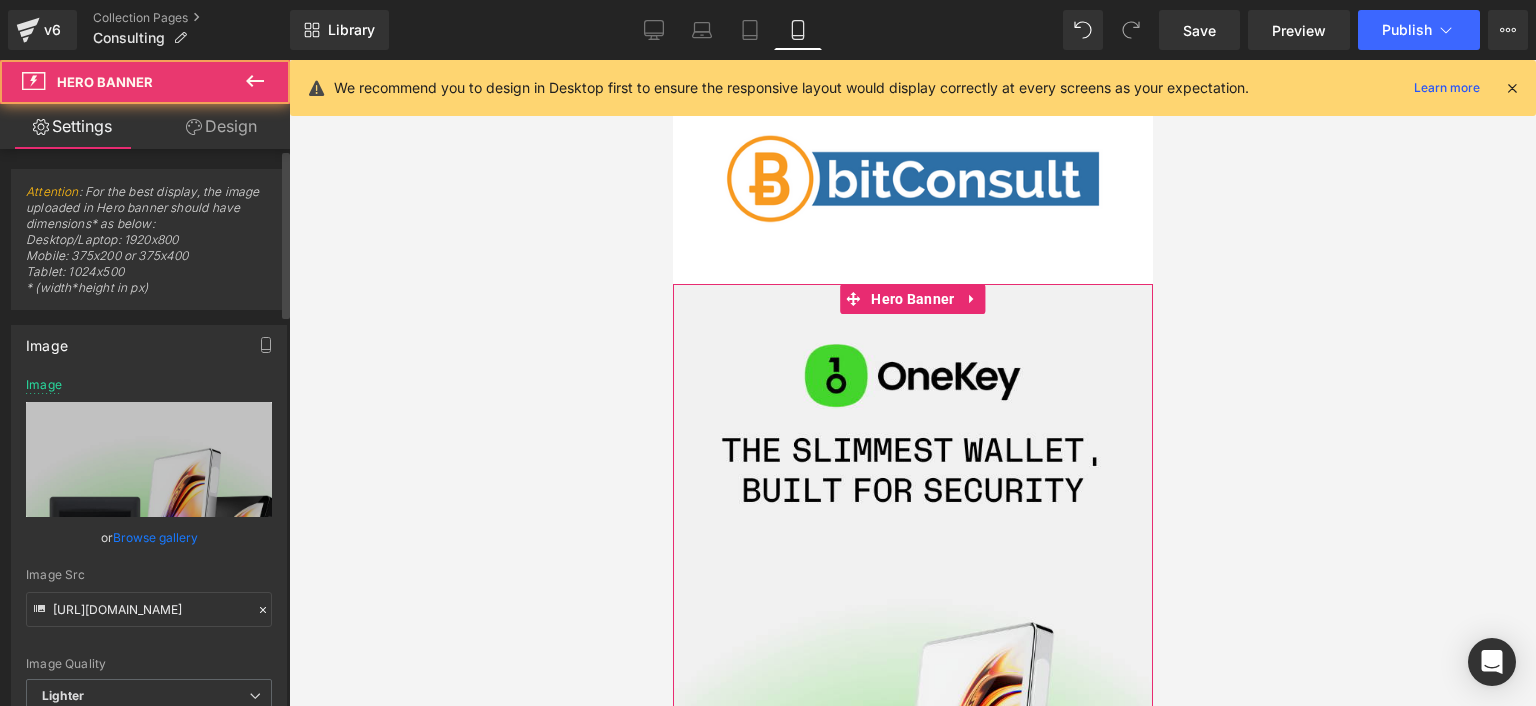 click on "Browse gallery" at bounding box center [155, 537] 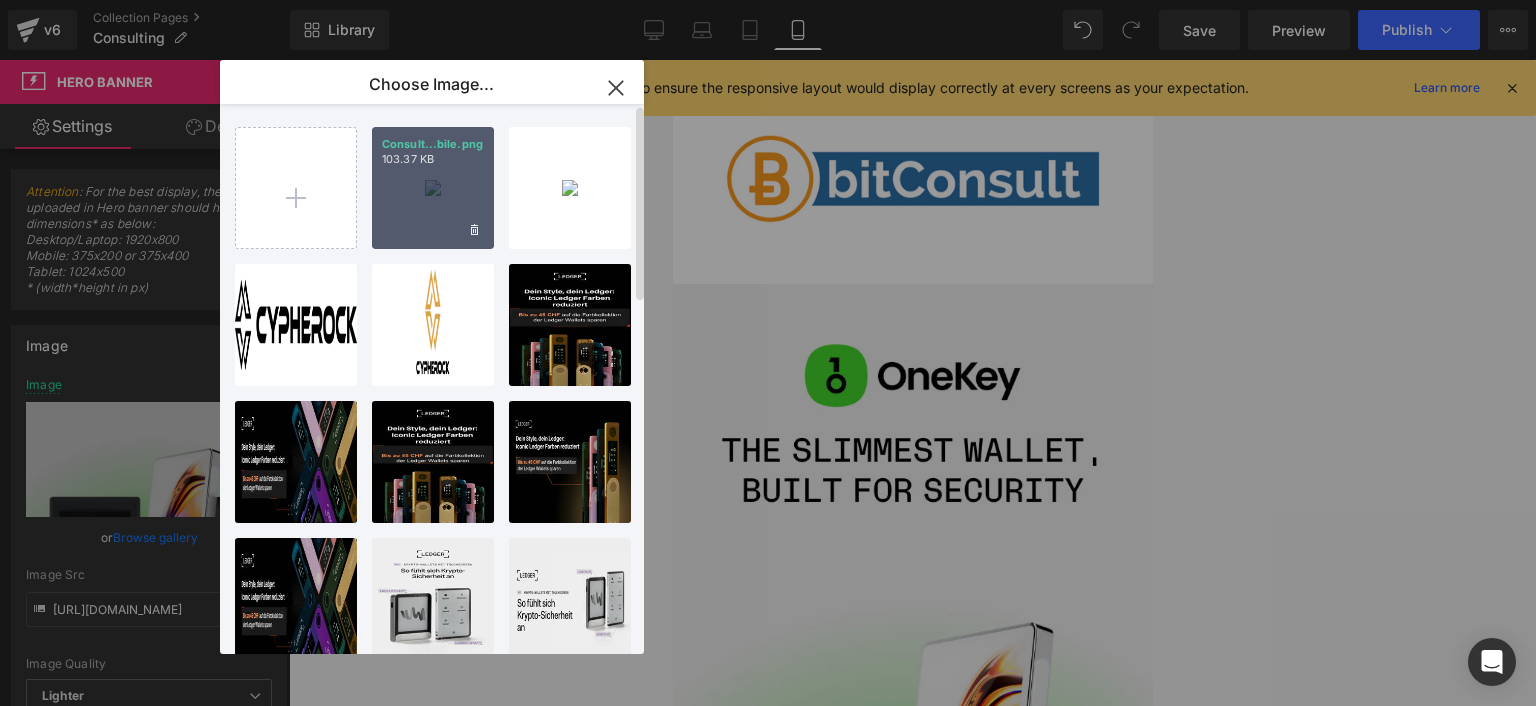 click on "Consult...bile.png 103.37 KB" at bounding box center [433, 188] 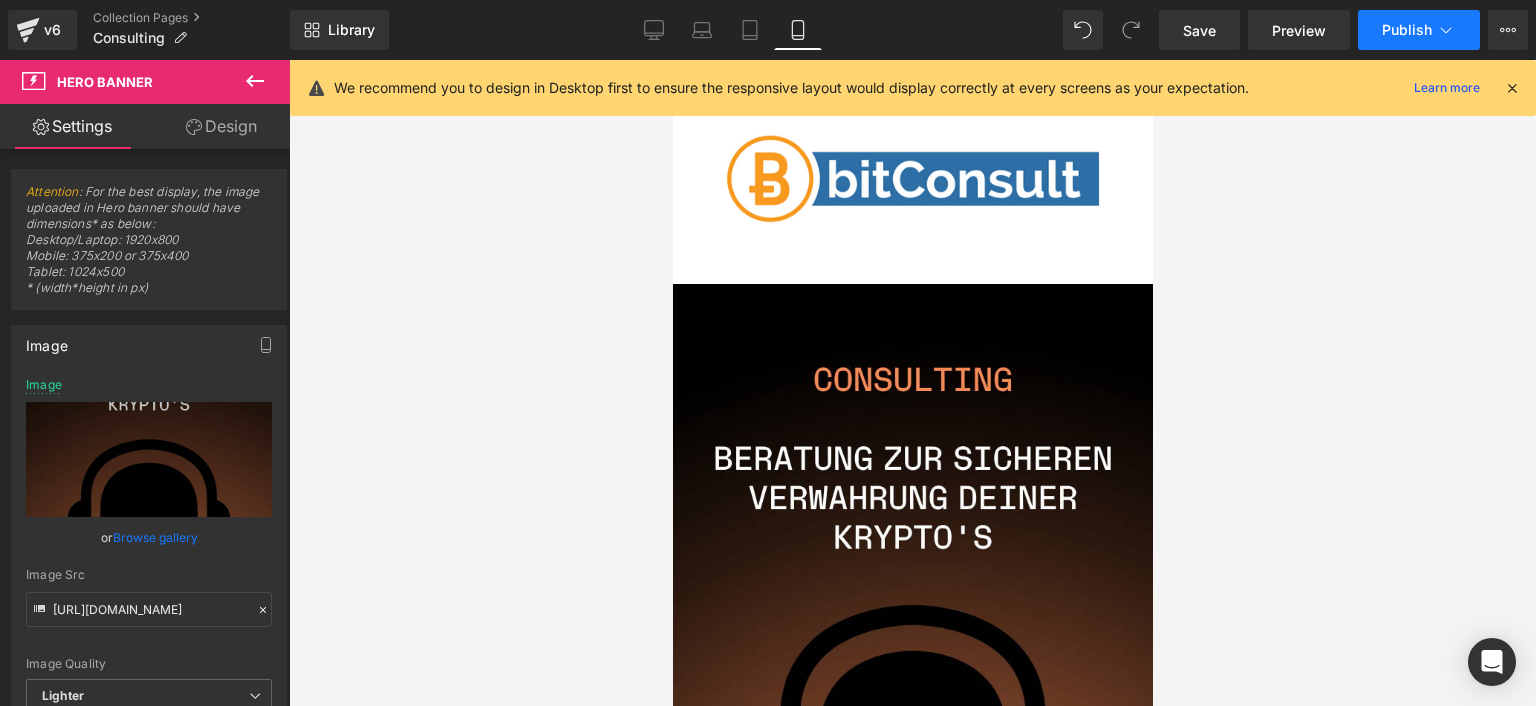 click on "Publish" at bounding box center (1407, 30) 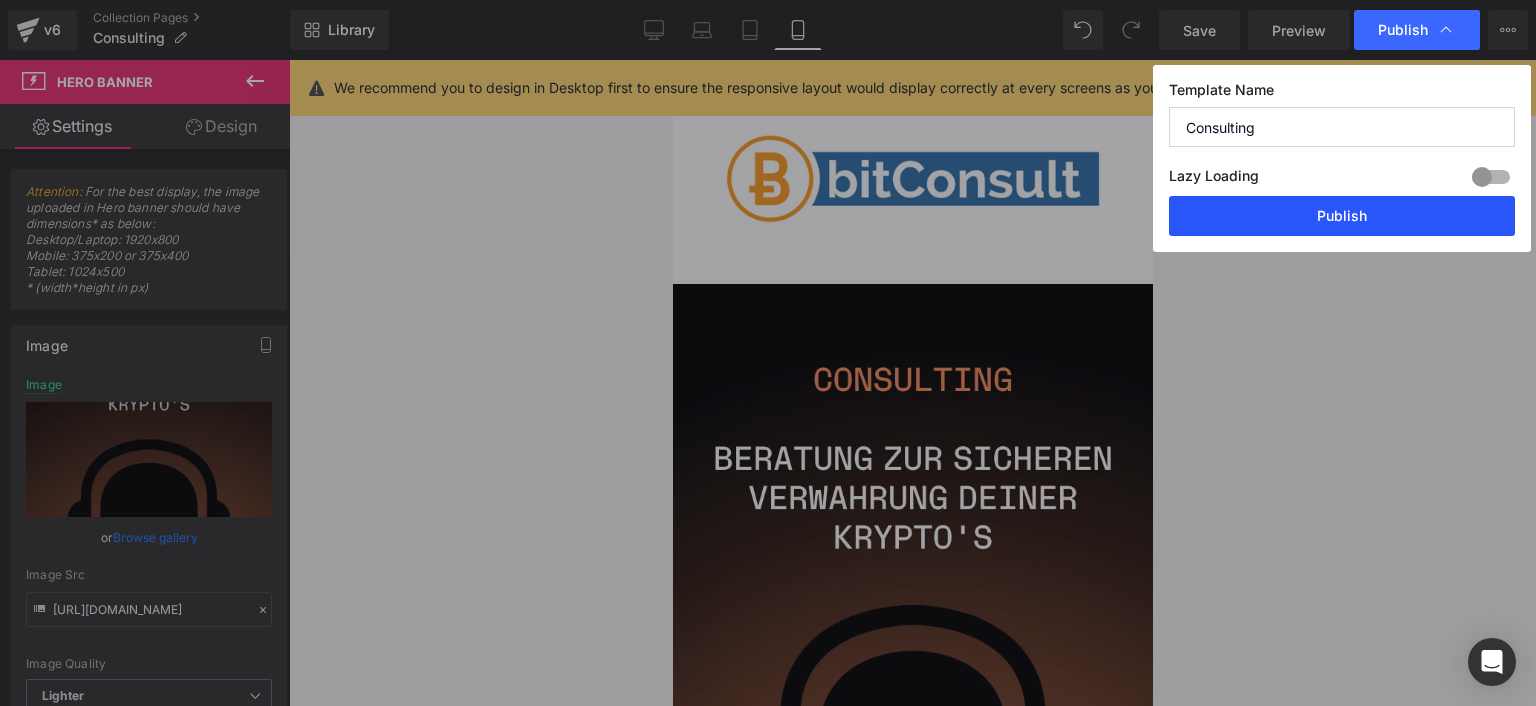 click on "Publish" at bounding box center [1342, 216] 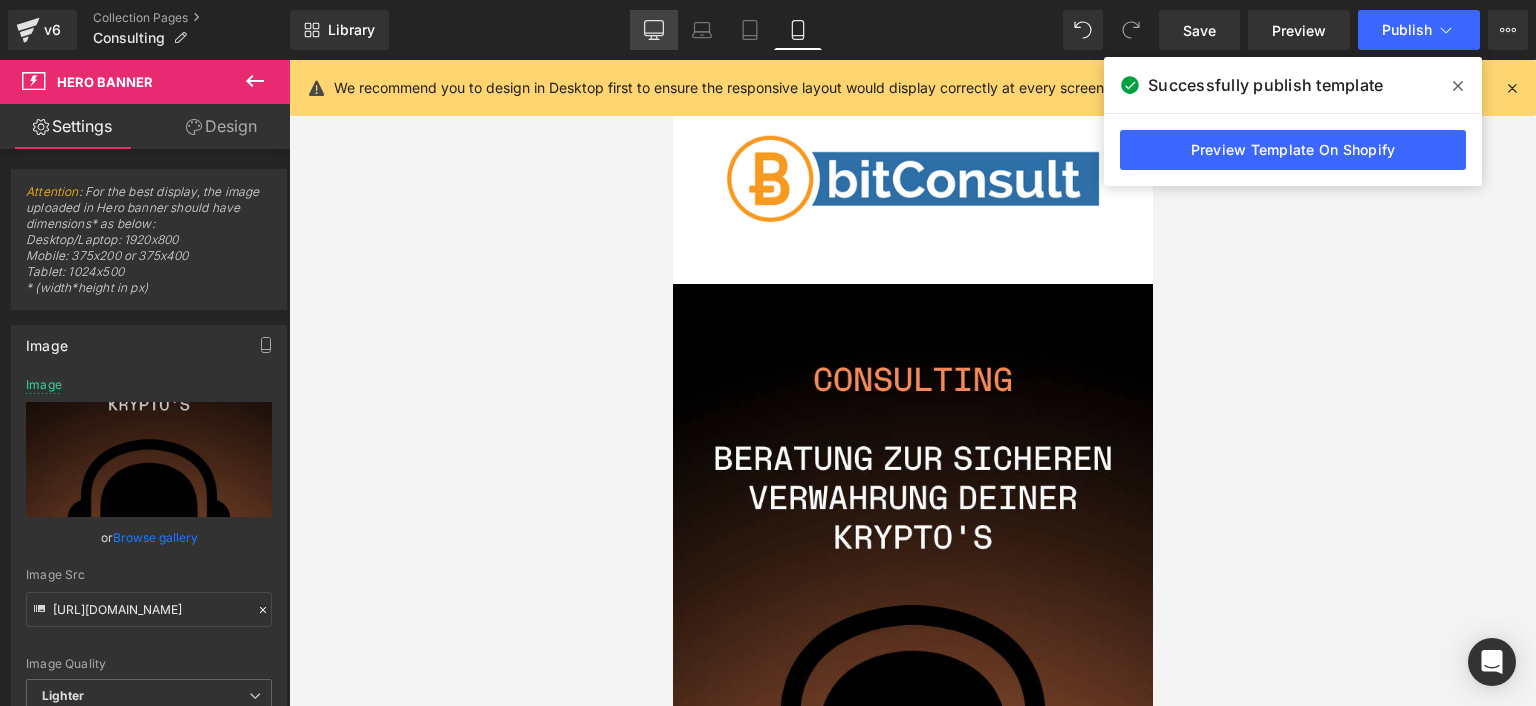 click on "Desktop" at bounding box center (654, 30) 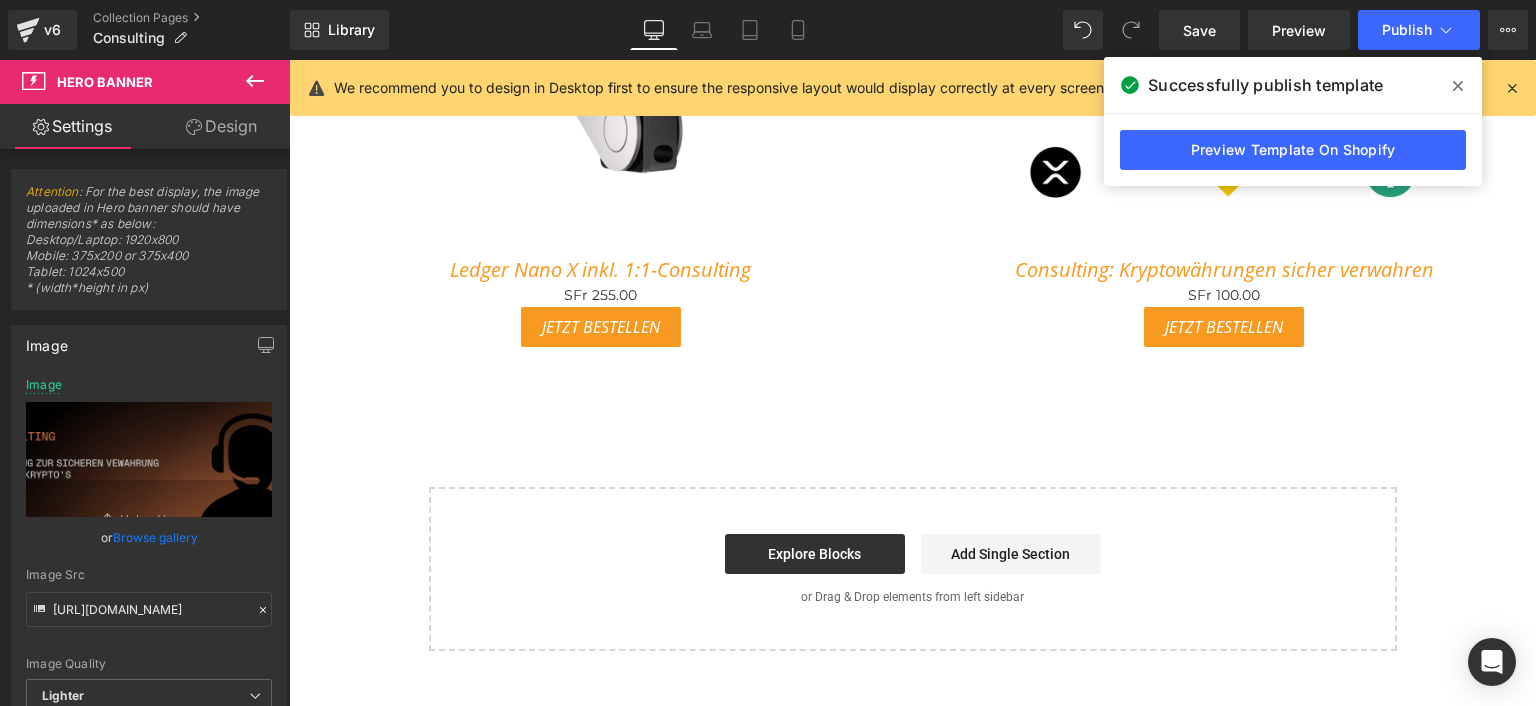 scroll, scrollTop: 1023, scrollLeft: 0, axis: vertical 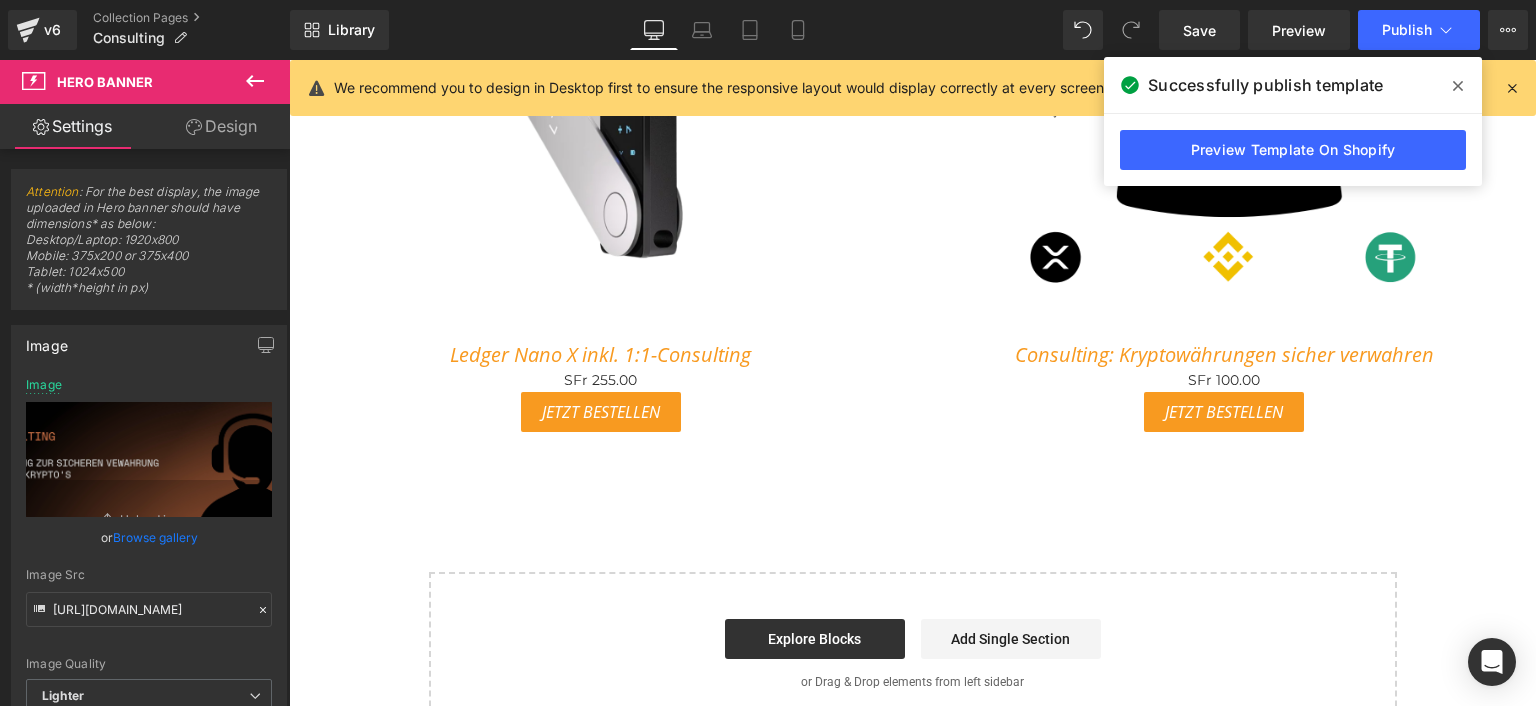 click 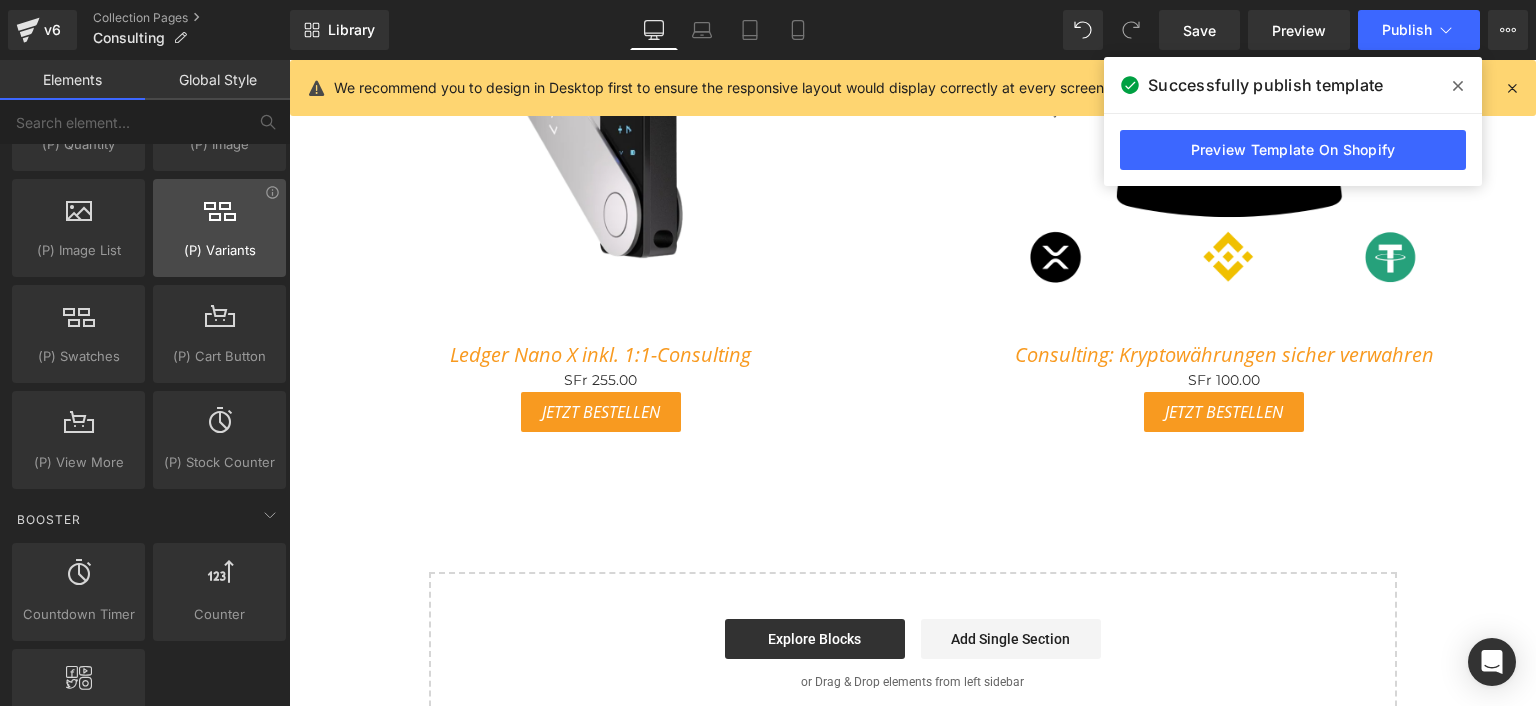 scroll, scrollTop: 2000, scrollLeft: 0, axis: vertical 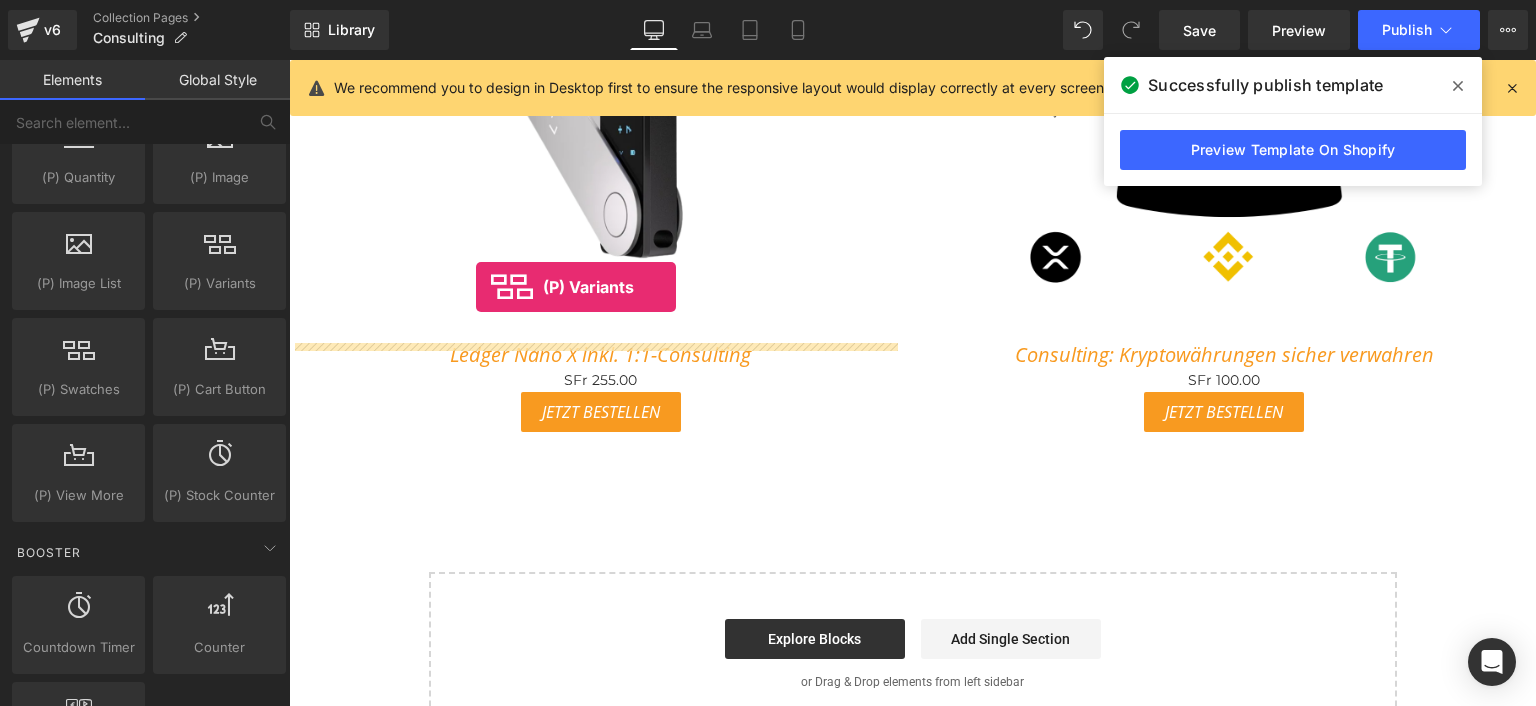 drag, startPoint x: 494, startPoint y: 324, endPoint x: 476, endPoint y: 287, distance: 41.14608 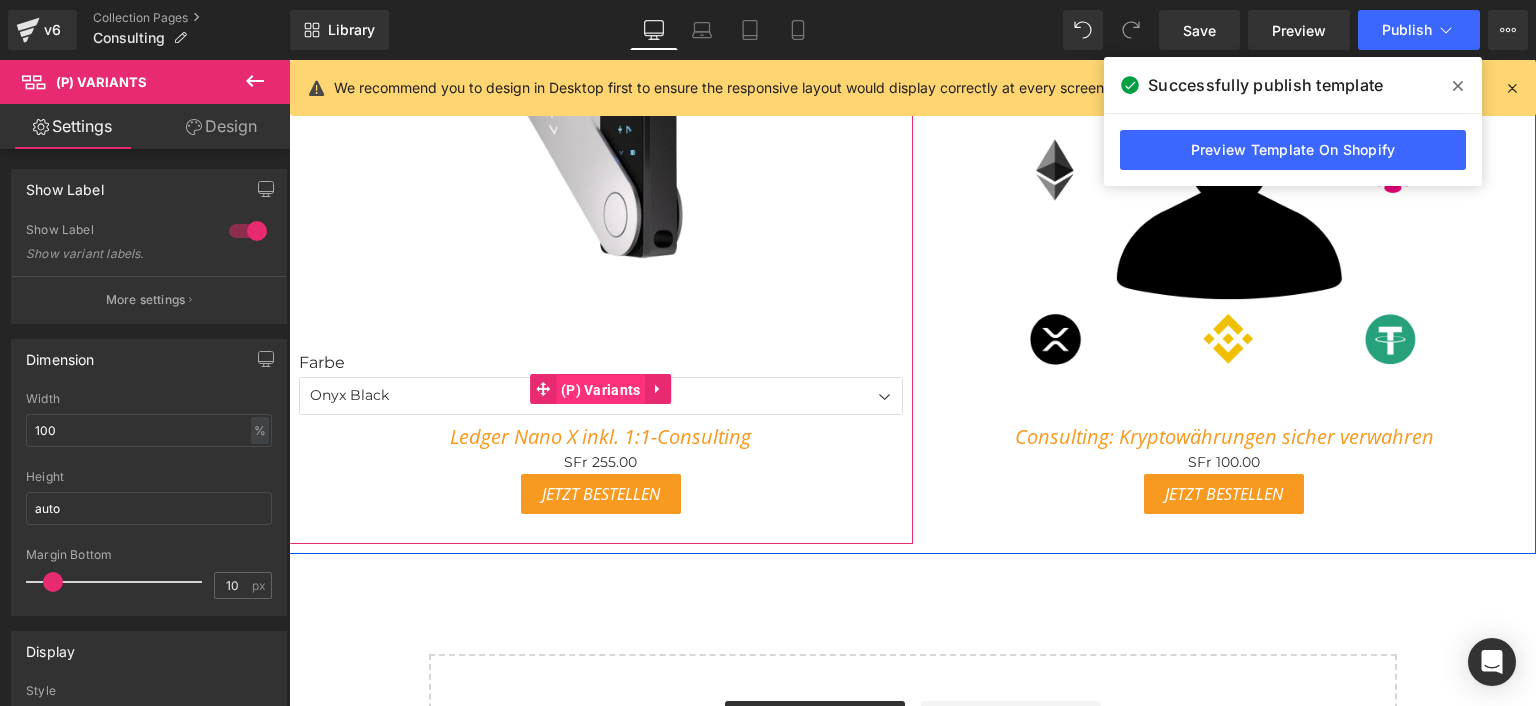 click on "(P) Variants" at bounding box center (601, 390) 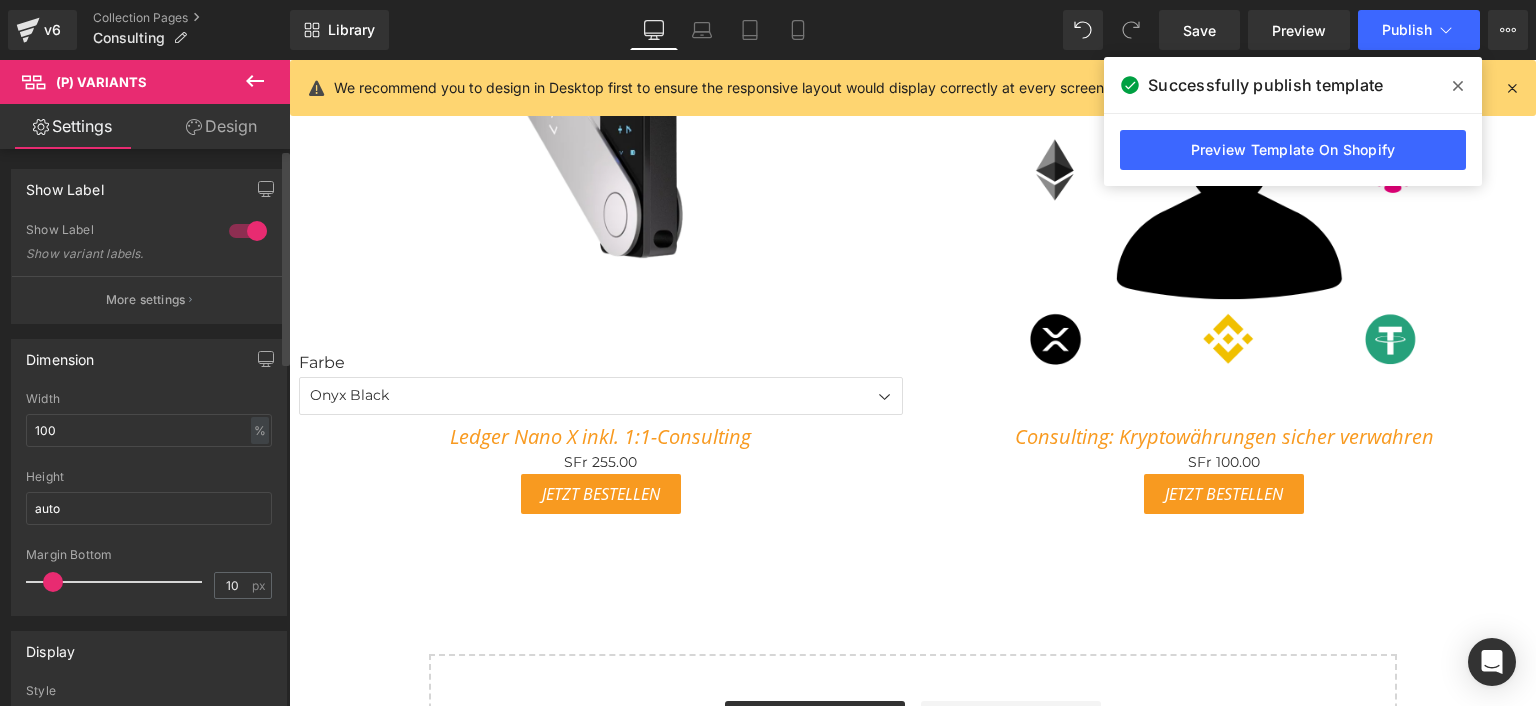 click at bounding box center (248, 231) 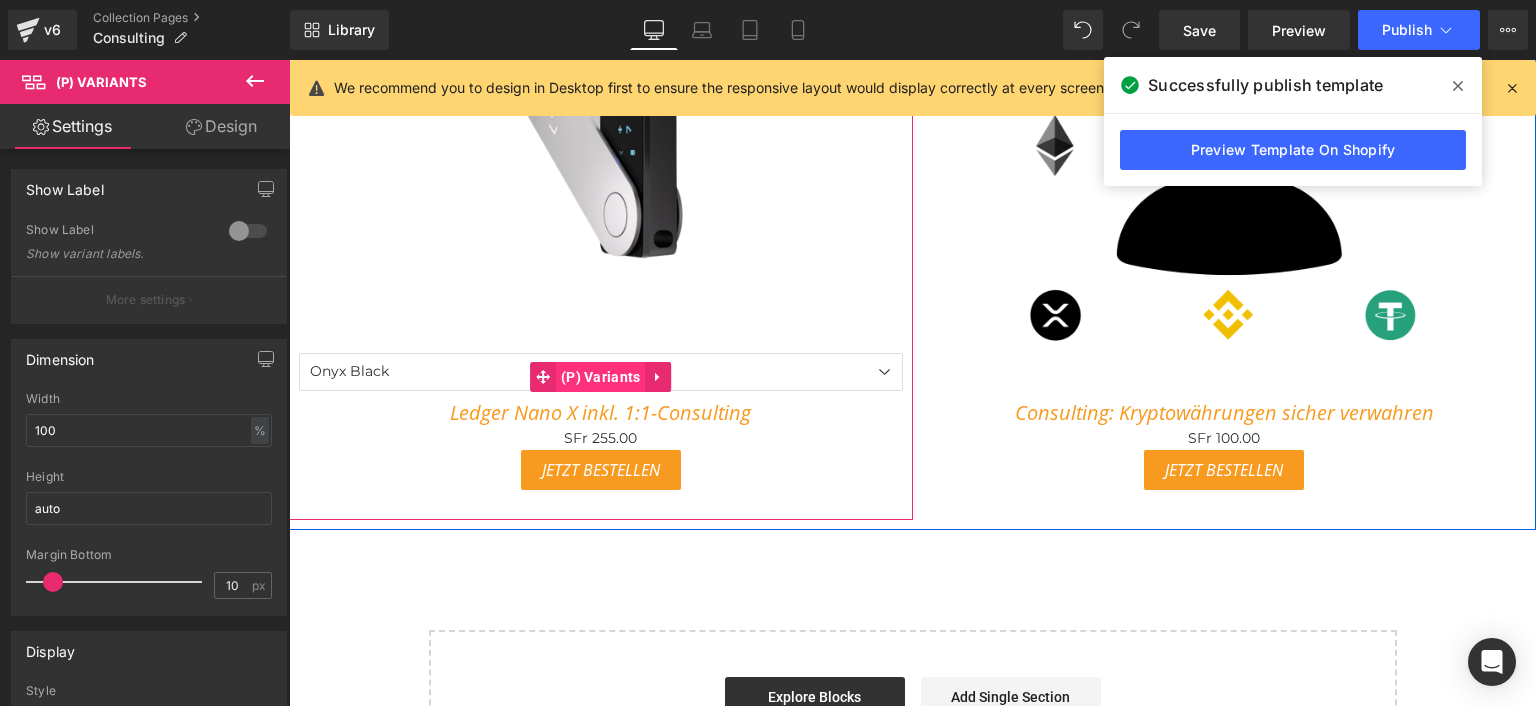 click on "(P) Variants" at bounding box center (601, 377) 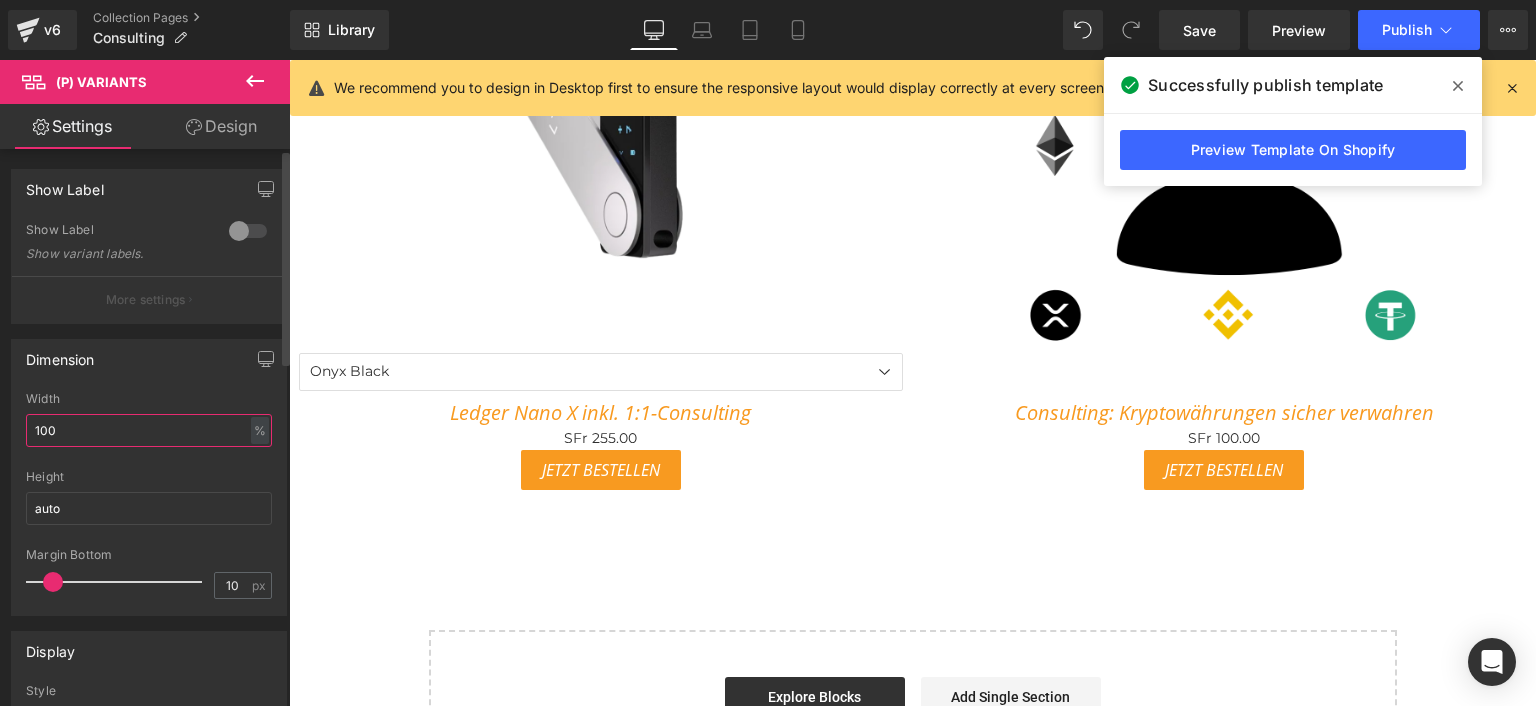 click on "100" at bounding box center [149, 430] 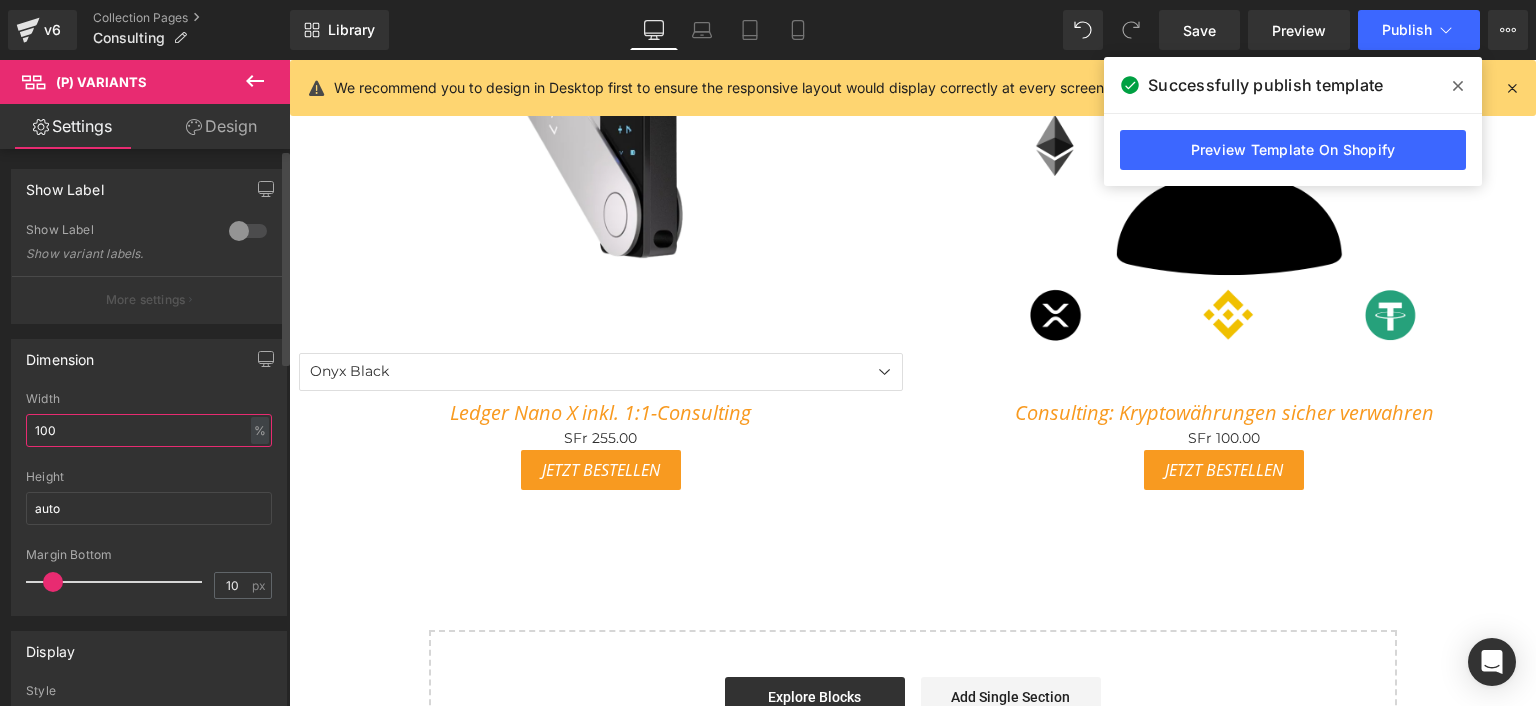click on "100" at bounding box center (149, 430) 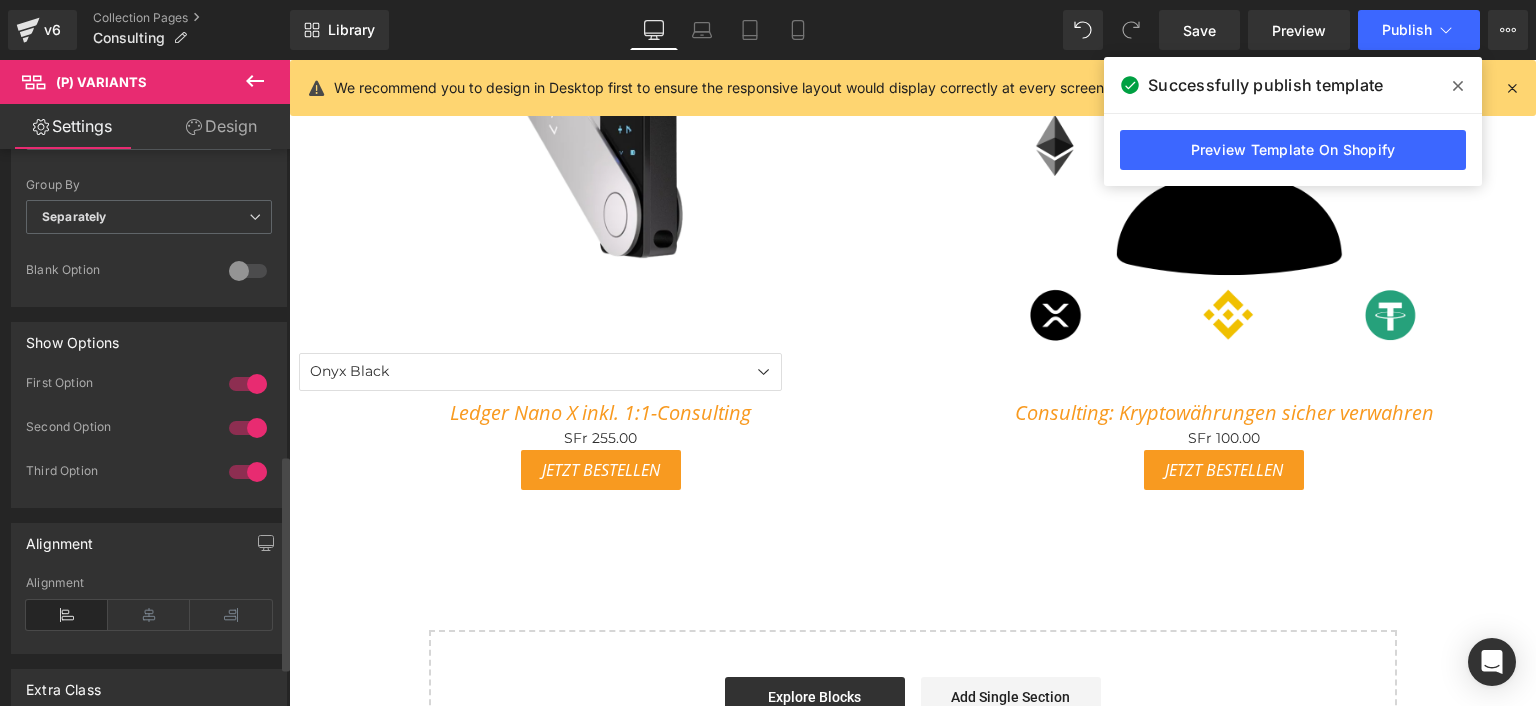 scroll, scrollTop: 800, scrollLeft: 0, axis: vertical 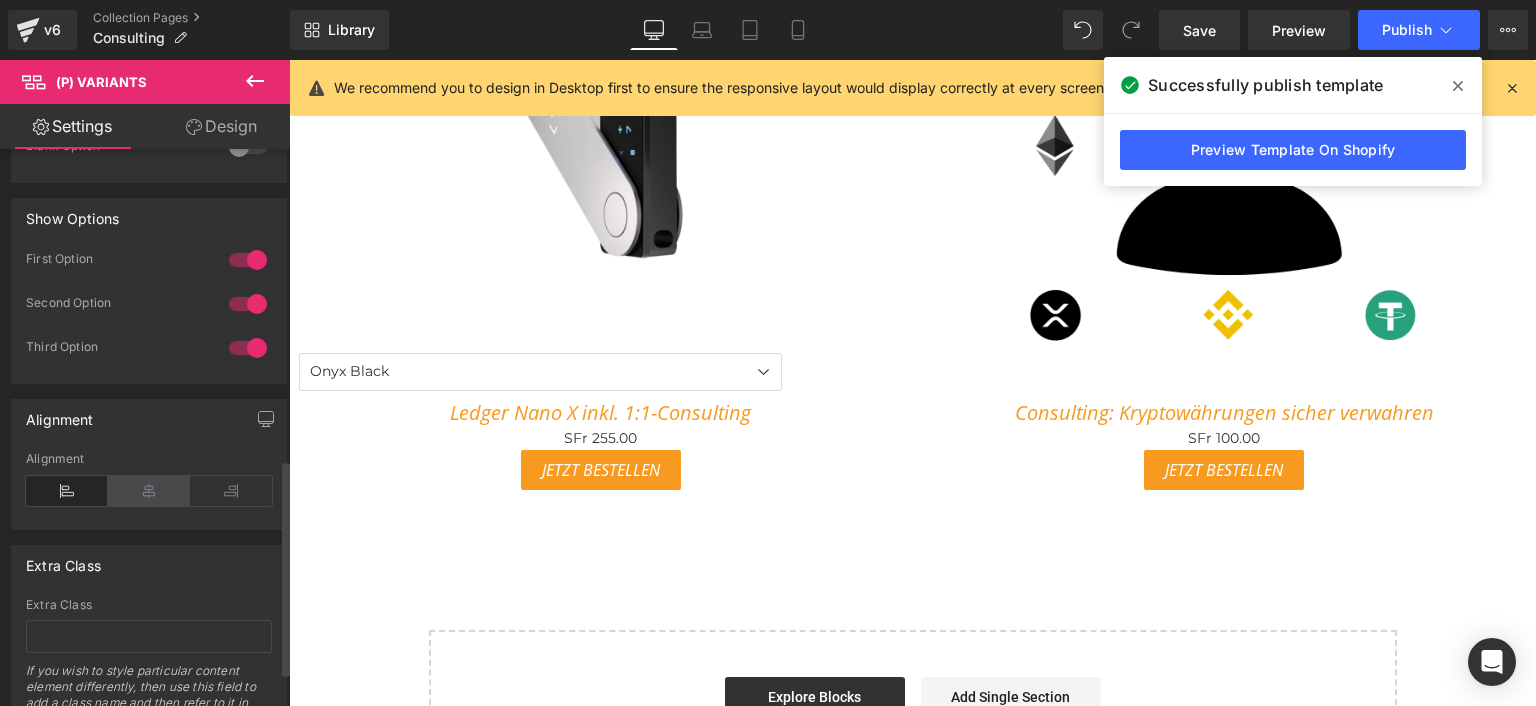 click at bounding box center (149, 491) 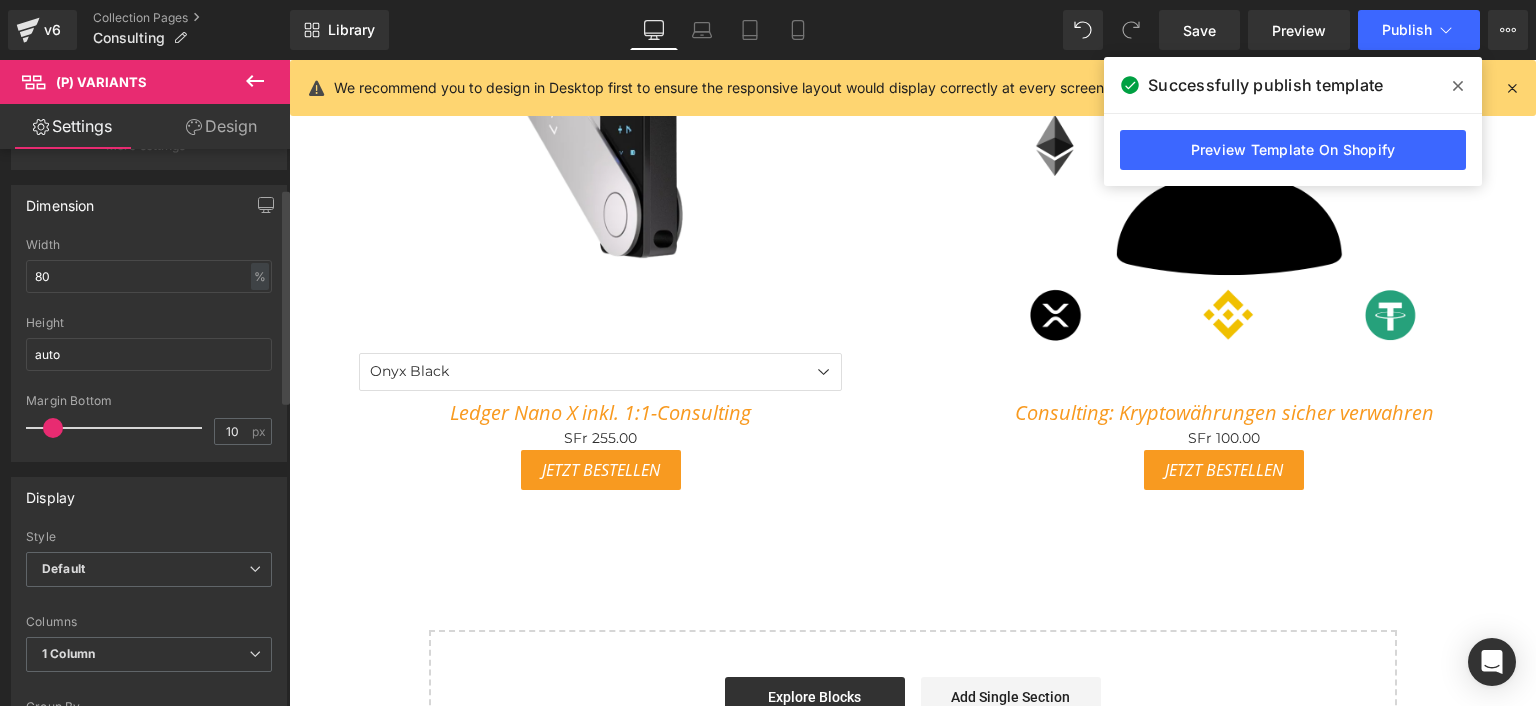 scroll, scrollTop: 100, scrollLeft: 0, axis: vertical 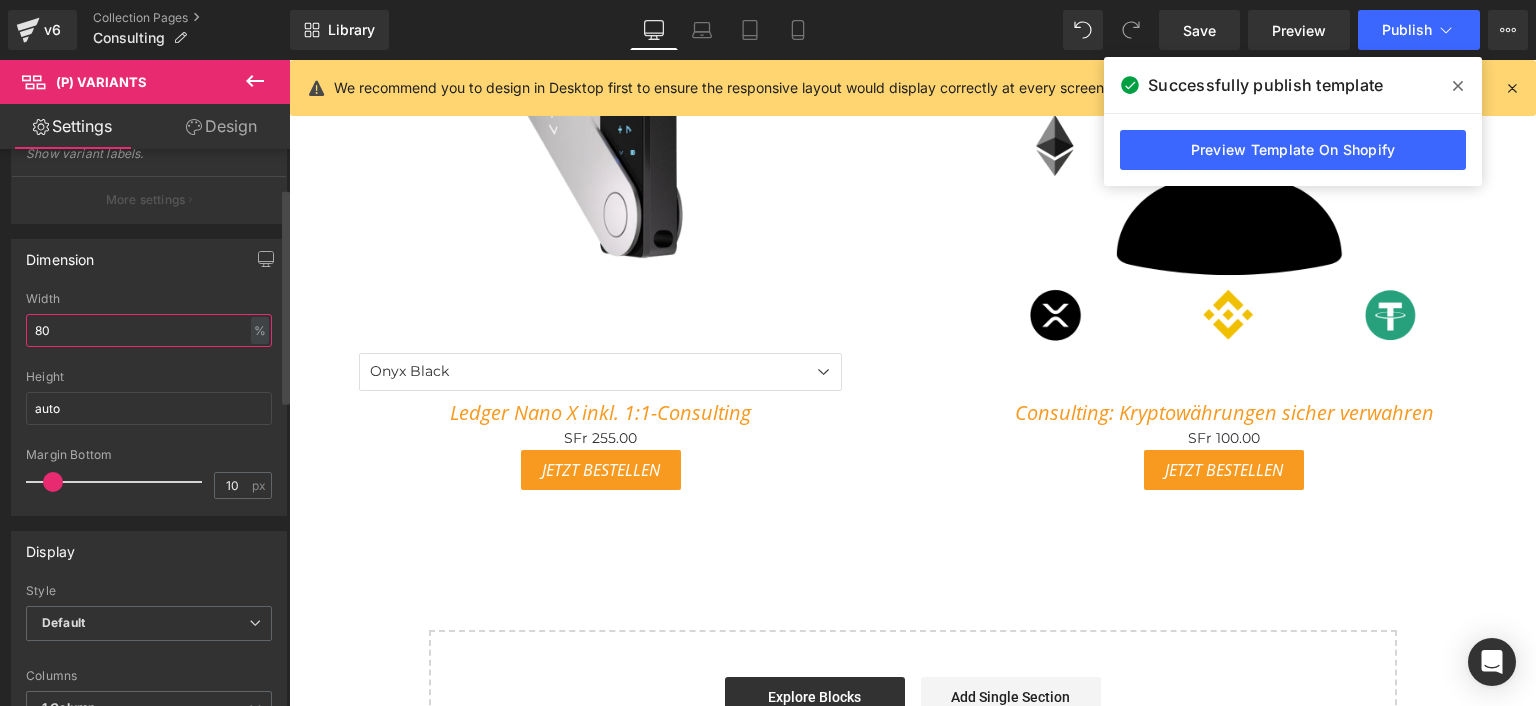 click on "80" at bounding box center (149, 330) 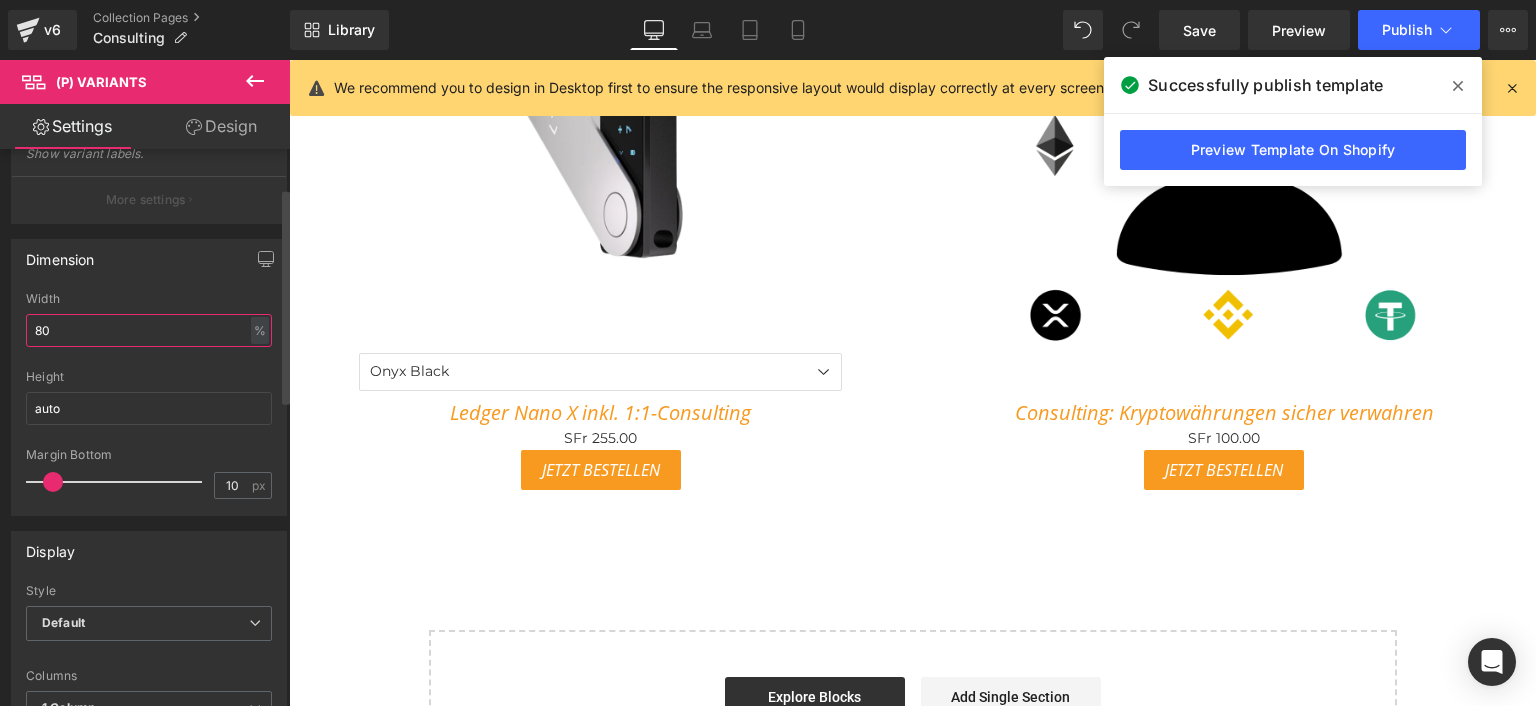 click on "80" at bounding box center [149, 330] 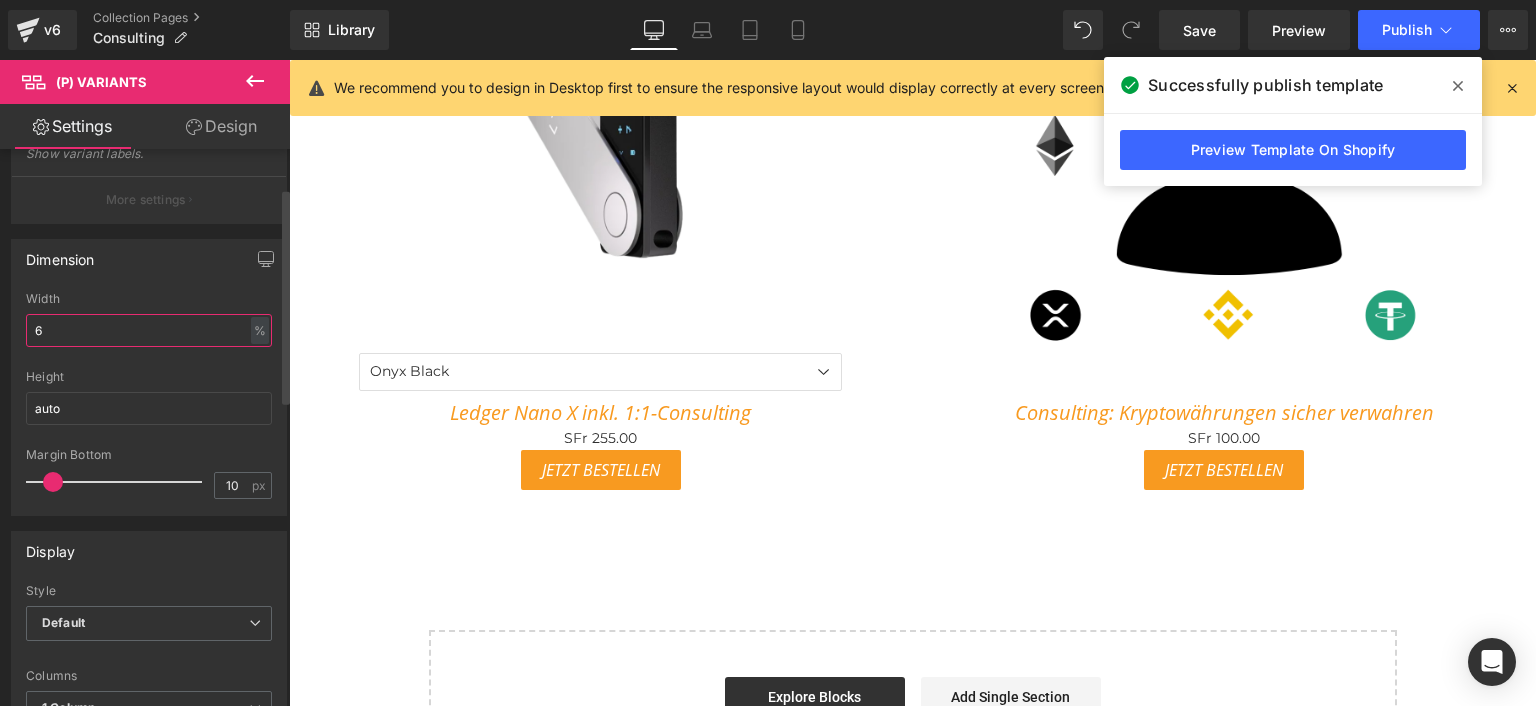 type on "60" 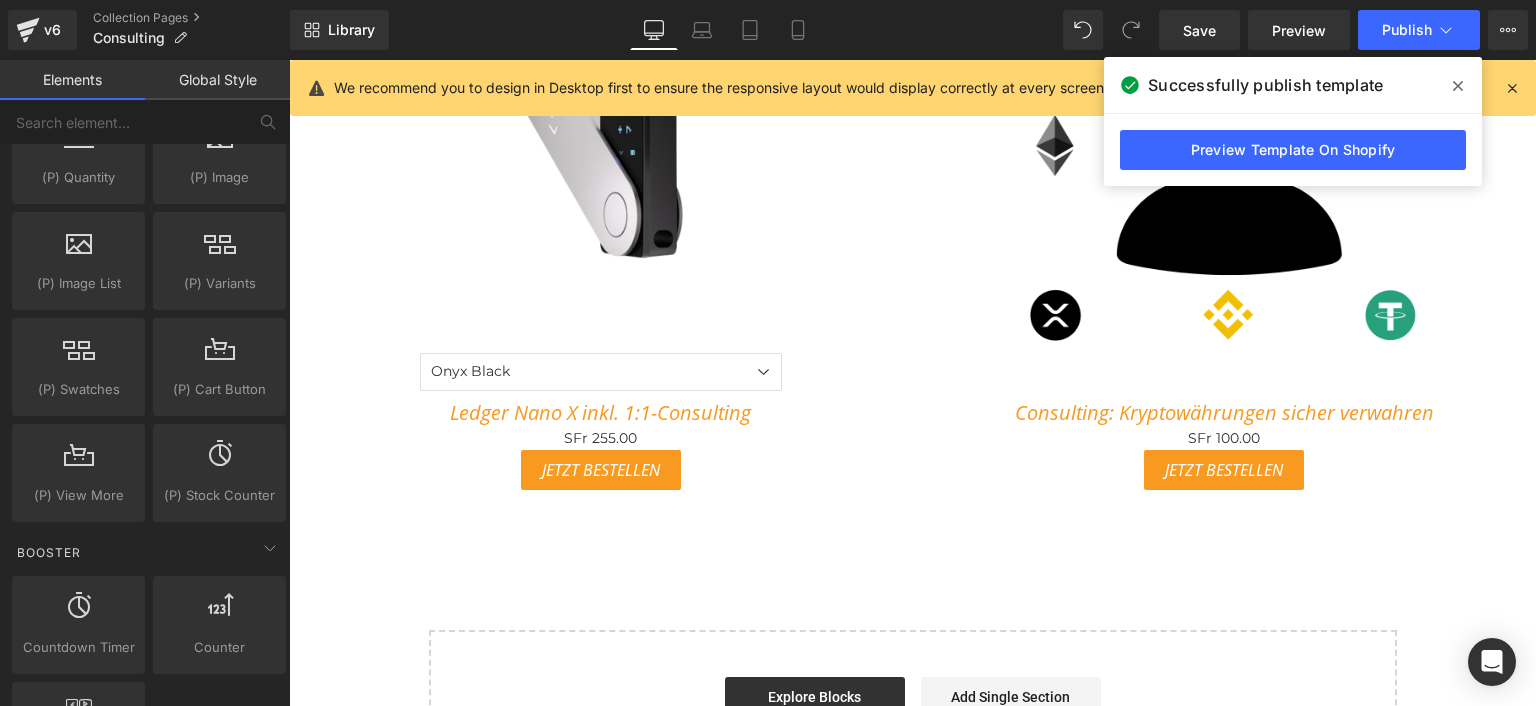 click on "Hero Banner         Row         Heading
Sale Off
(P) Image
Onyx Black
Amethyst Purple
Emerald Green
Sapphire Blue
Pastel Pink
Gold
0" at bounding box center [913, 97] 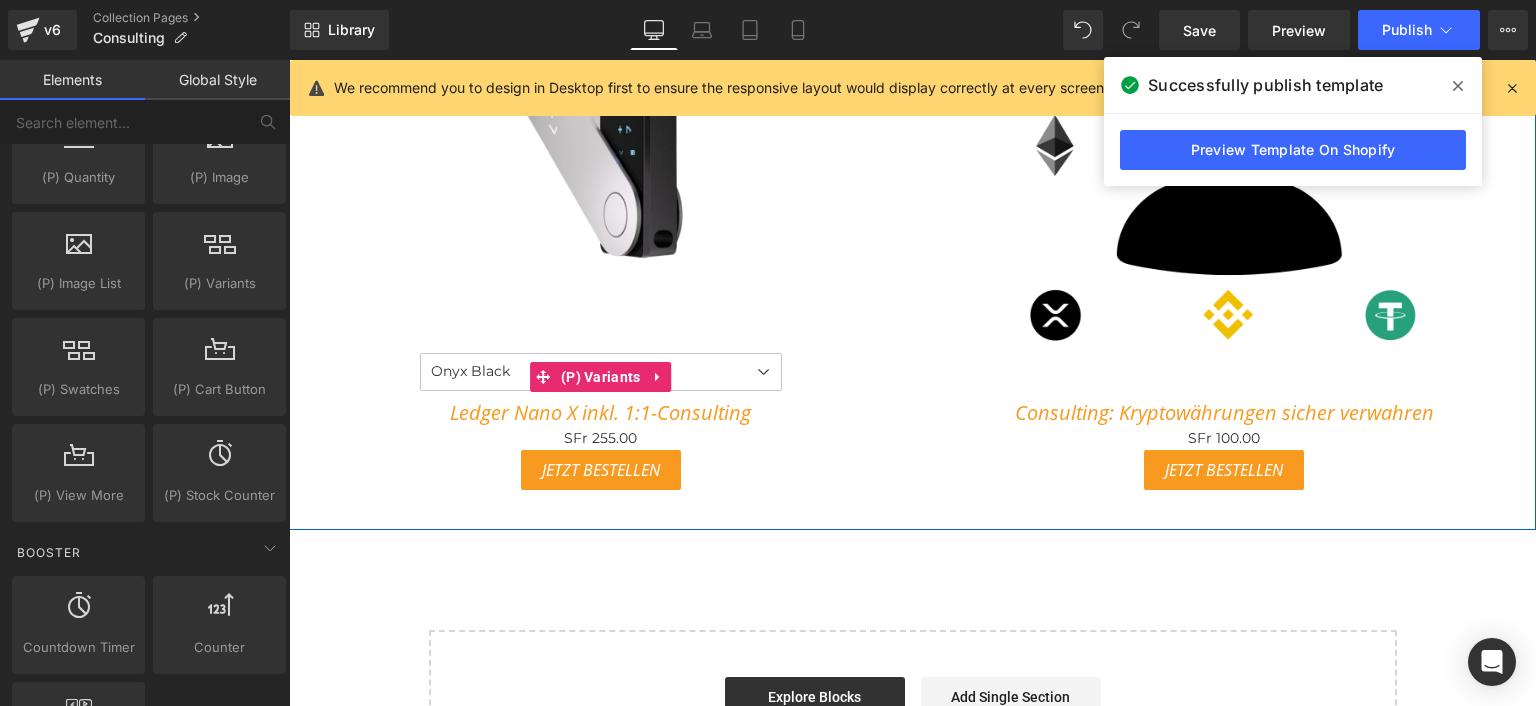 click on "Onyx Black
Amethyst Purple
Emerald Green
Sapphire Blue
Pastel Pink
Gold" at bounding box center [601, 372] 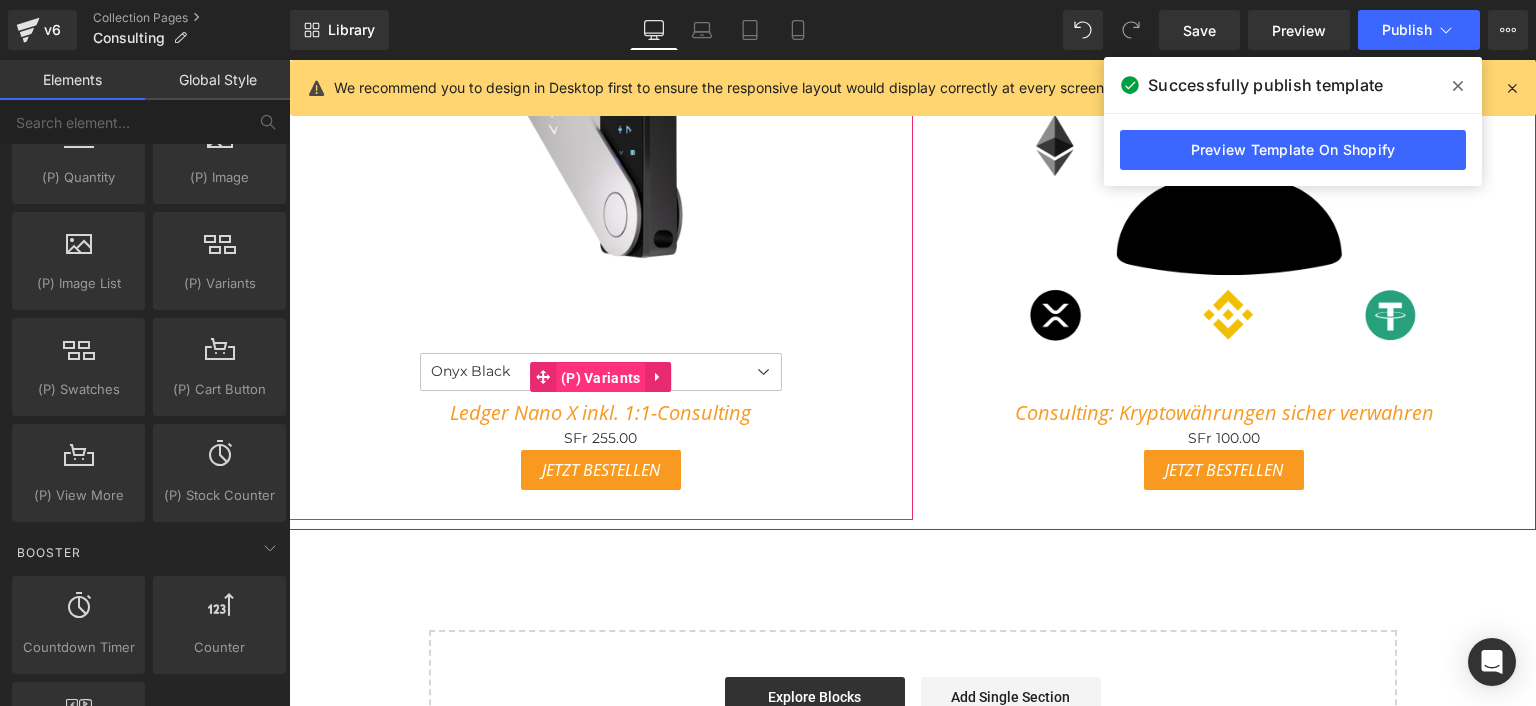 click on "(P) Variants" at bounding box center (601, 378) 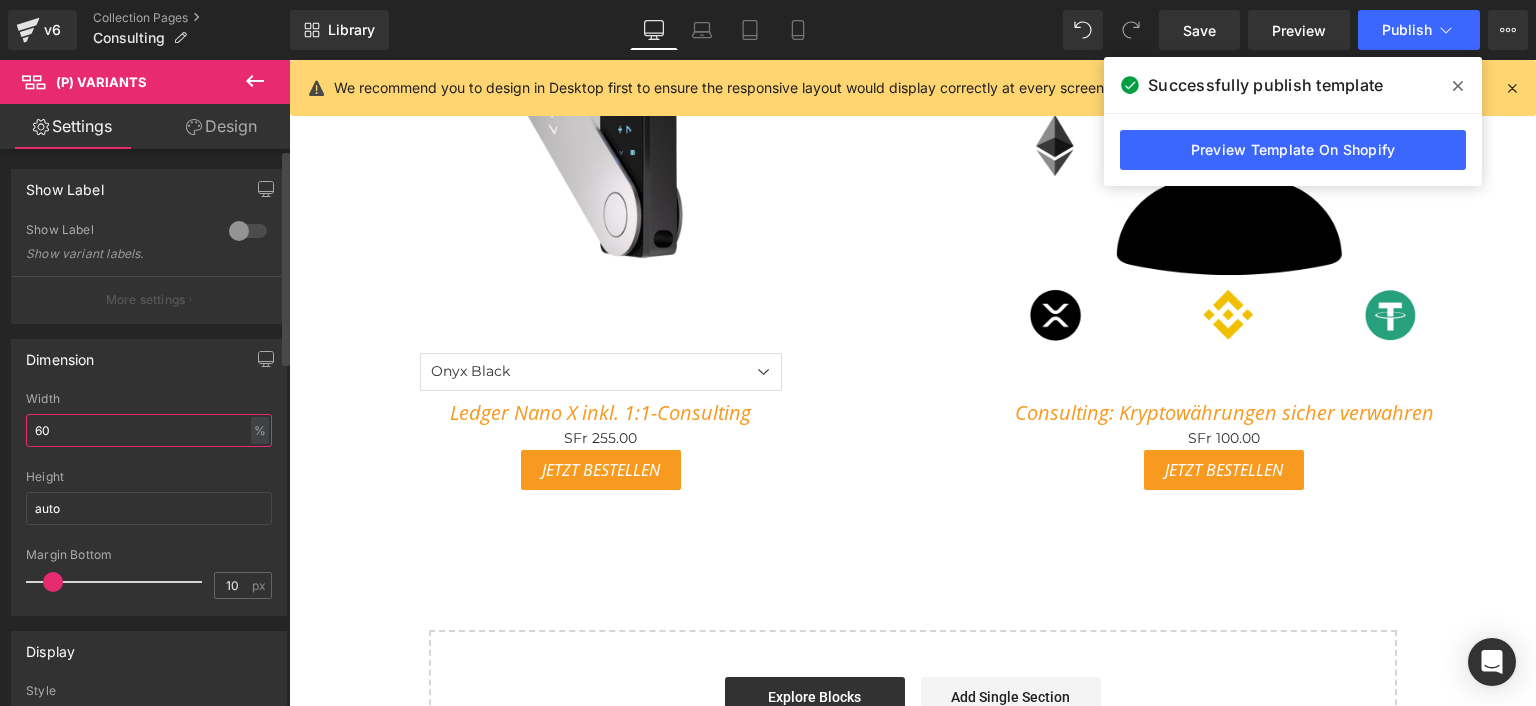 click on "60" at bounding box center [149, 430] 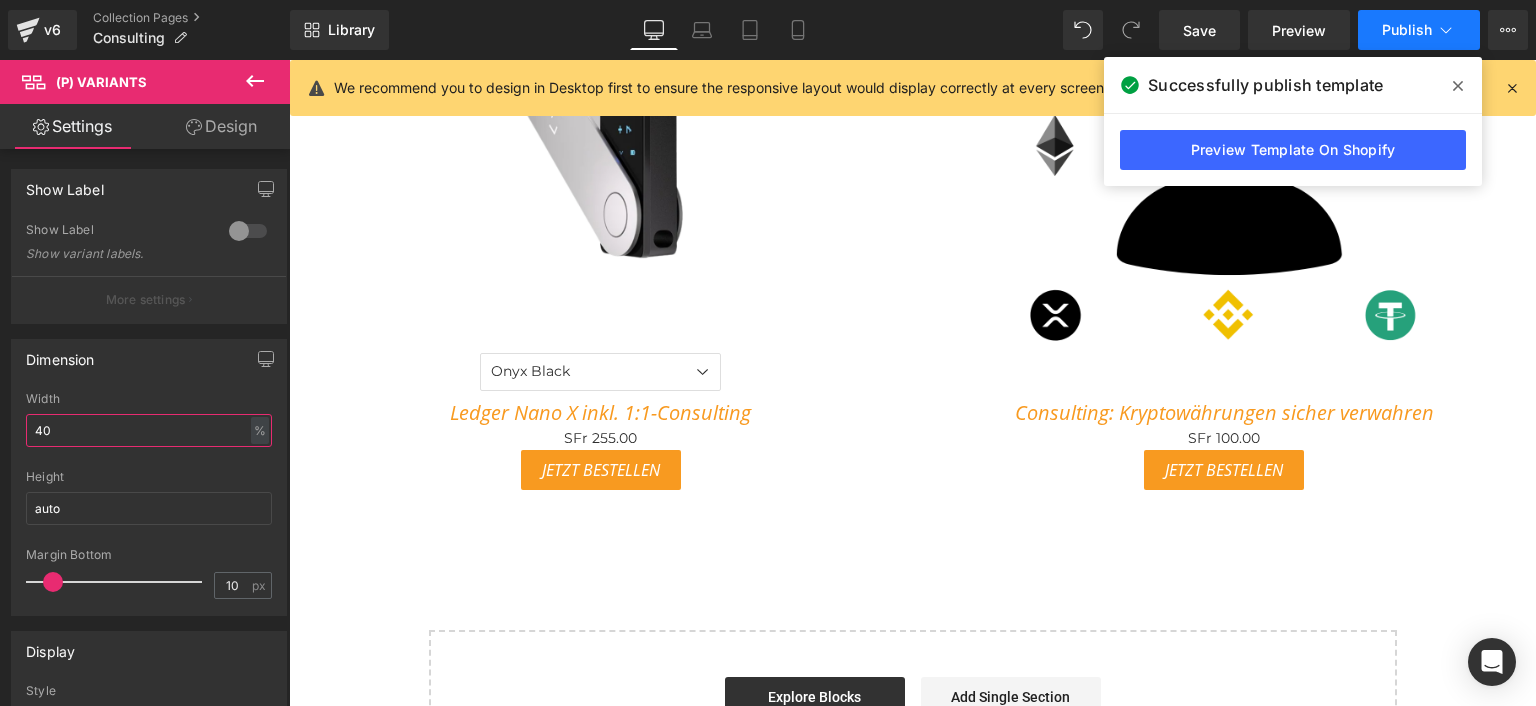 type on "40" 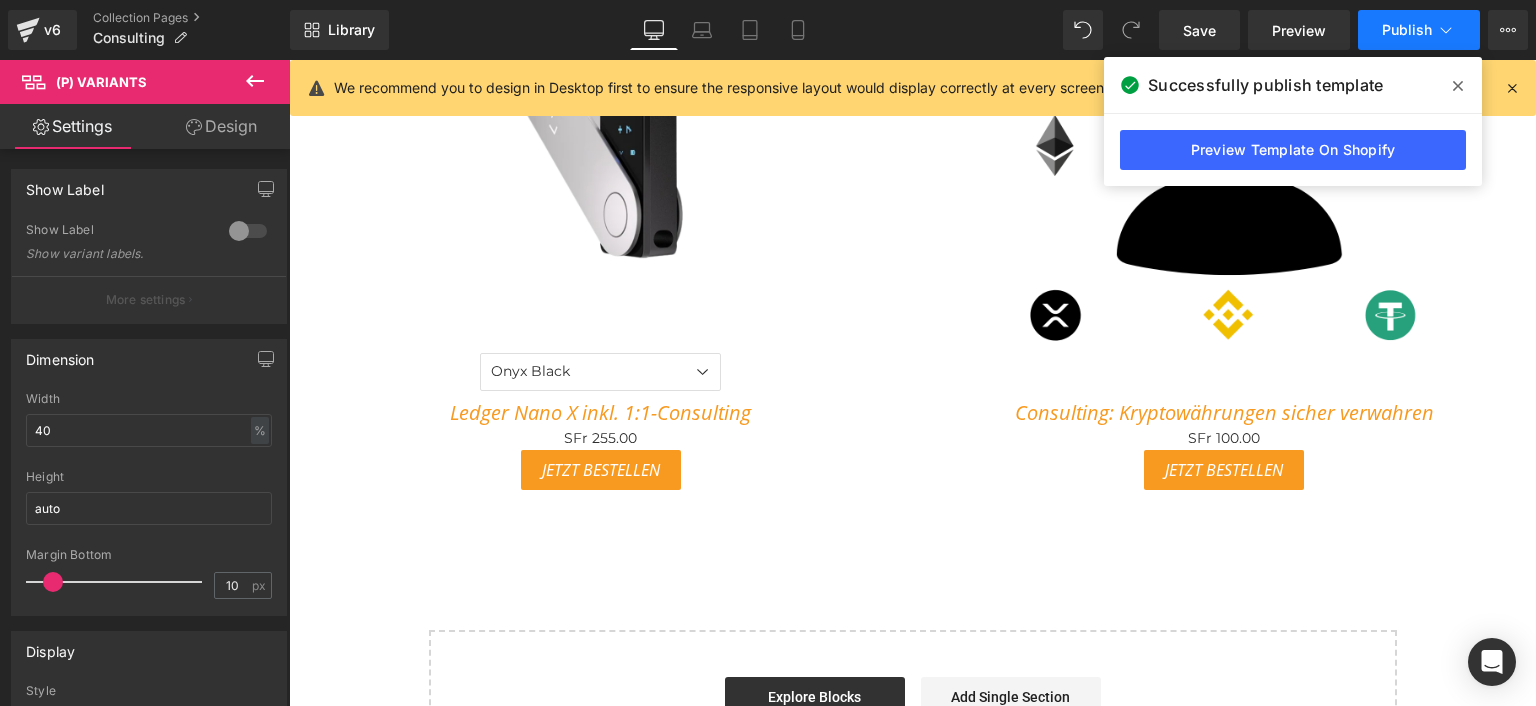 click on "Publish" at bounding box center (1407, 30) 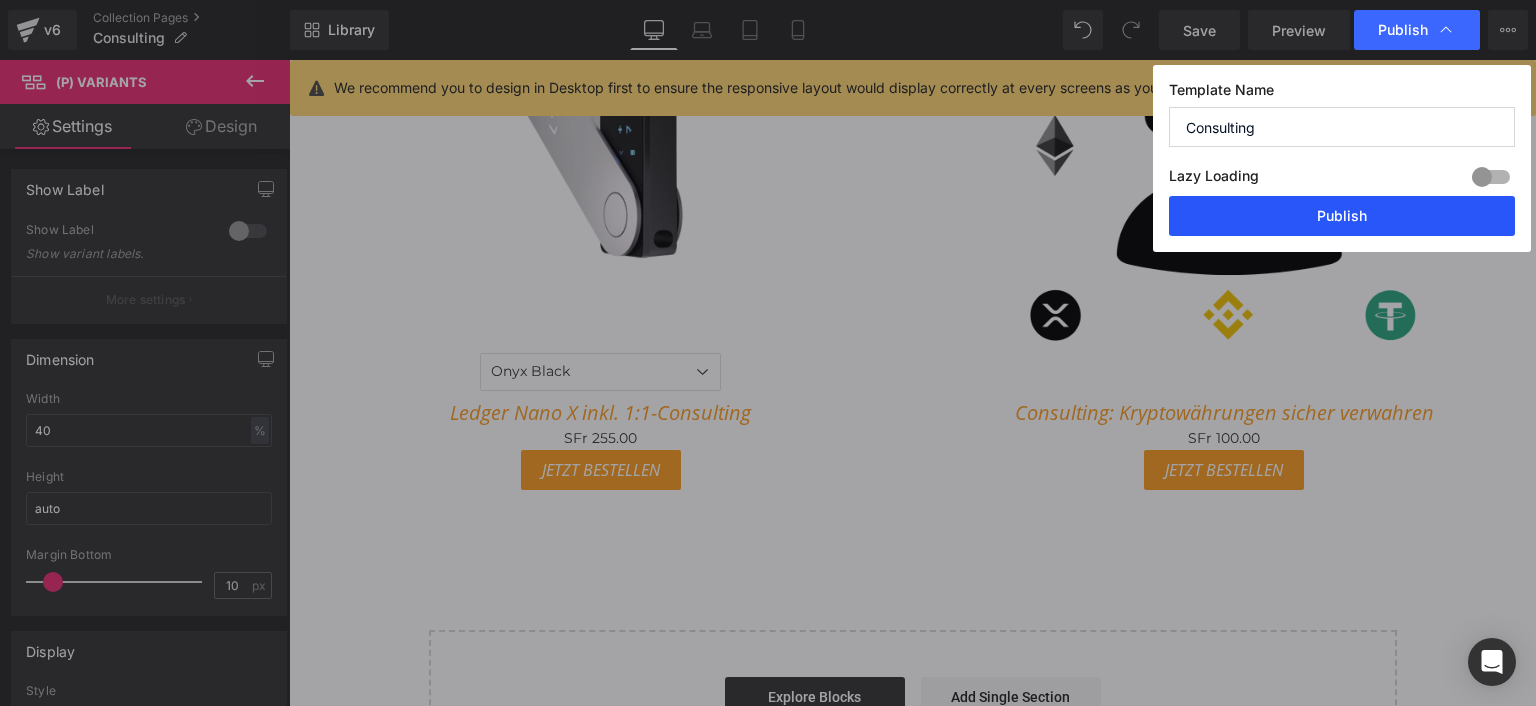 click on "Publish" at bounding box center (1342, 216) 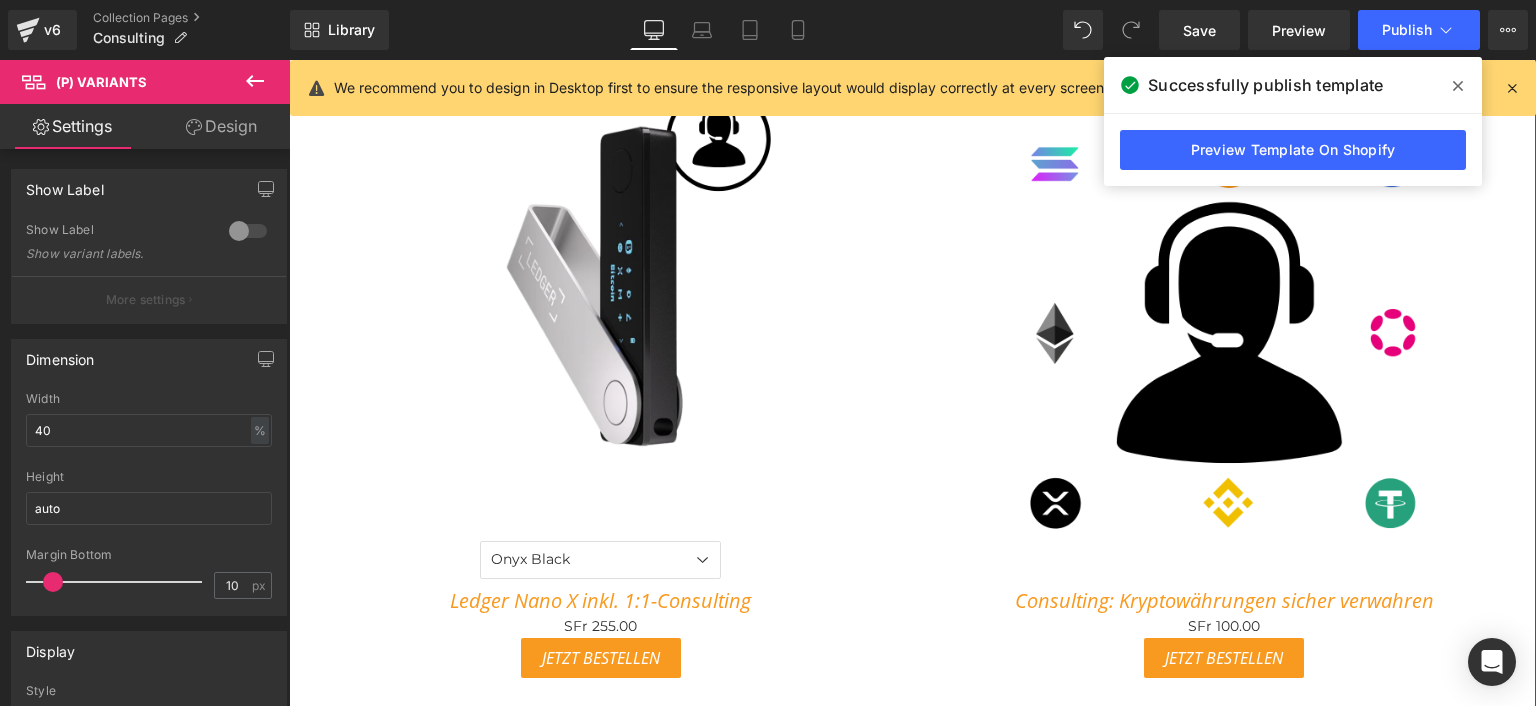 scroll, scrollTop: 923, scrollLeft: 0, axis: vertical 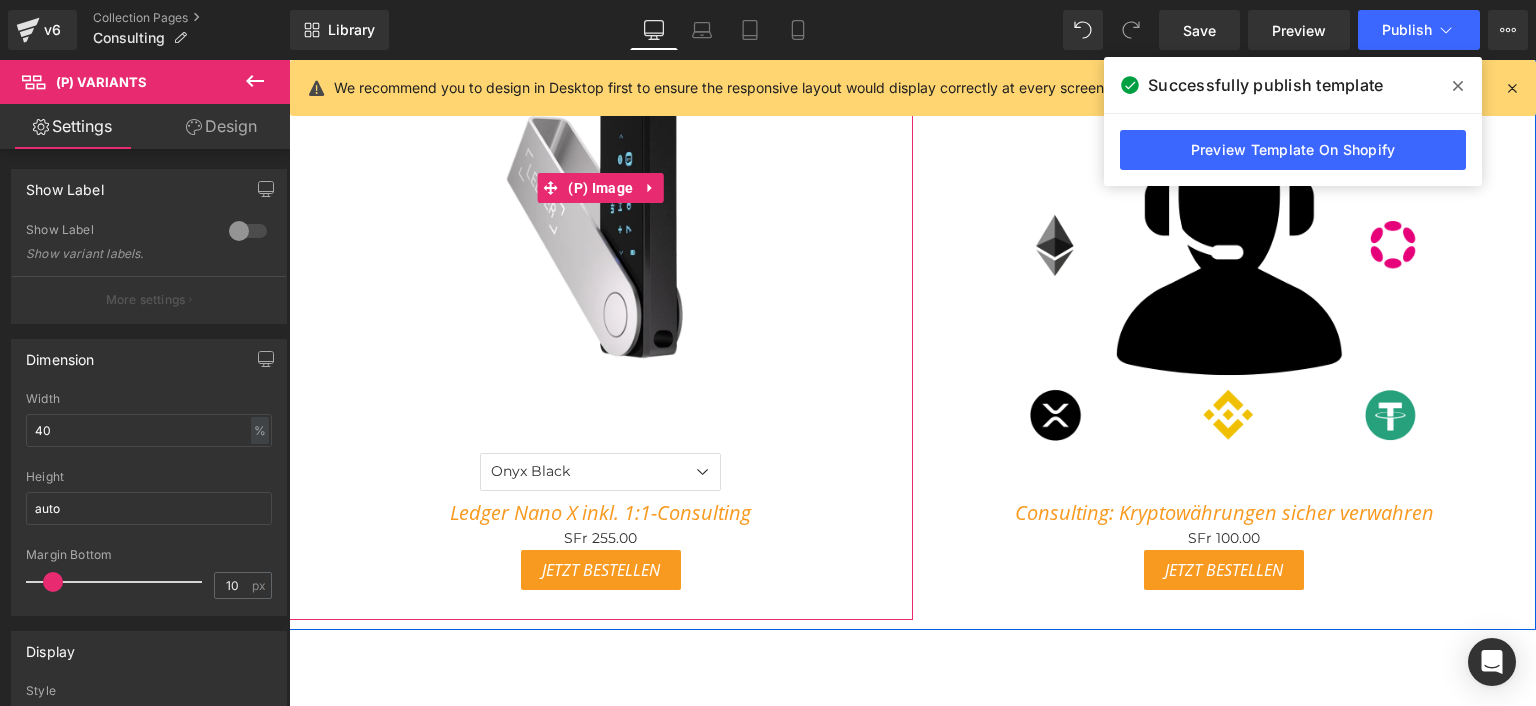 click at bounding box center [601, 187] 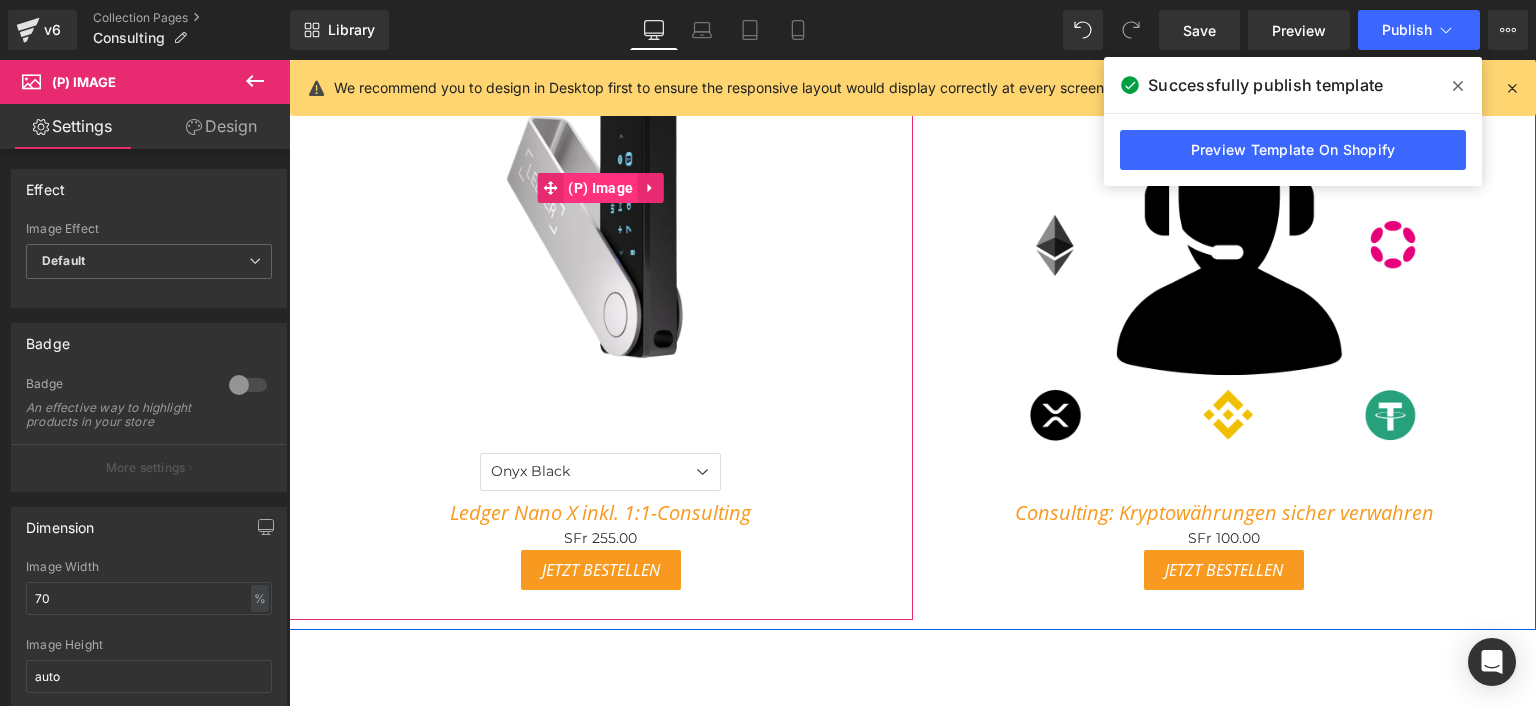 click on "(P) Image" at bounding box center [600, 188] 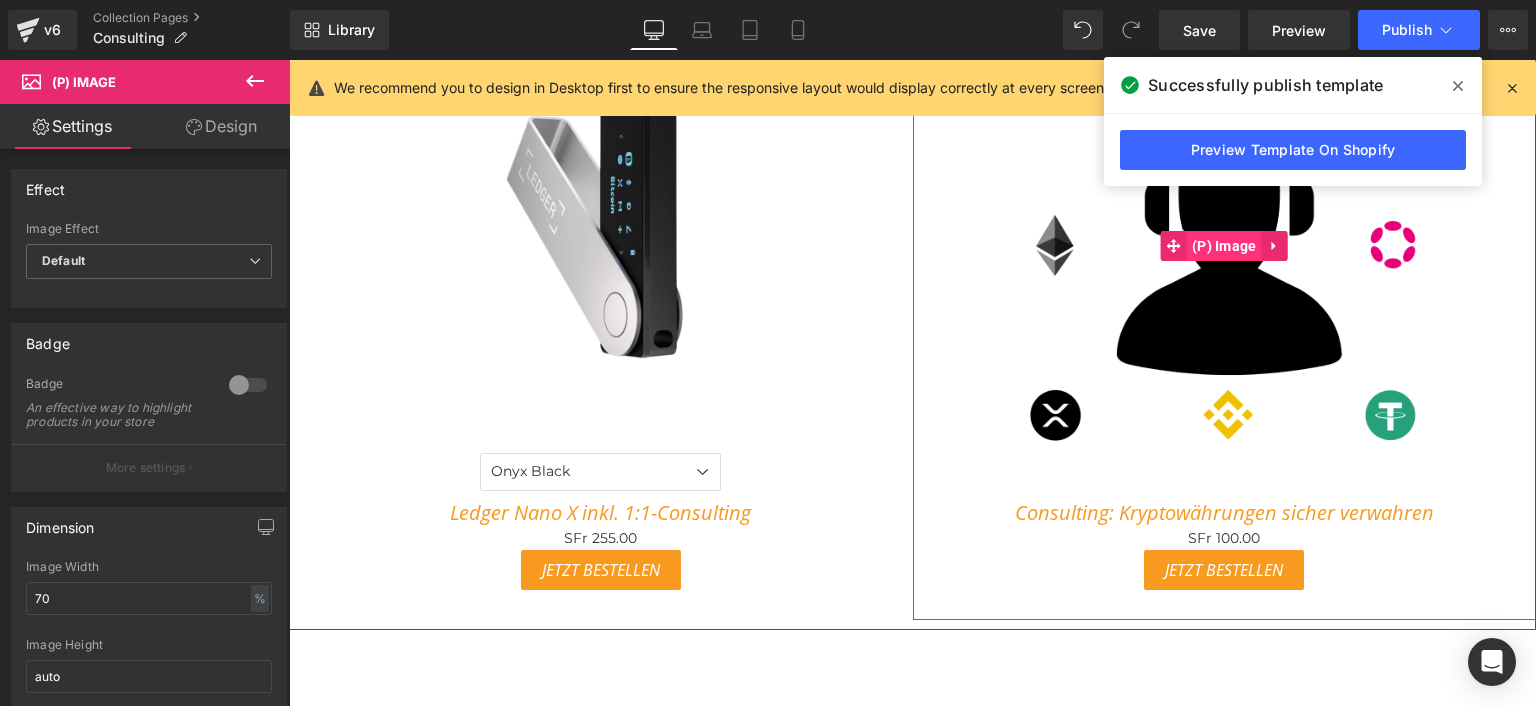 click on "(P) Image" at bounding box center [1224, 246] 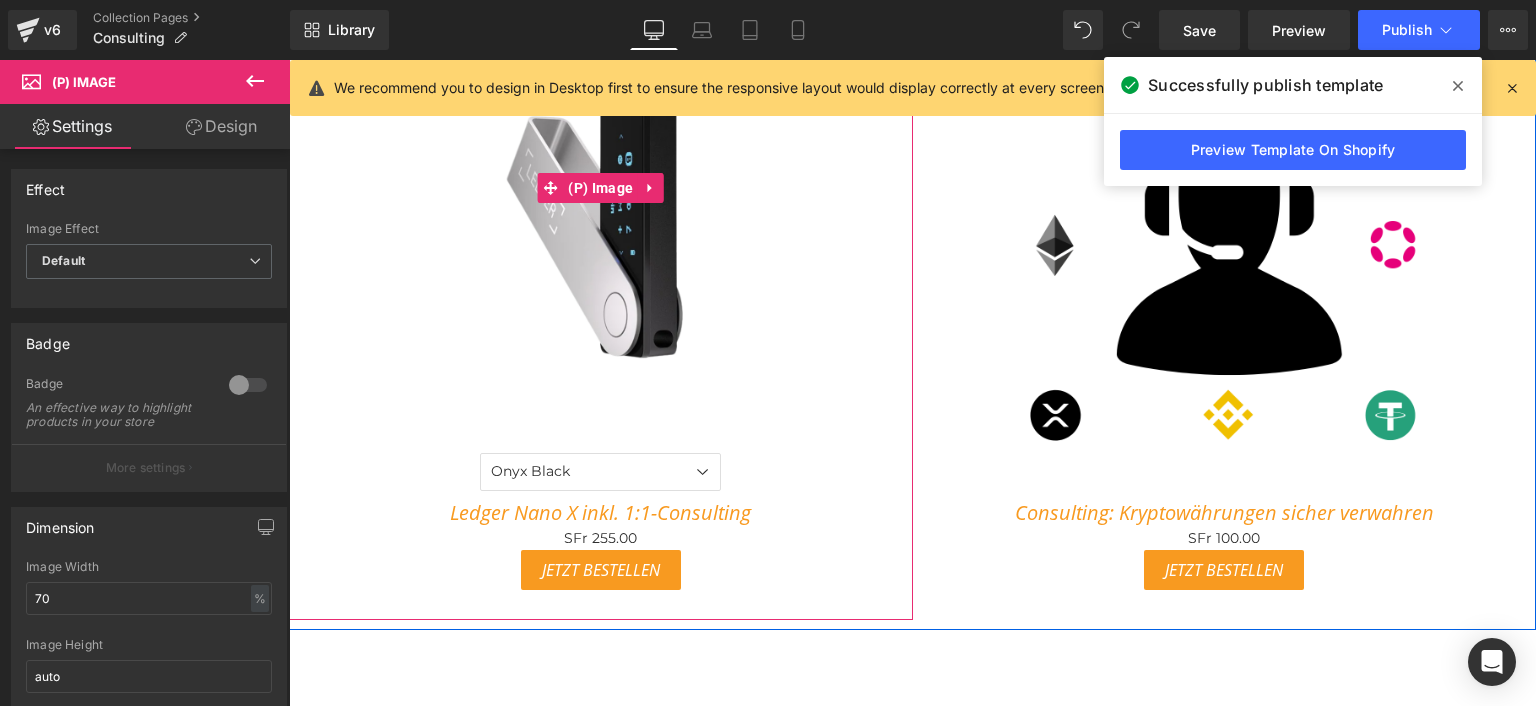 click at bounding box center [601, 187] 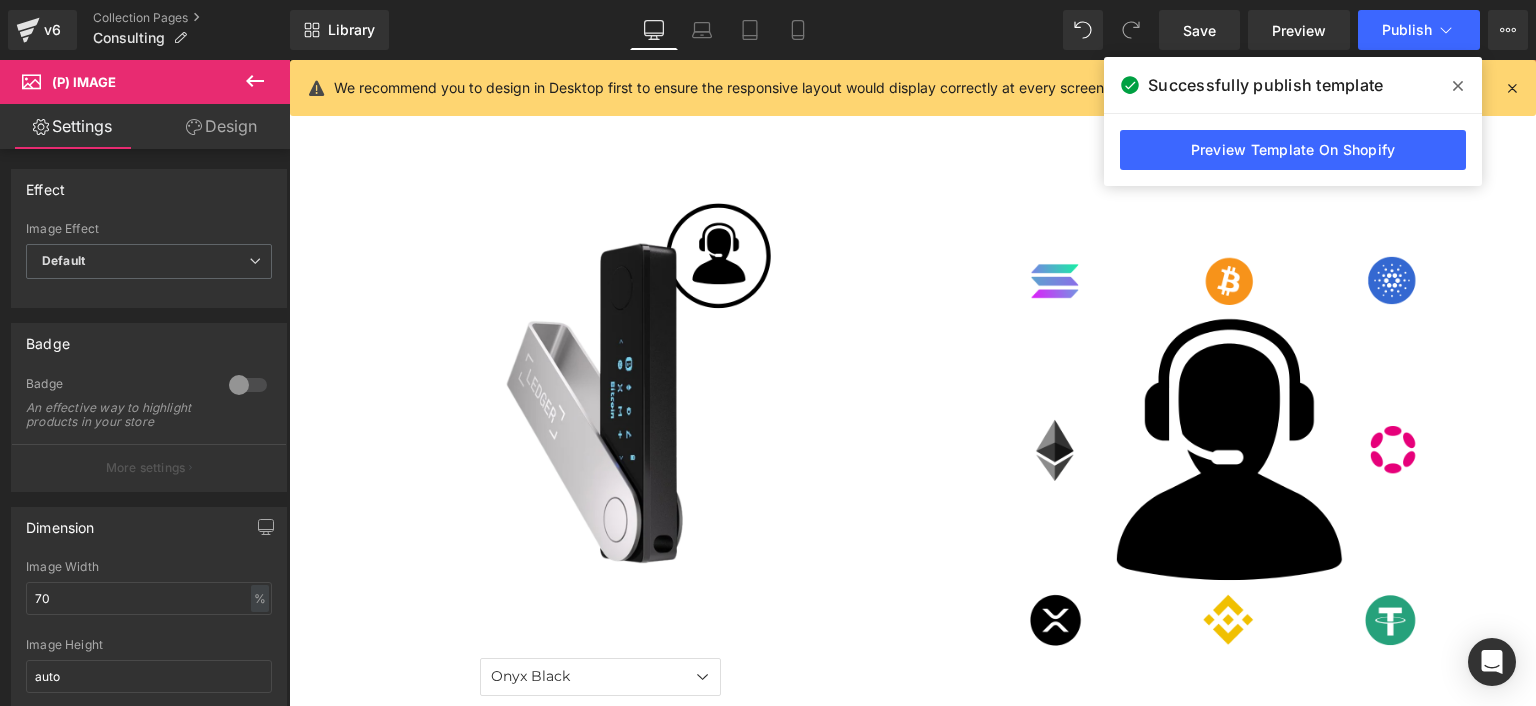 scroll, scrollTop: 823, scrollLeft: 0, axis: vertical 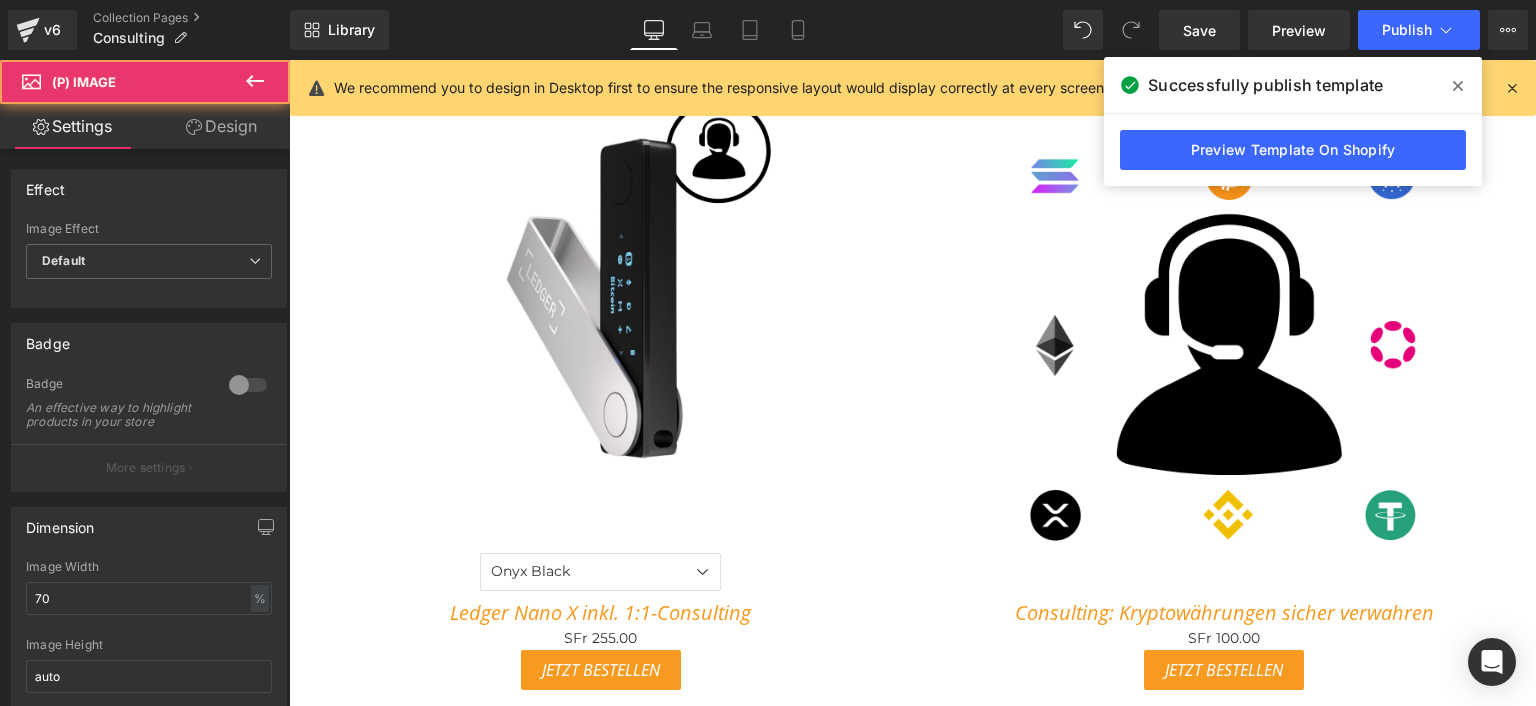 click on "Sale Off
(P) Image" at bounding box center [601, 287] 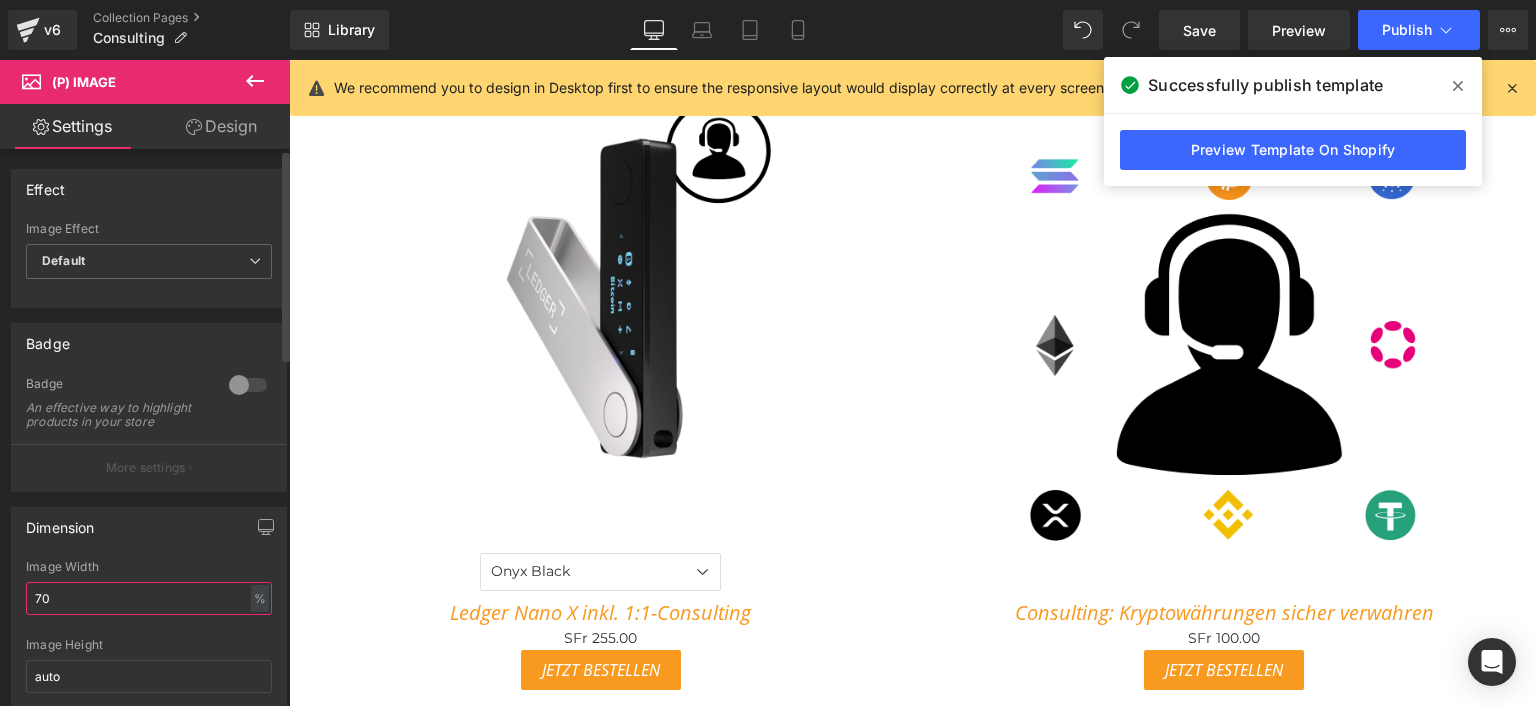 click on "70" at bounding box center [149, 598] 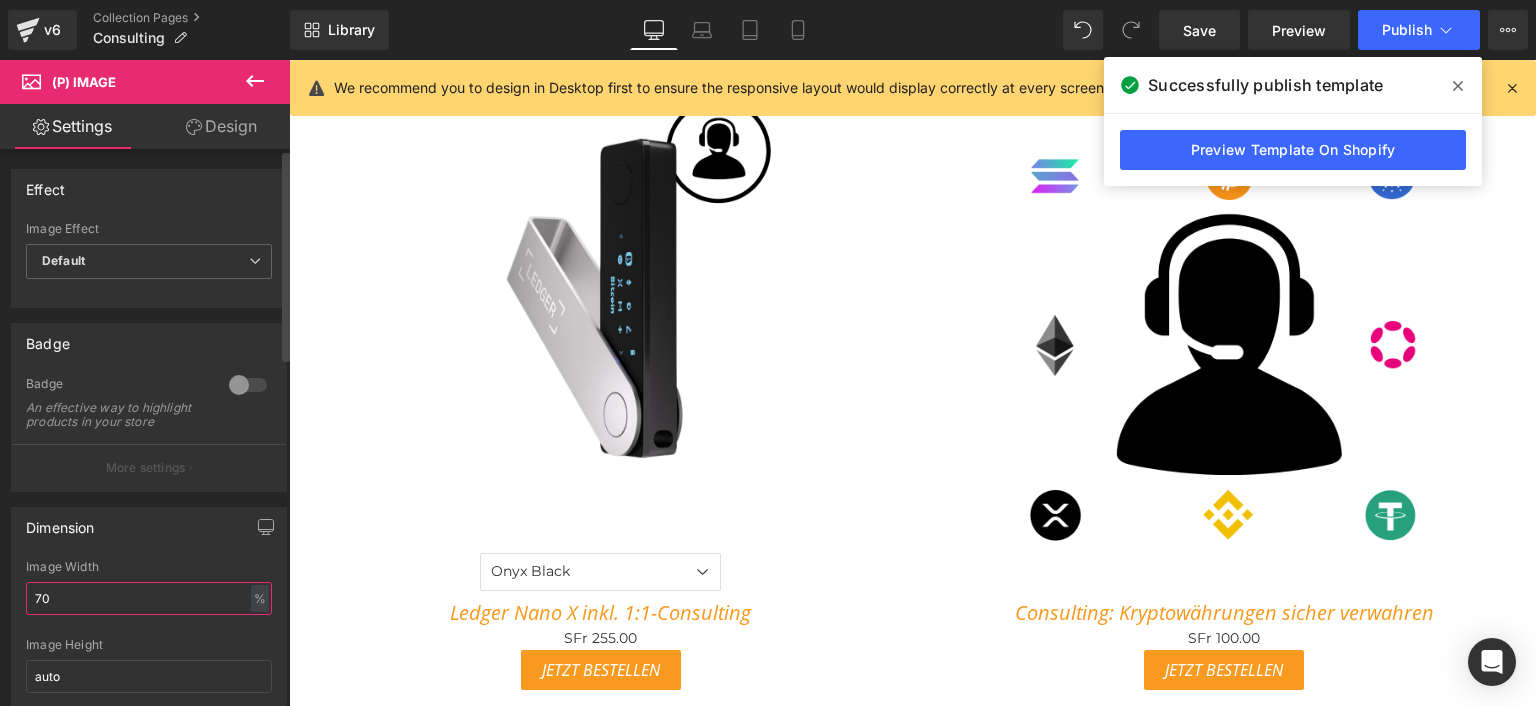 click on "70" at bounding box center [149, 598] 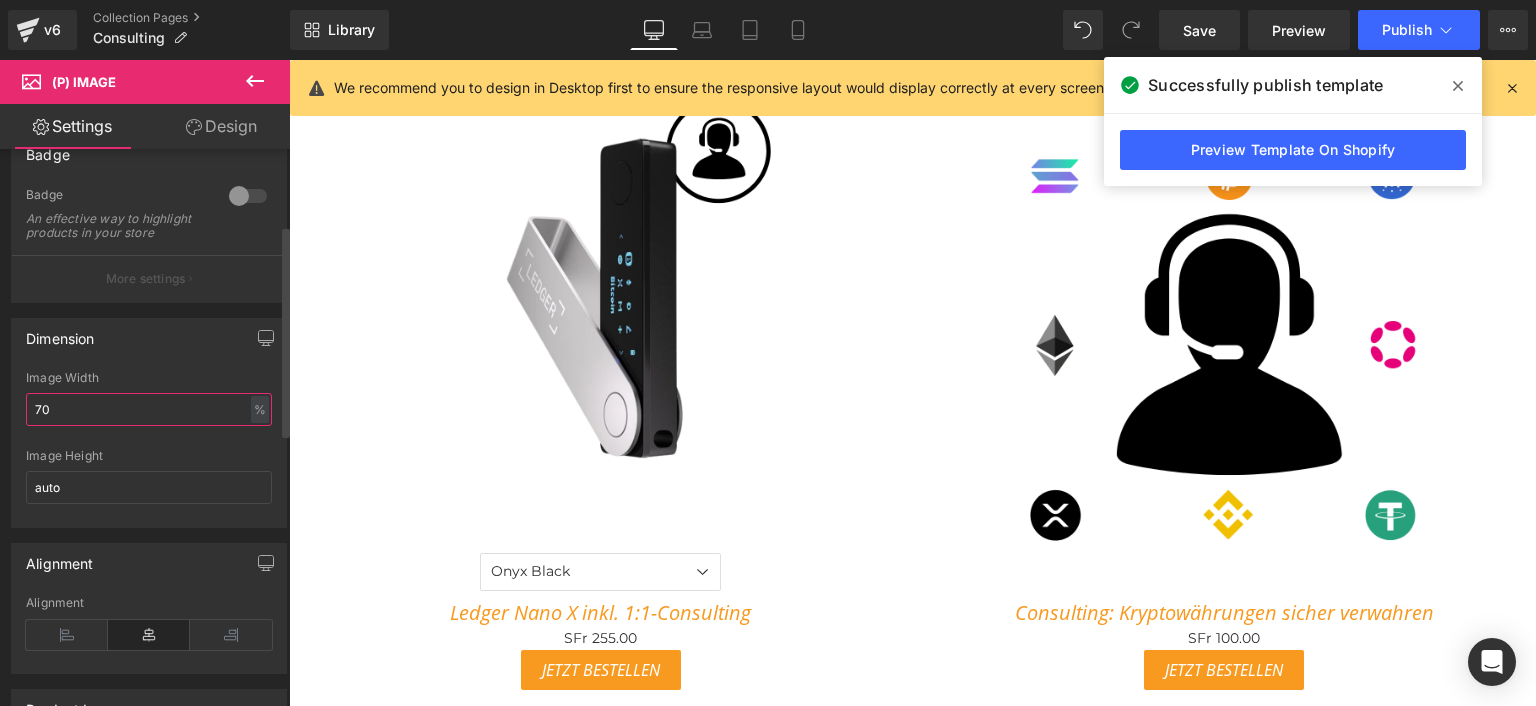 scroll, scrollTop: 200, scrollLeft: 0, axis: vertical 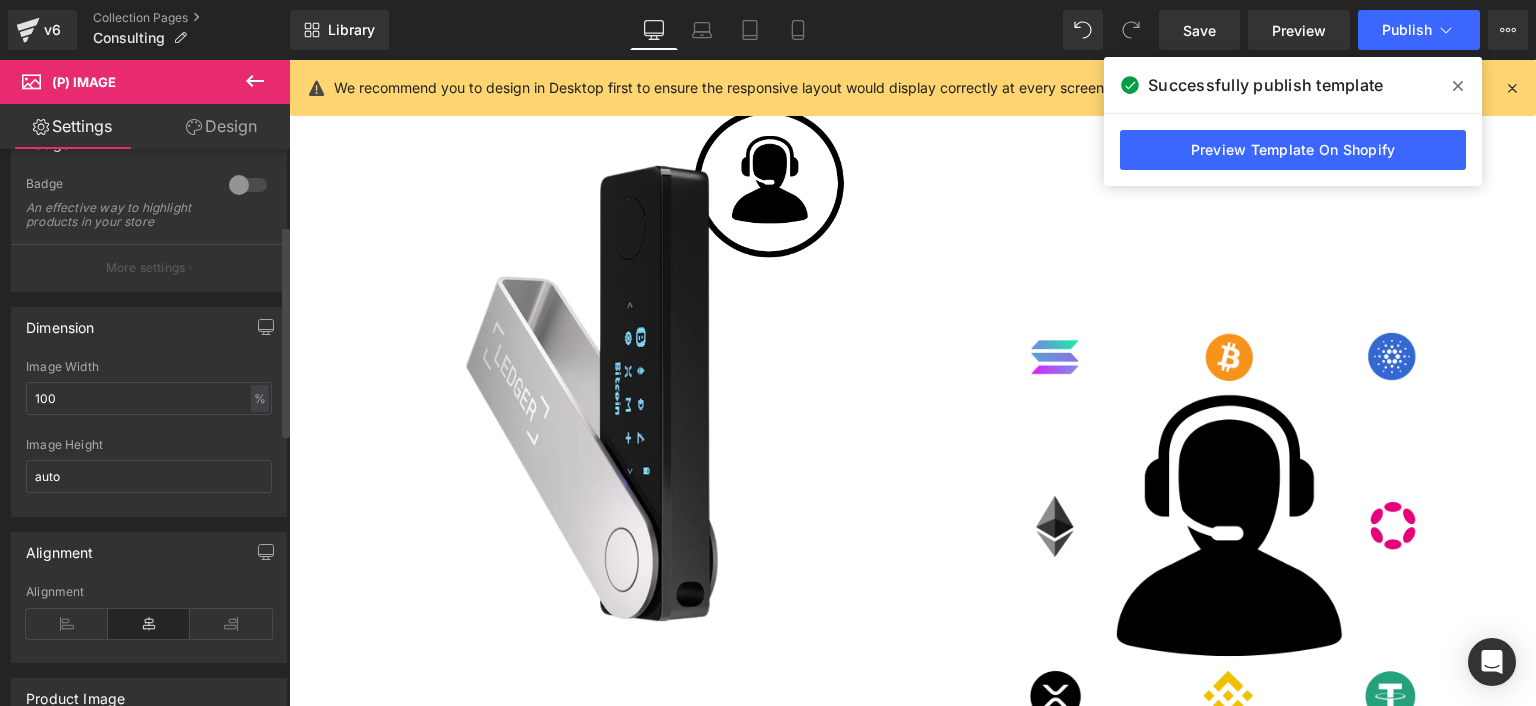 click on "Alignment Left Center Right Alignment" at bounding box center (149, 597) 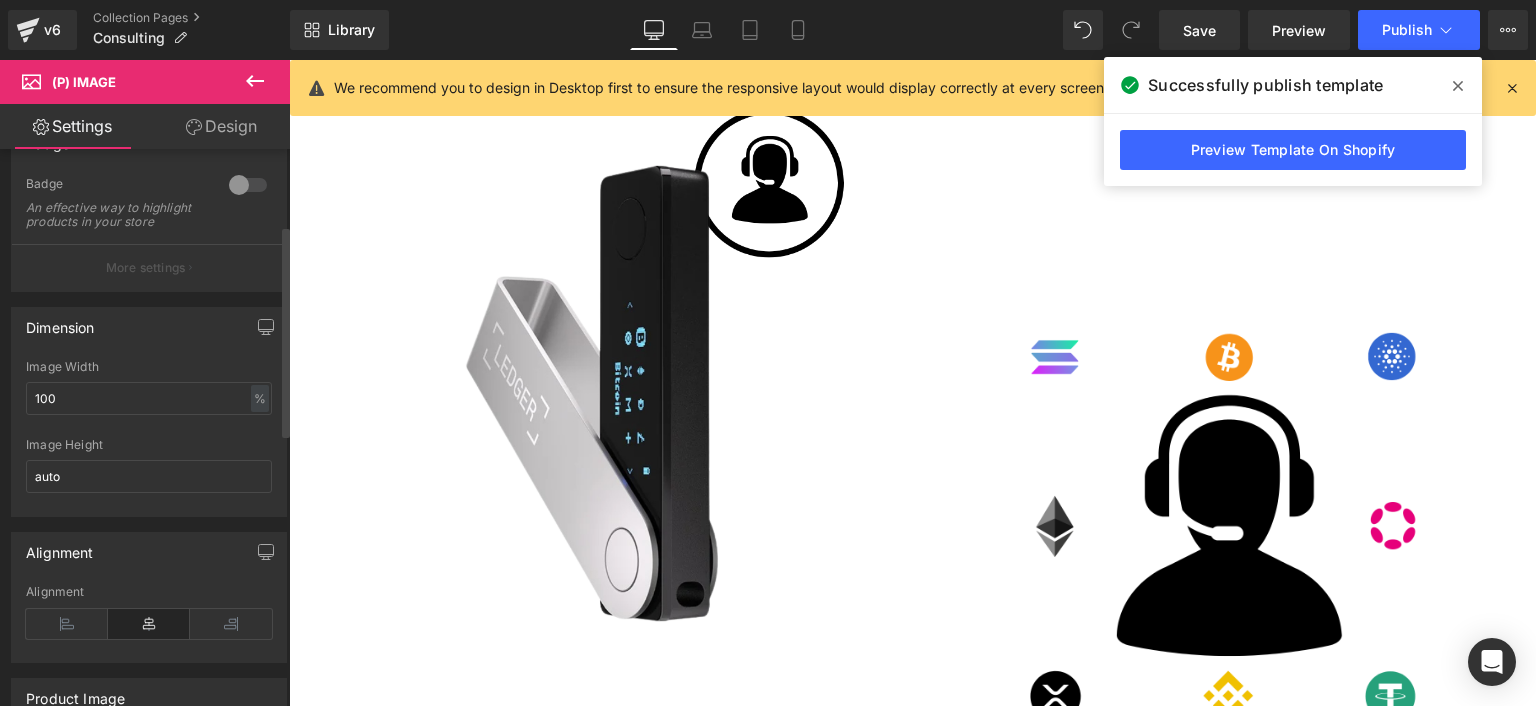 click on "Alignment Left Center Right Alignment" at bounding box center [149, 597] 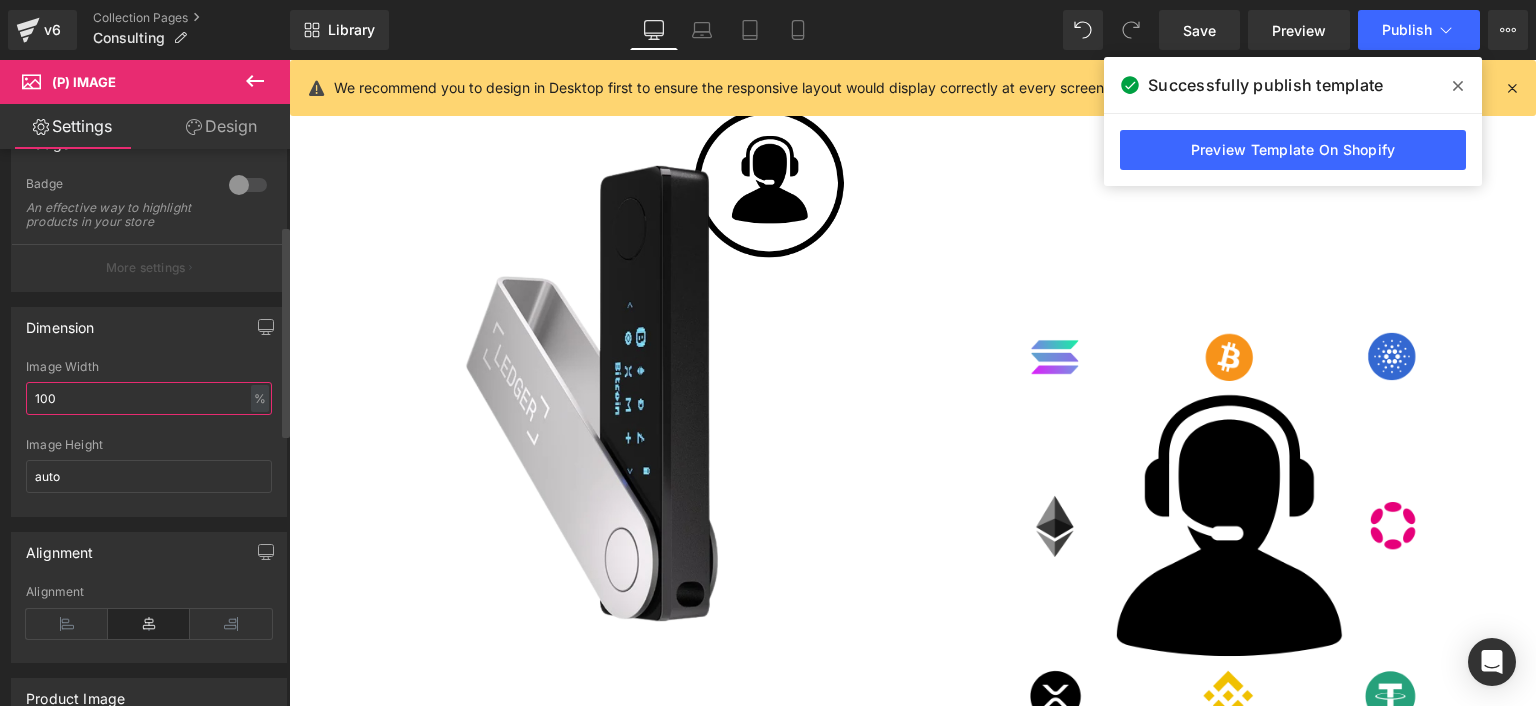 click on "100" at bounding box center (149, 398) 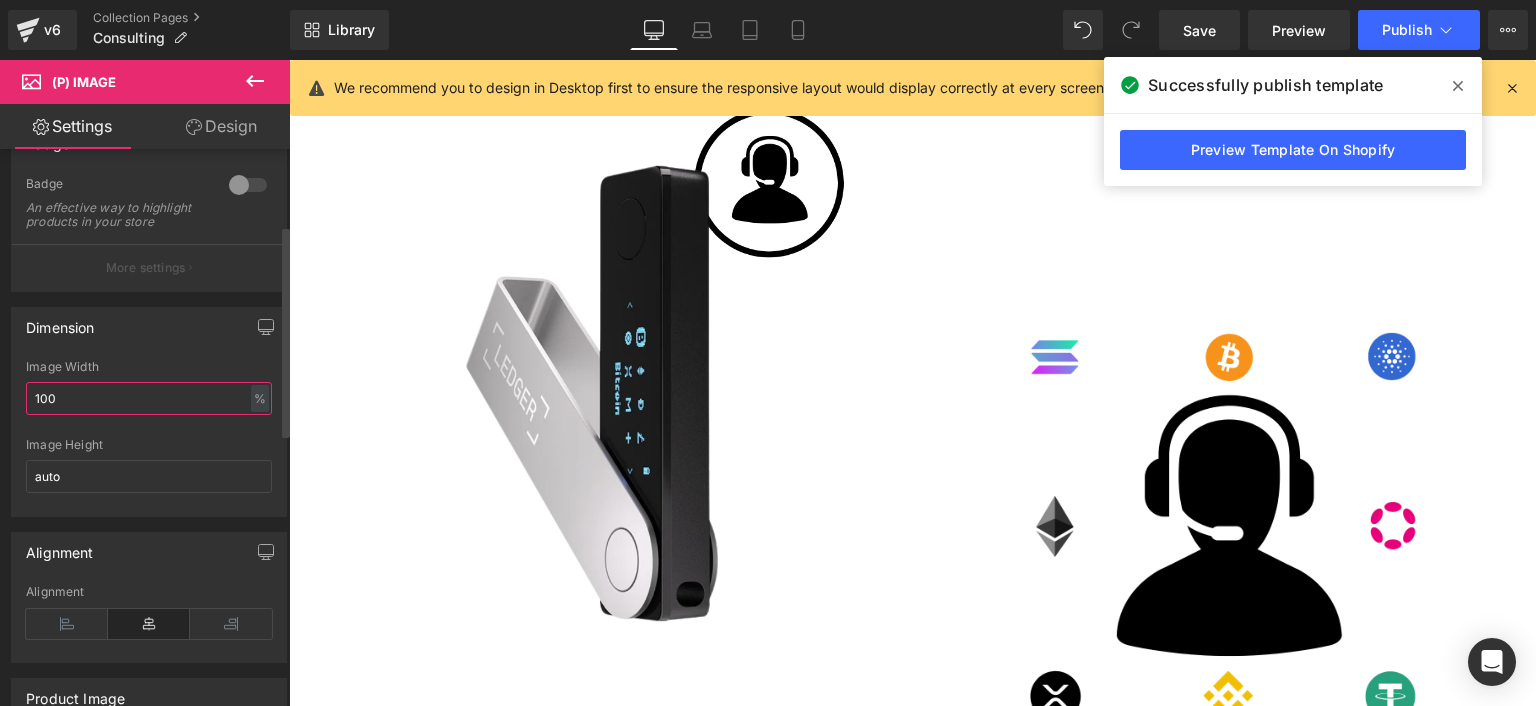 click on "100" at bounding box center [149, 398] 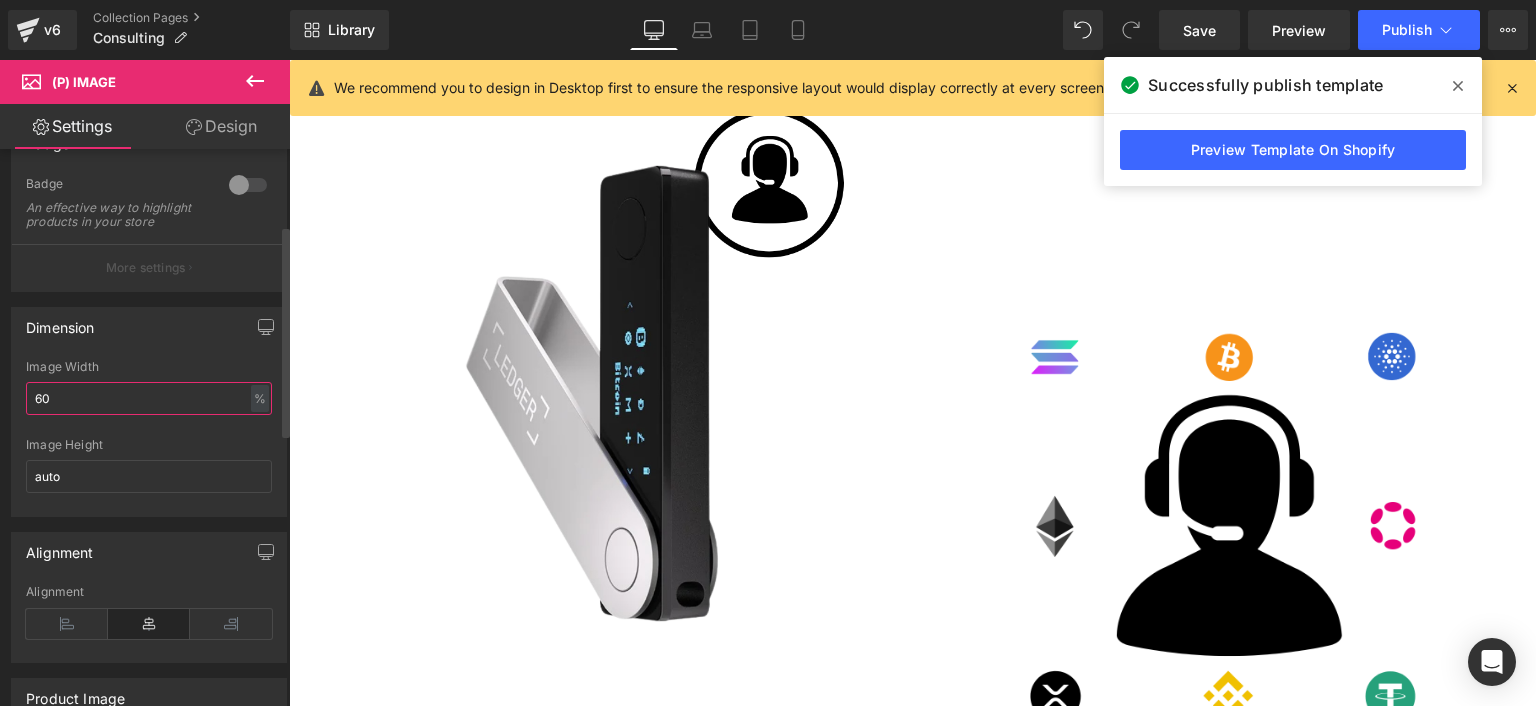 scroll, scrollTop: 826, scrollLeft: 0, axis: vertical 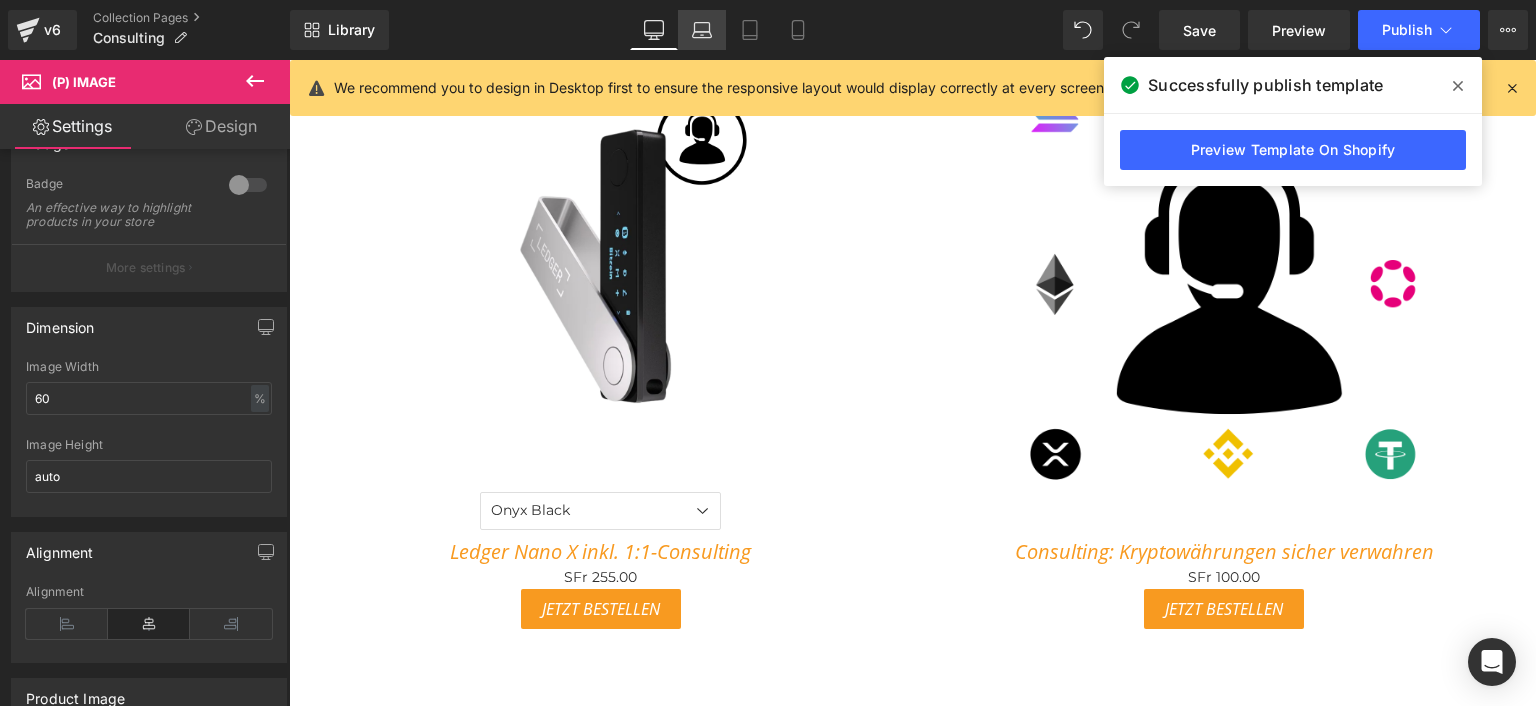 click on "Laptop" at bounding box center [702, 30] 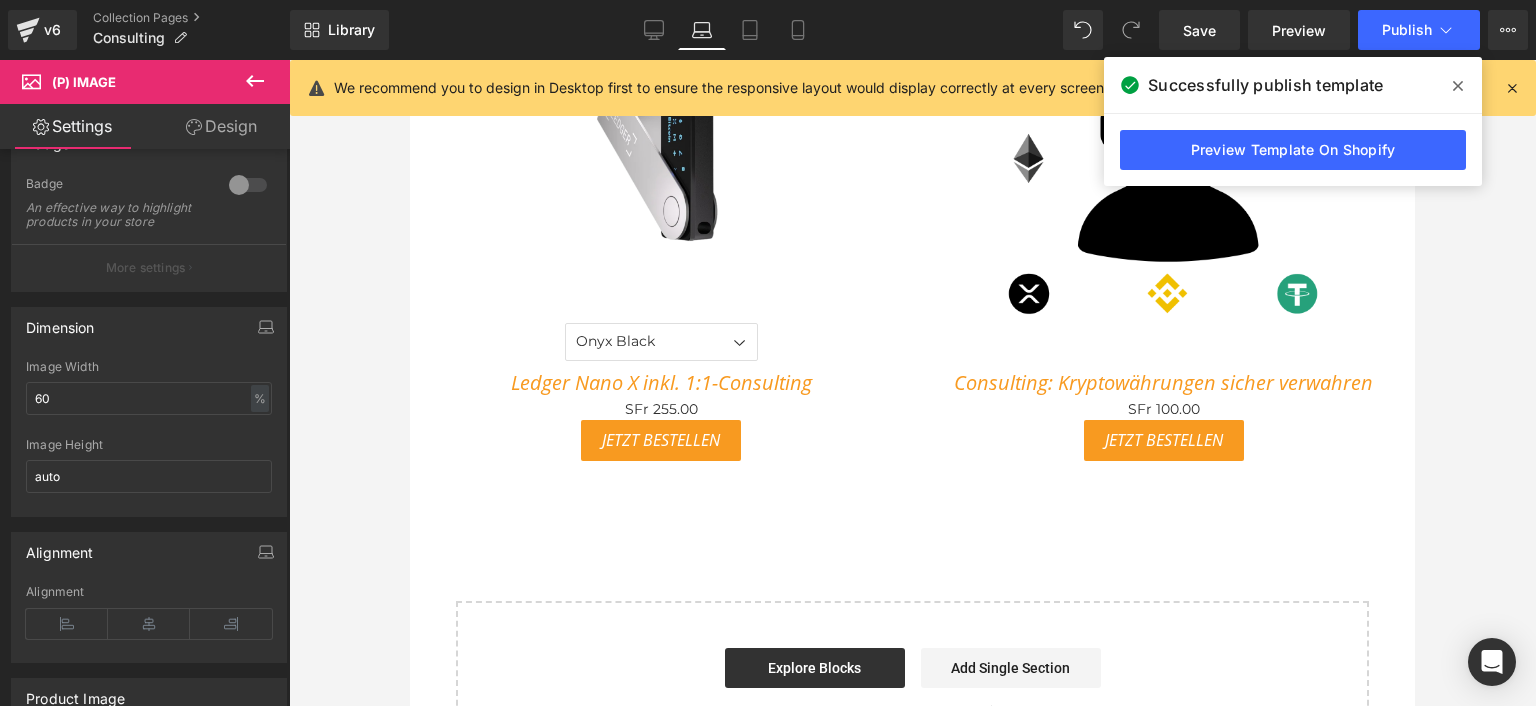 scroll, scrollTop: 727, scrollLeft: 0, axis: vertical 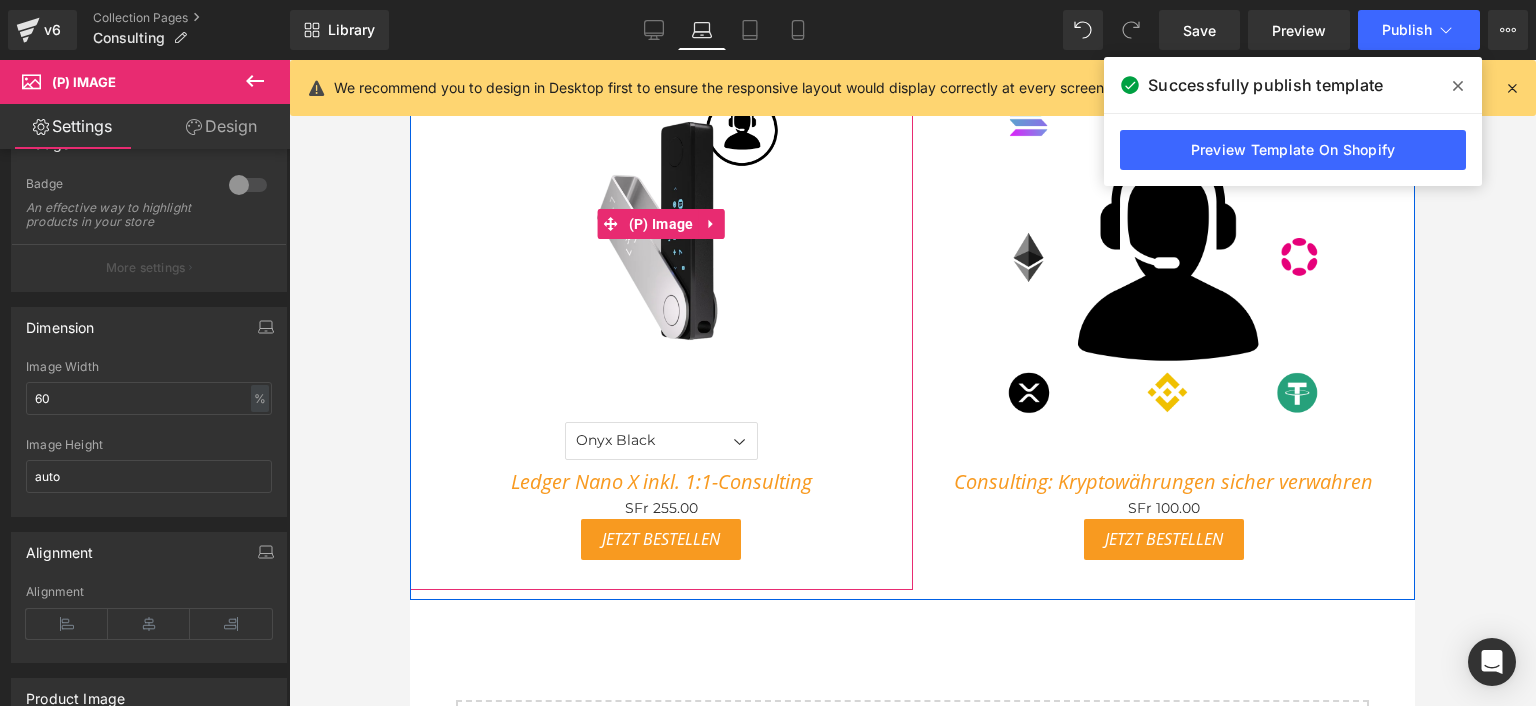 click at bounding box center [662, 224] 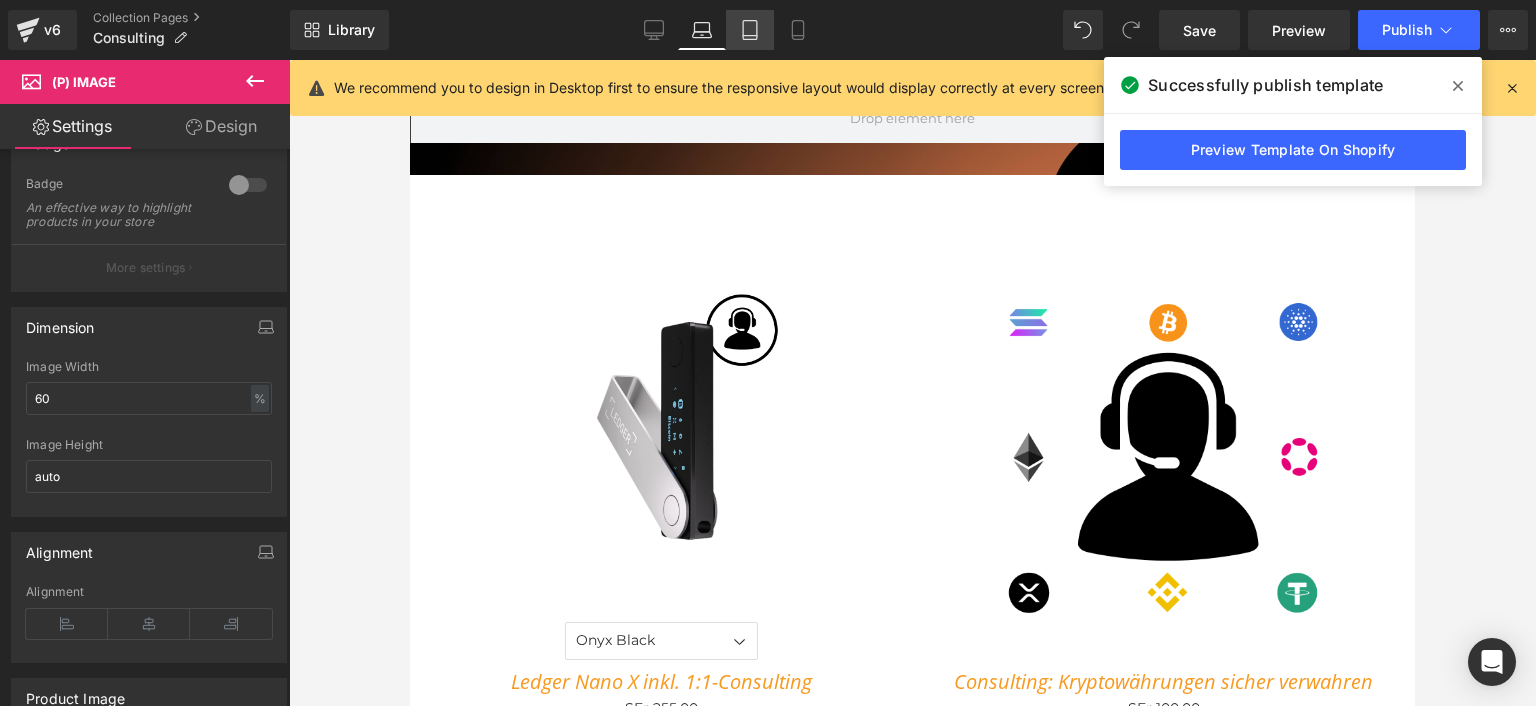 click 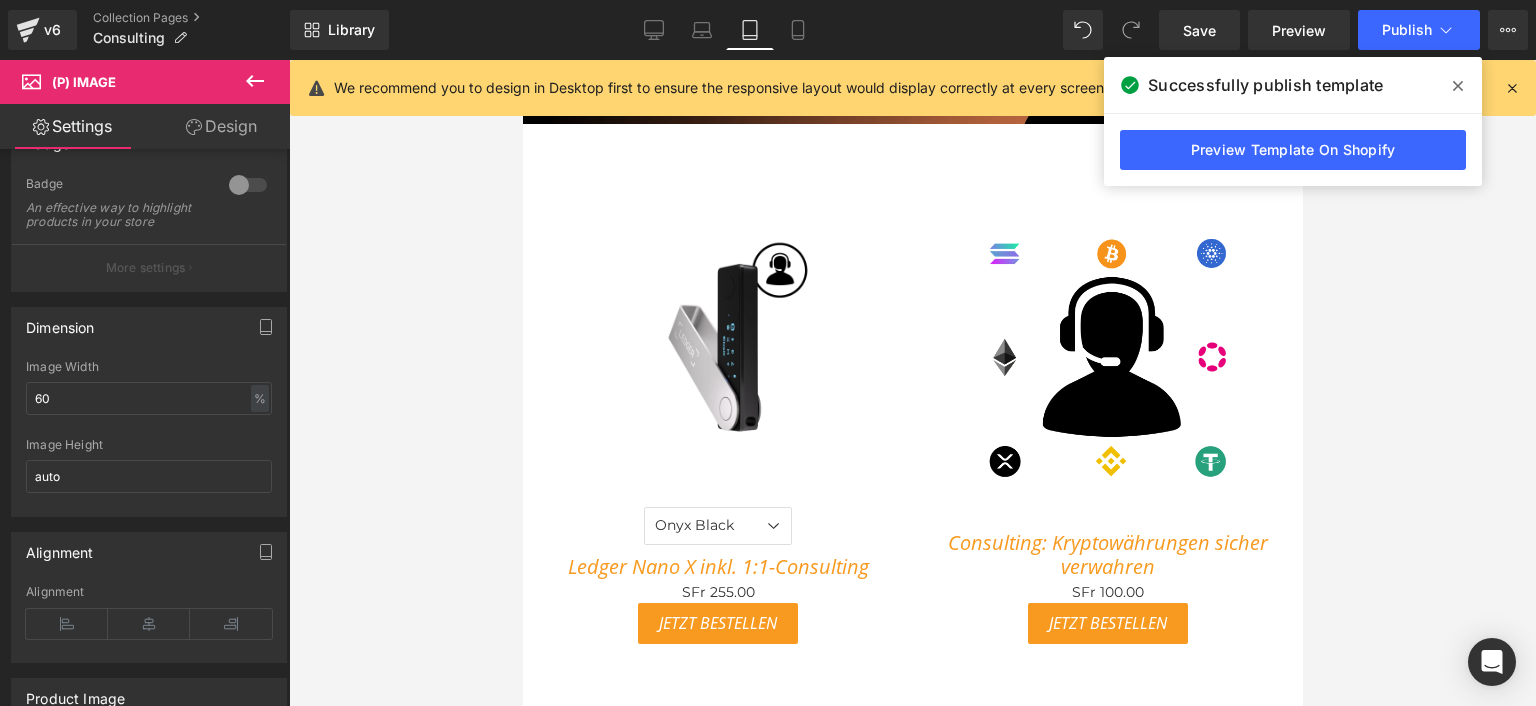 scroll, scrollTop: 479, scrollLeft: 0, axis: vertical 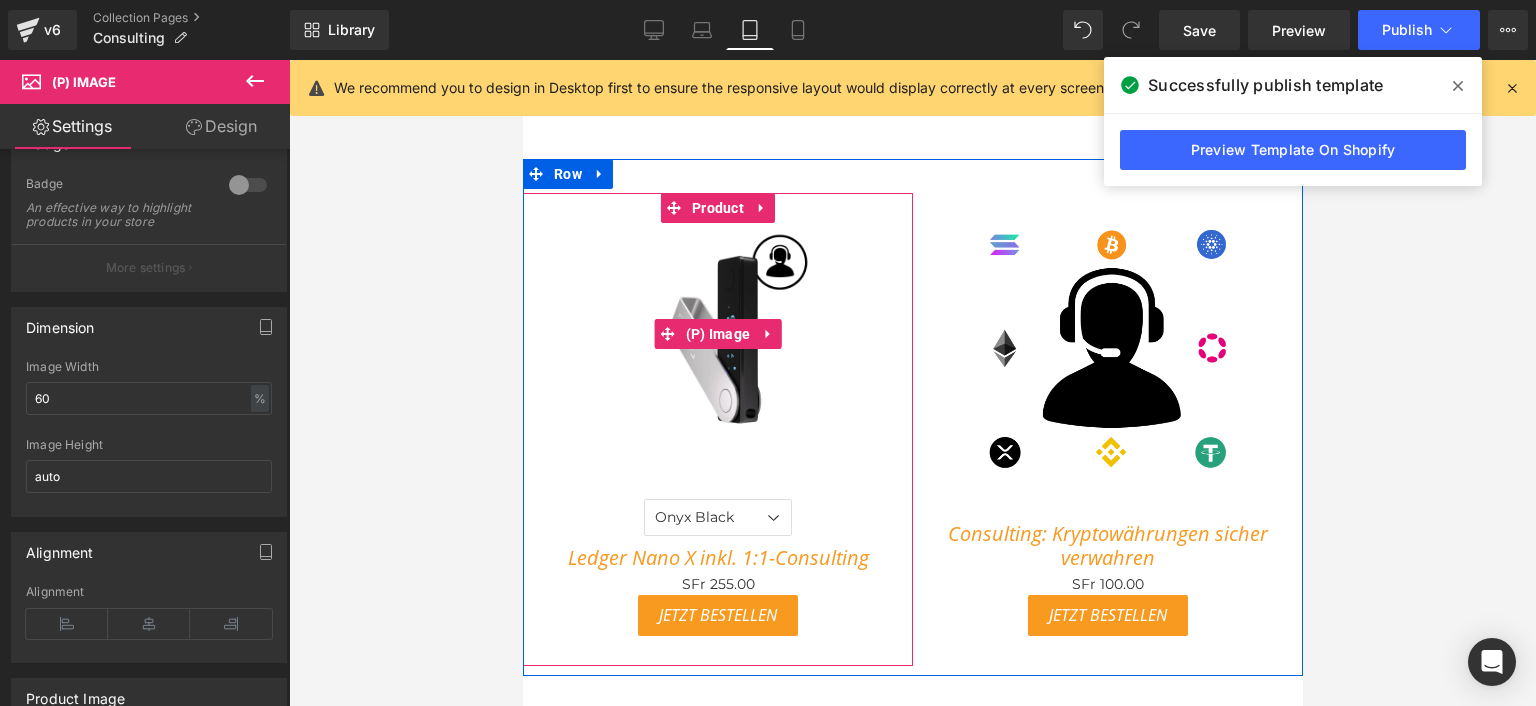click at bounding box center [717, 334] 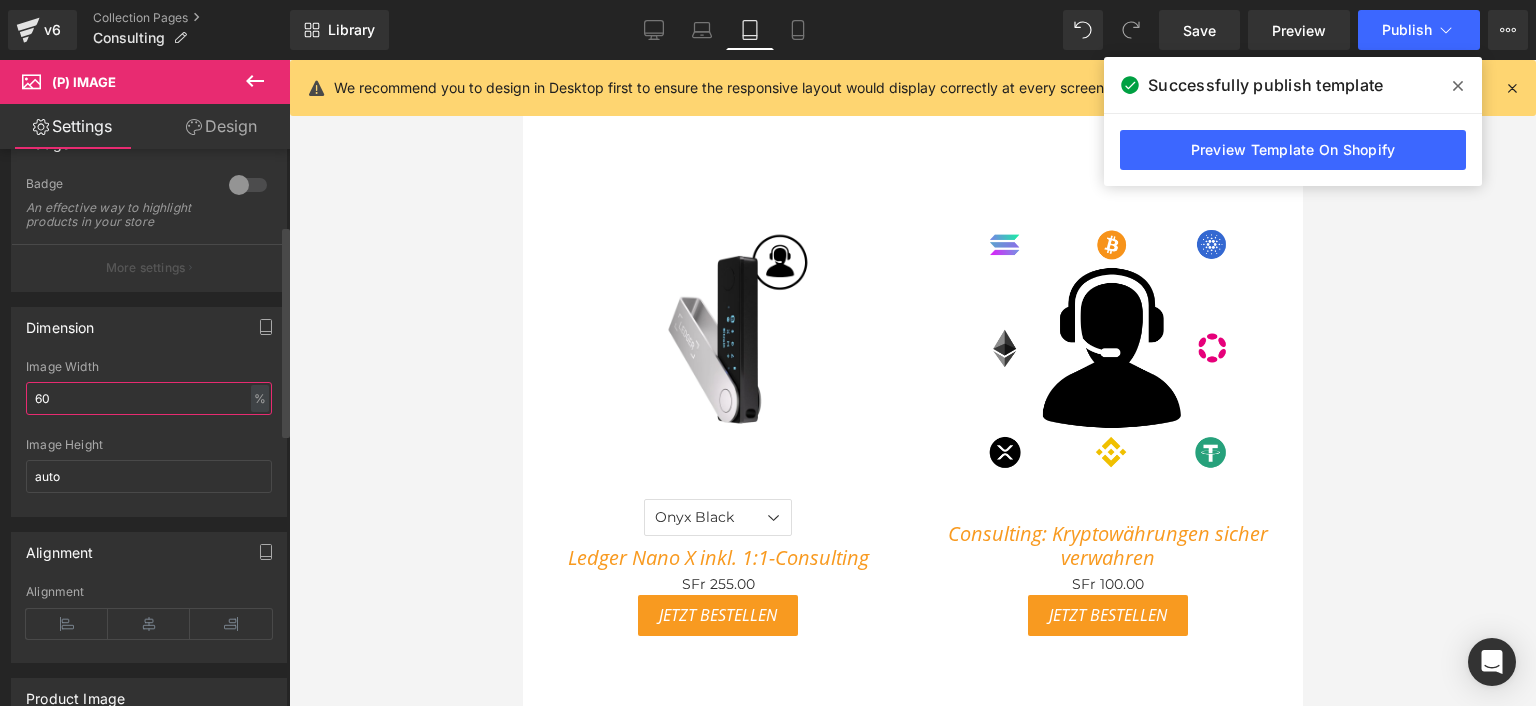 click on "60" at bounding box center [149, 398] 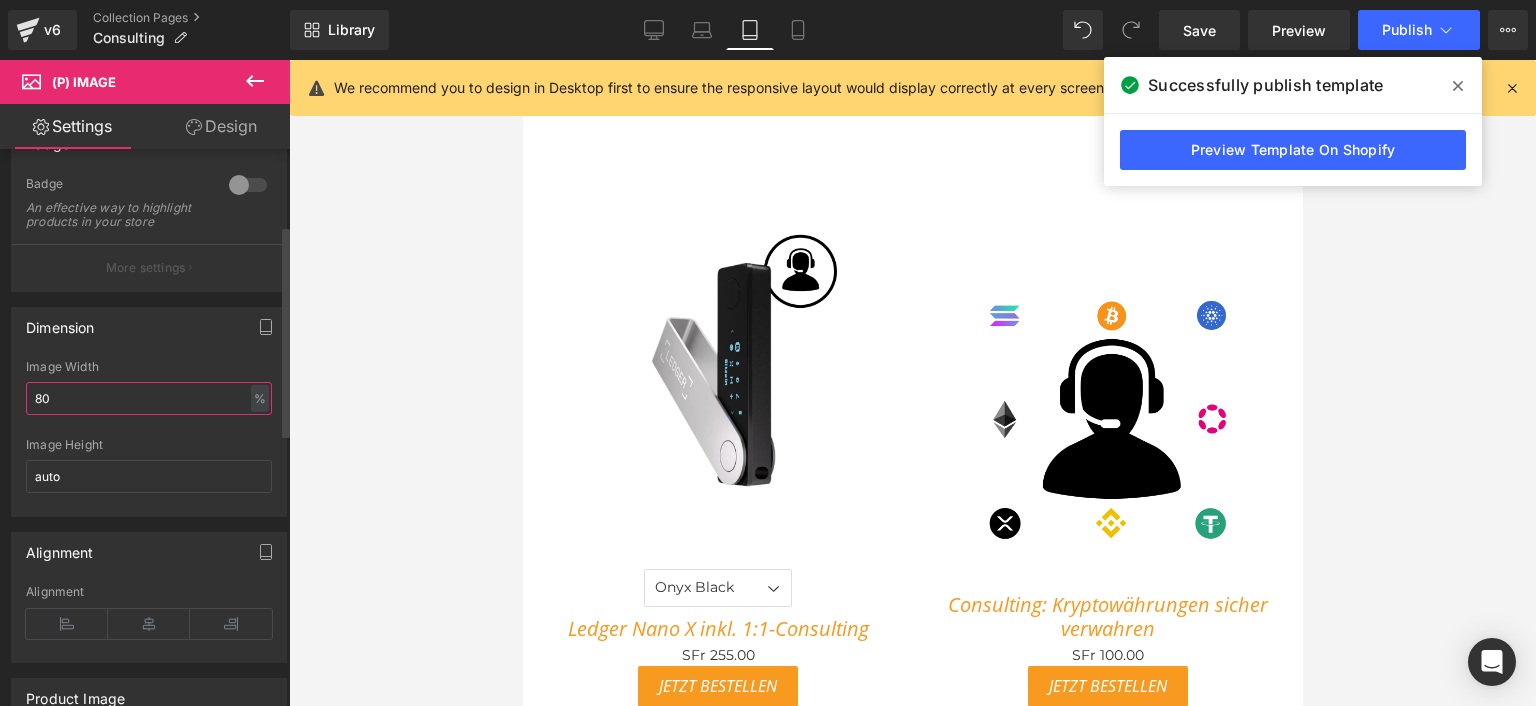 type on "8" 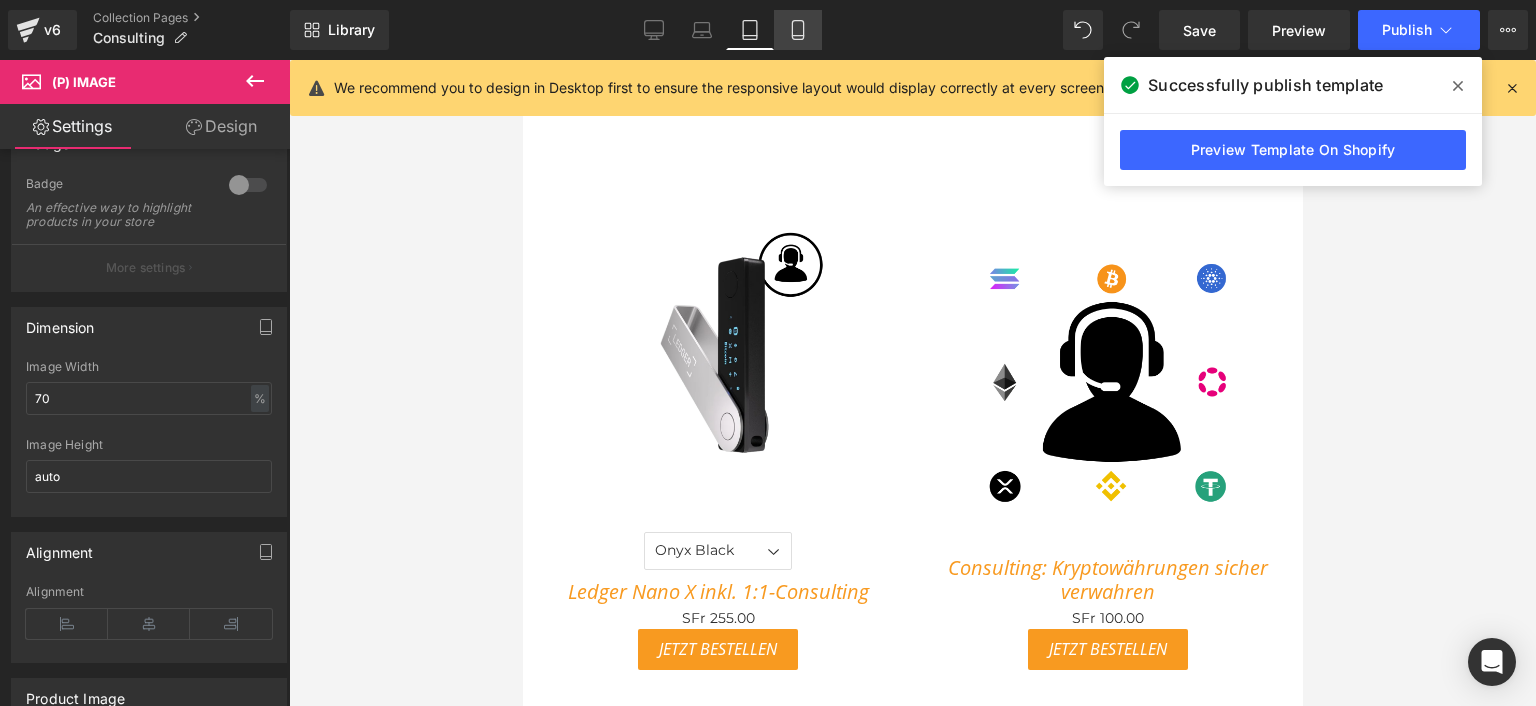 click 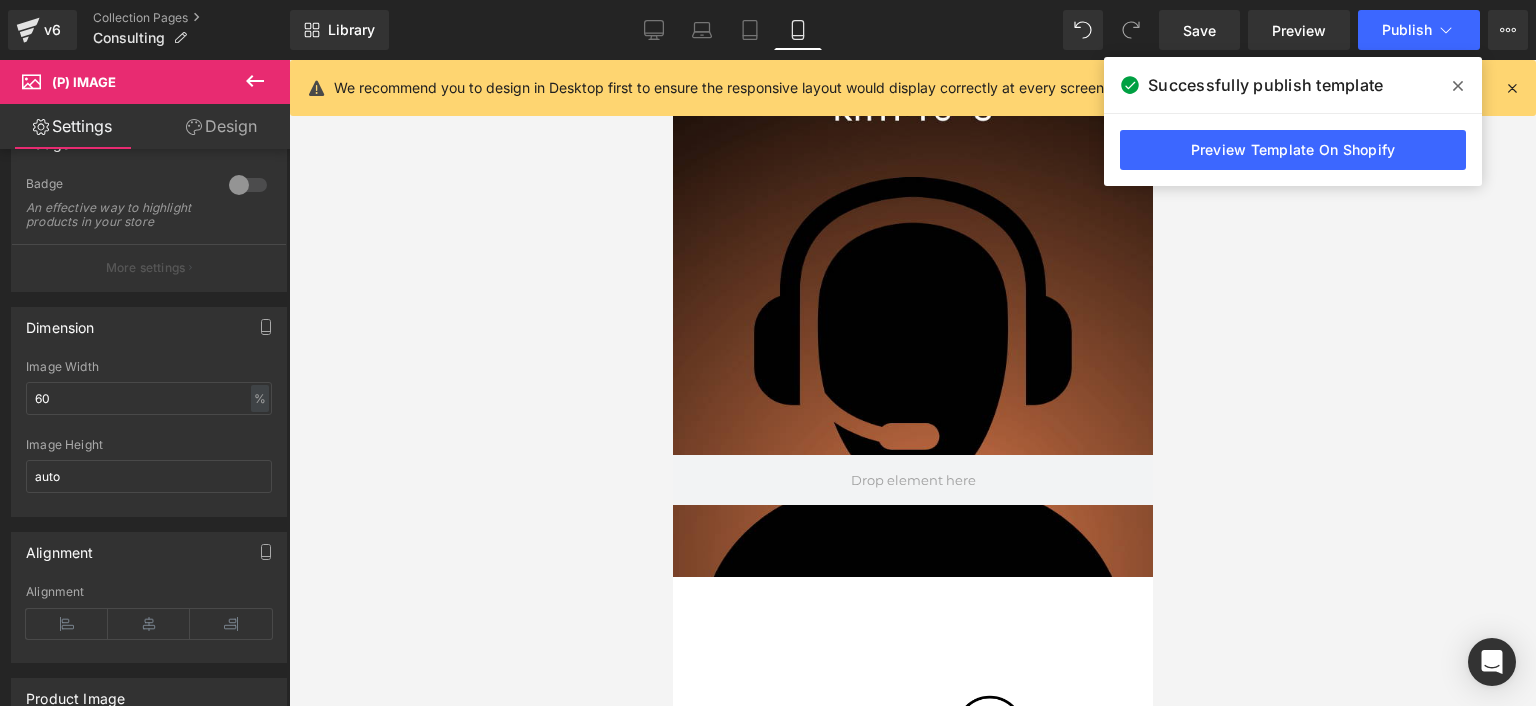 scroll, scrollTop: 881, scrollLeft: 0, axis: vertical 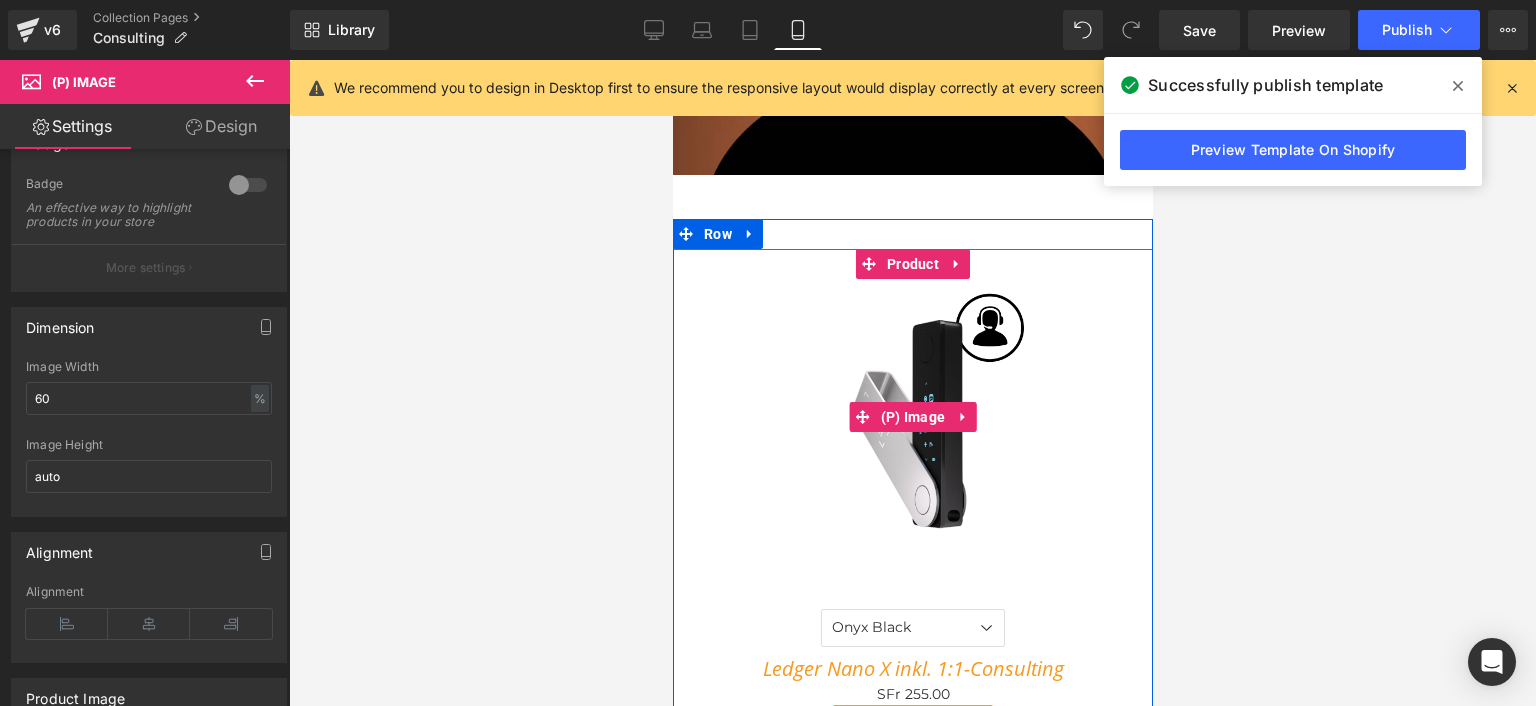 click at bounding box center [912, 417] 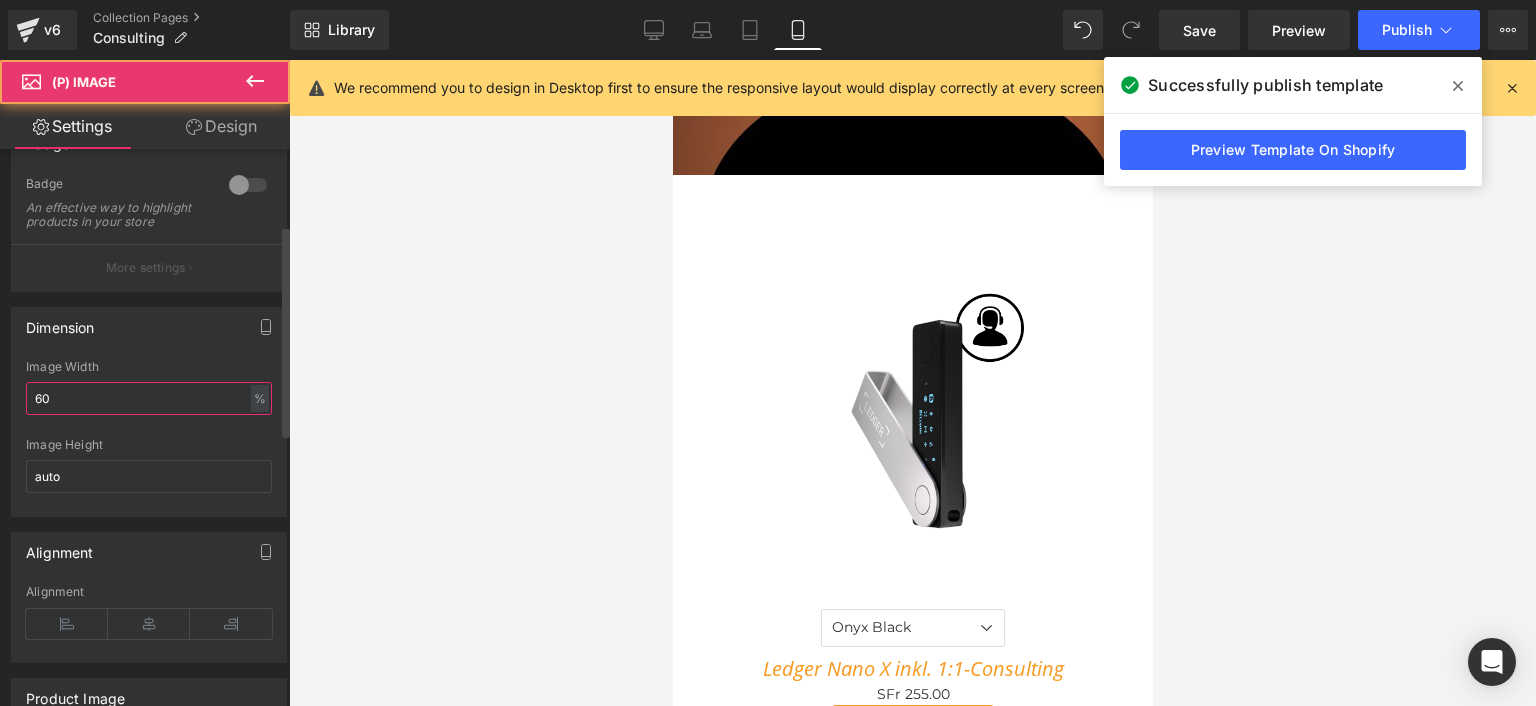 click on "60" at bounding box center [149, 398] 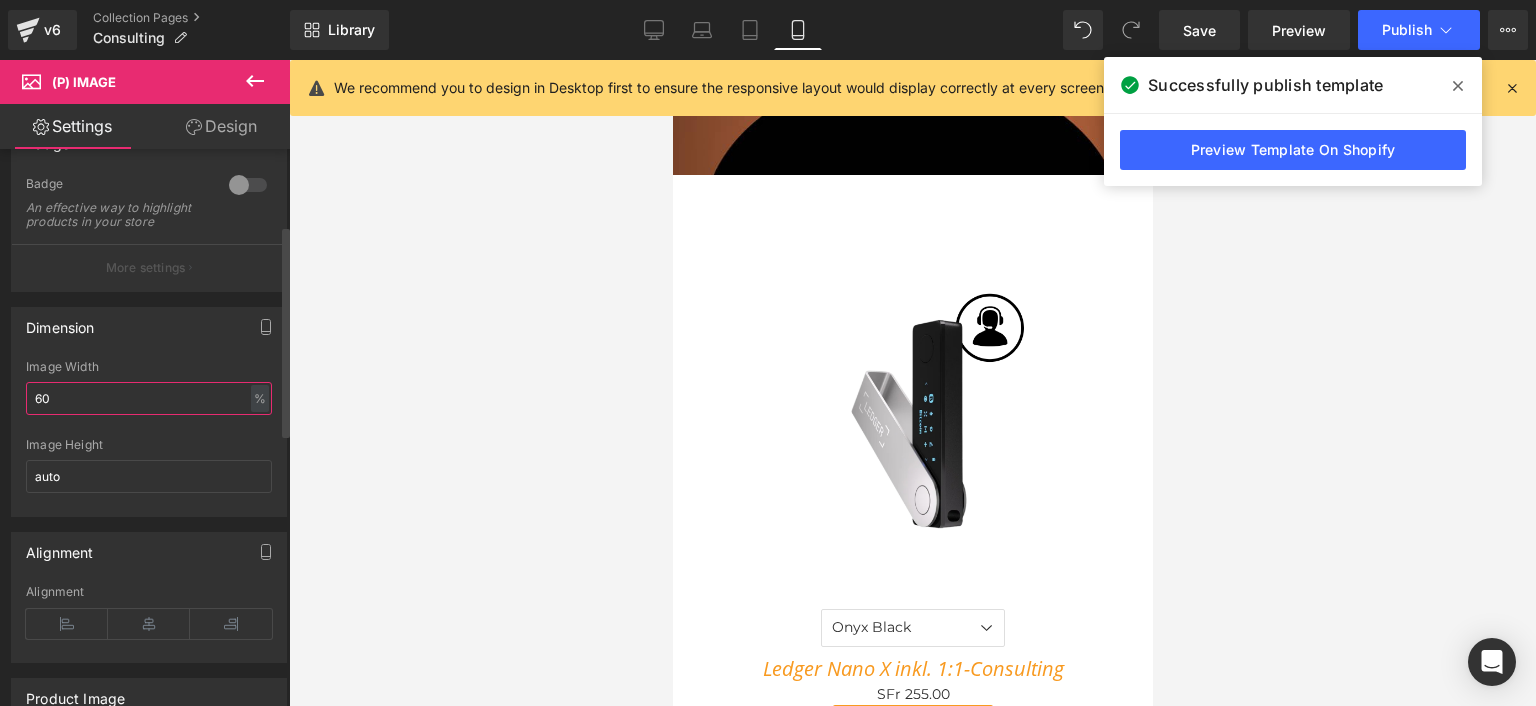 click on "60" at bounding box center (149, 398) 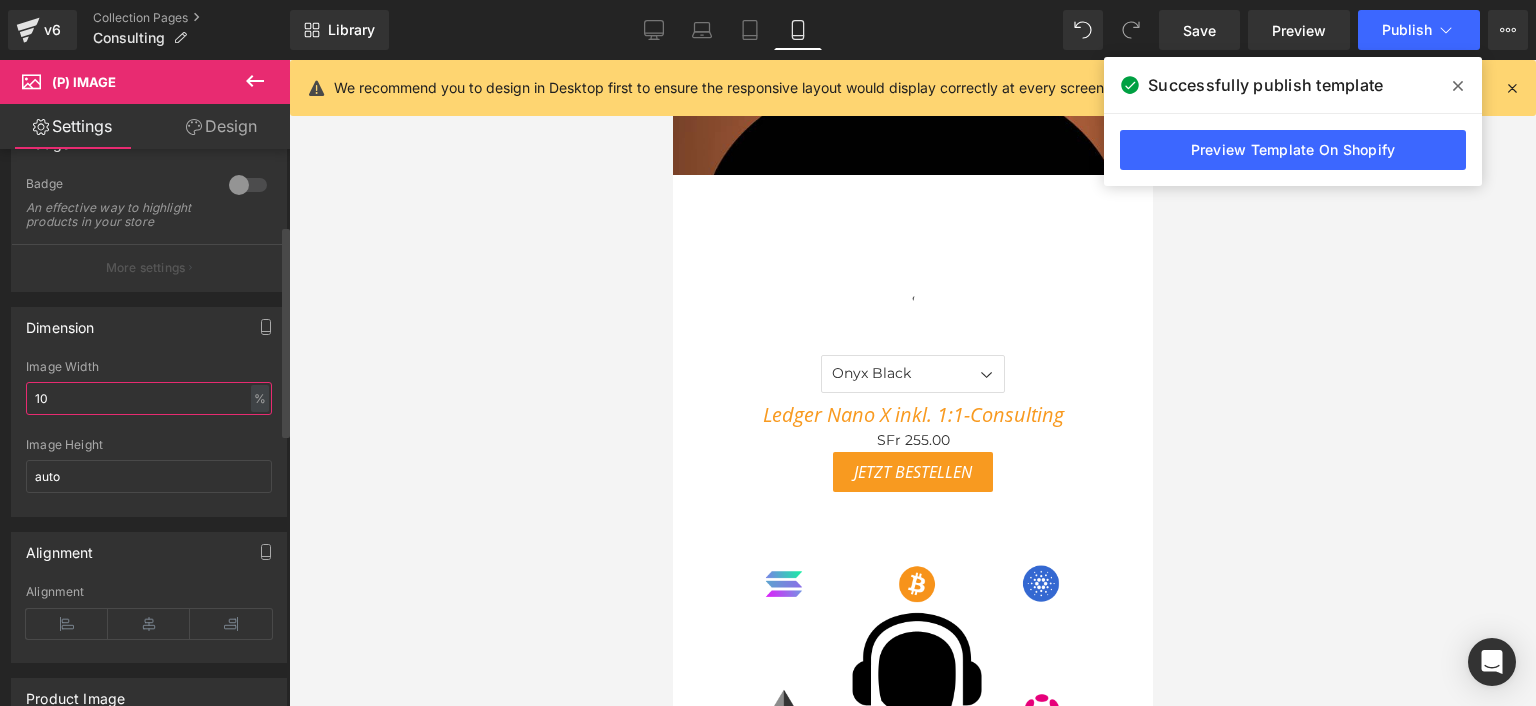 type on "100" 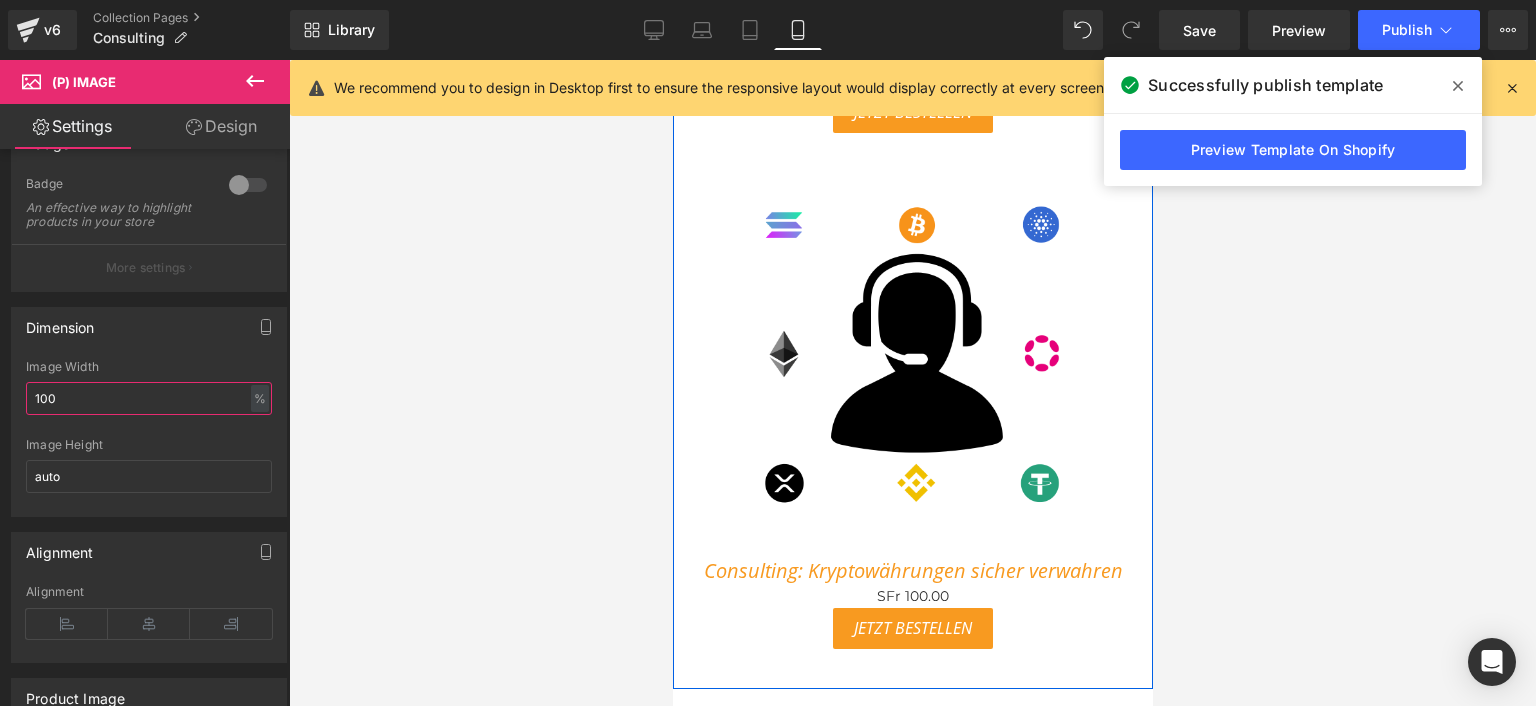 scroll, scrollTop: 1681, scrollLeft: 0, axis: vertical 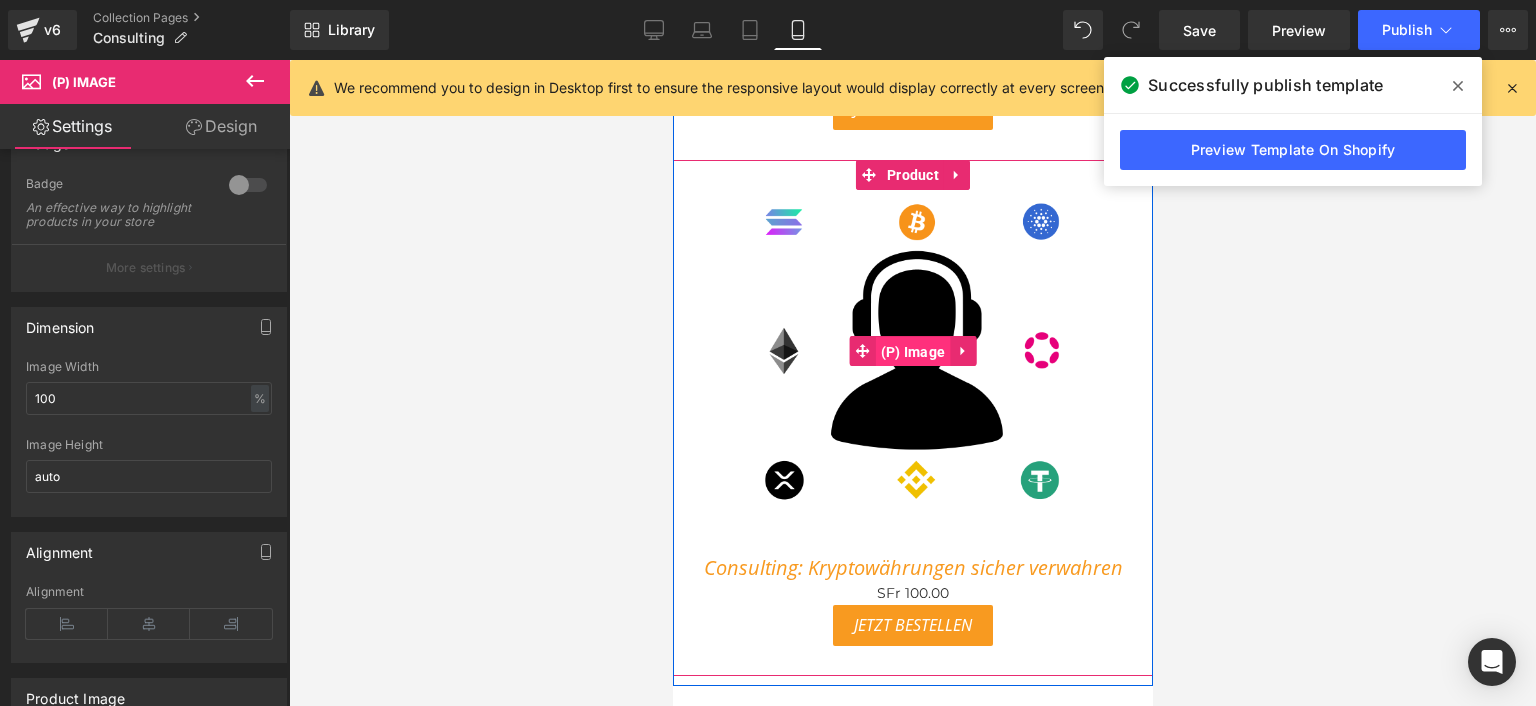 click on "(P) Image" at bounding box center [912, 352] 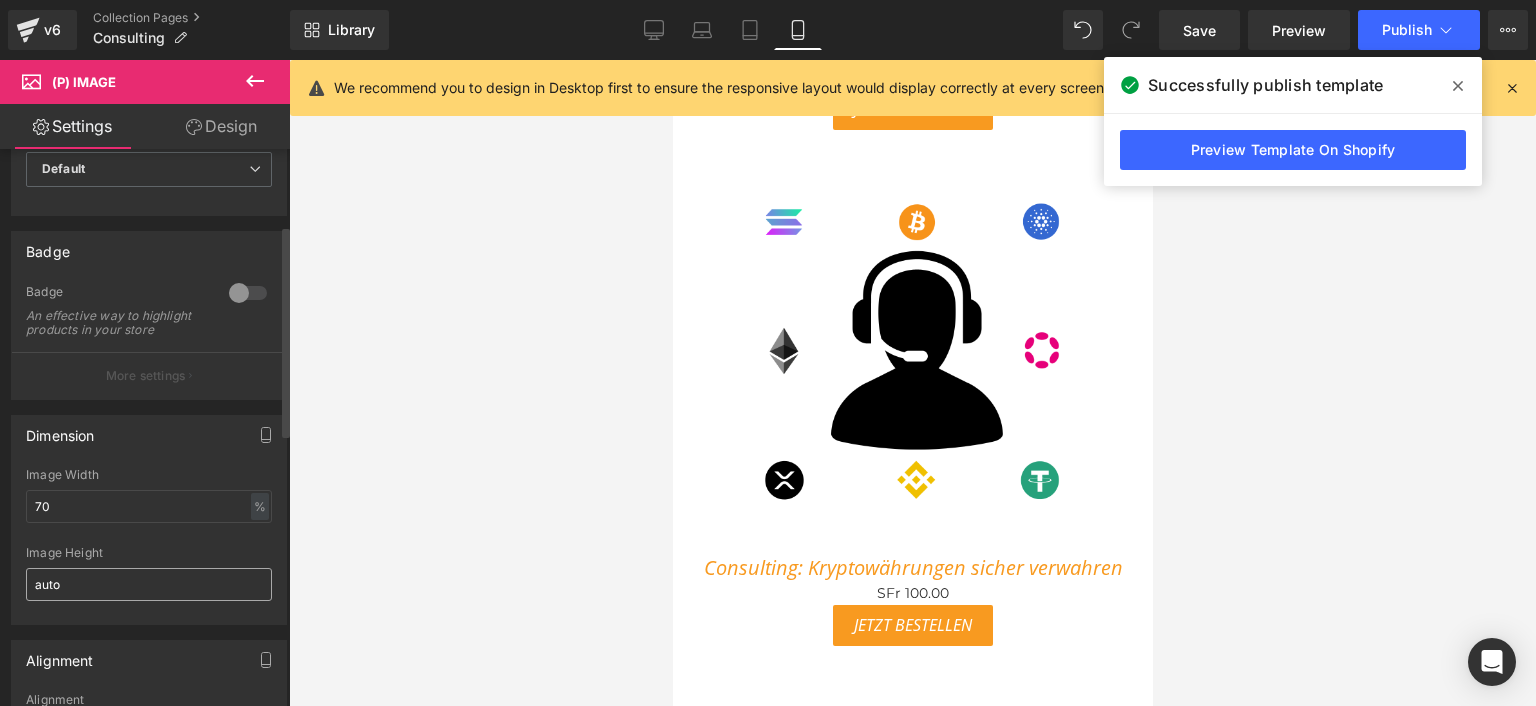 scroll, scrollTop: 200, scrollLeft: 0, axis: vertical 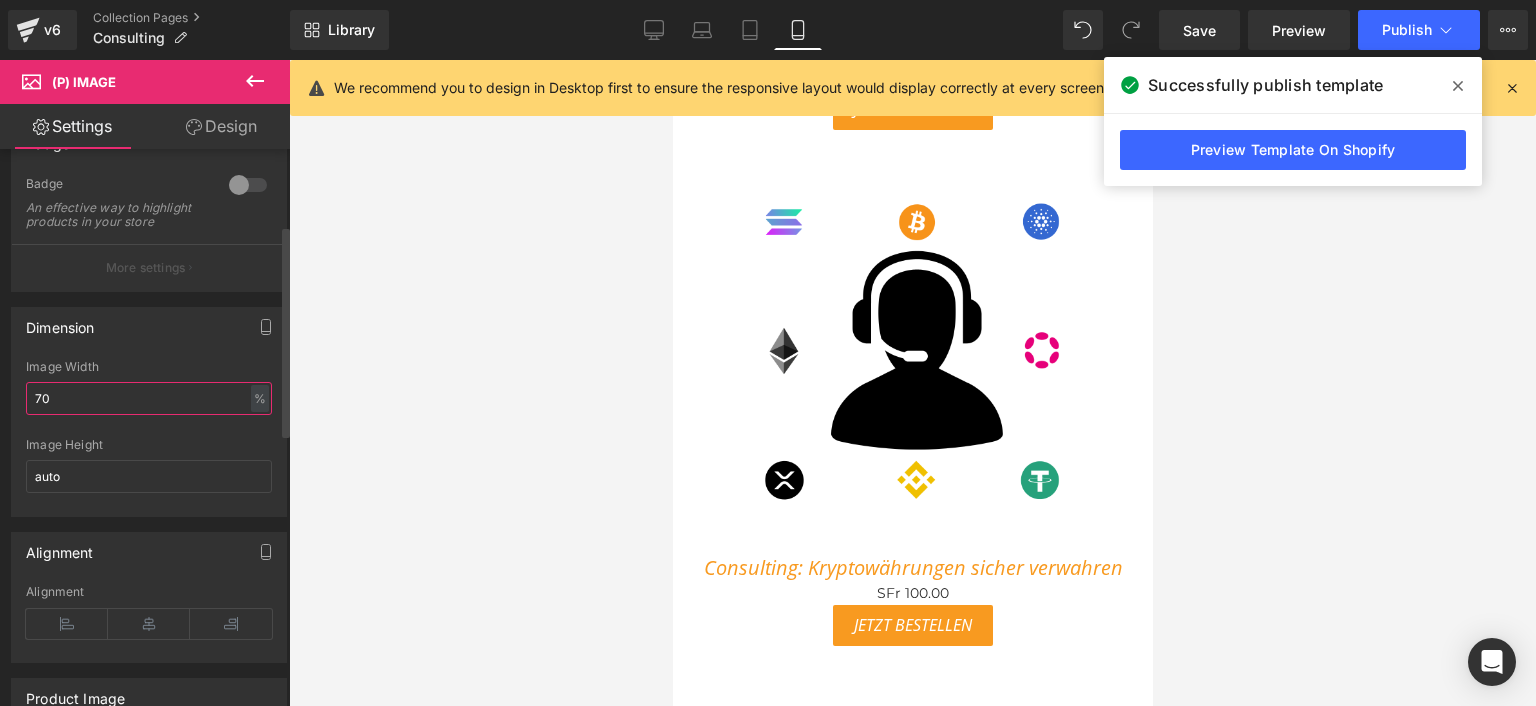 click on "70" at bounding box center [149, 398] 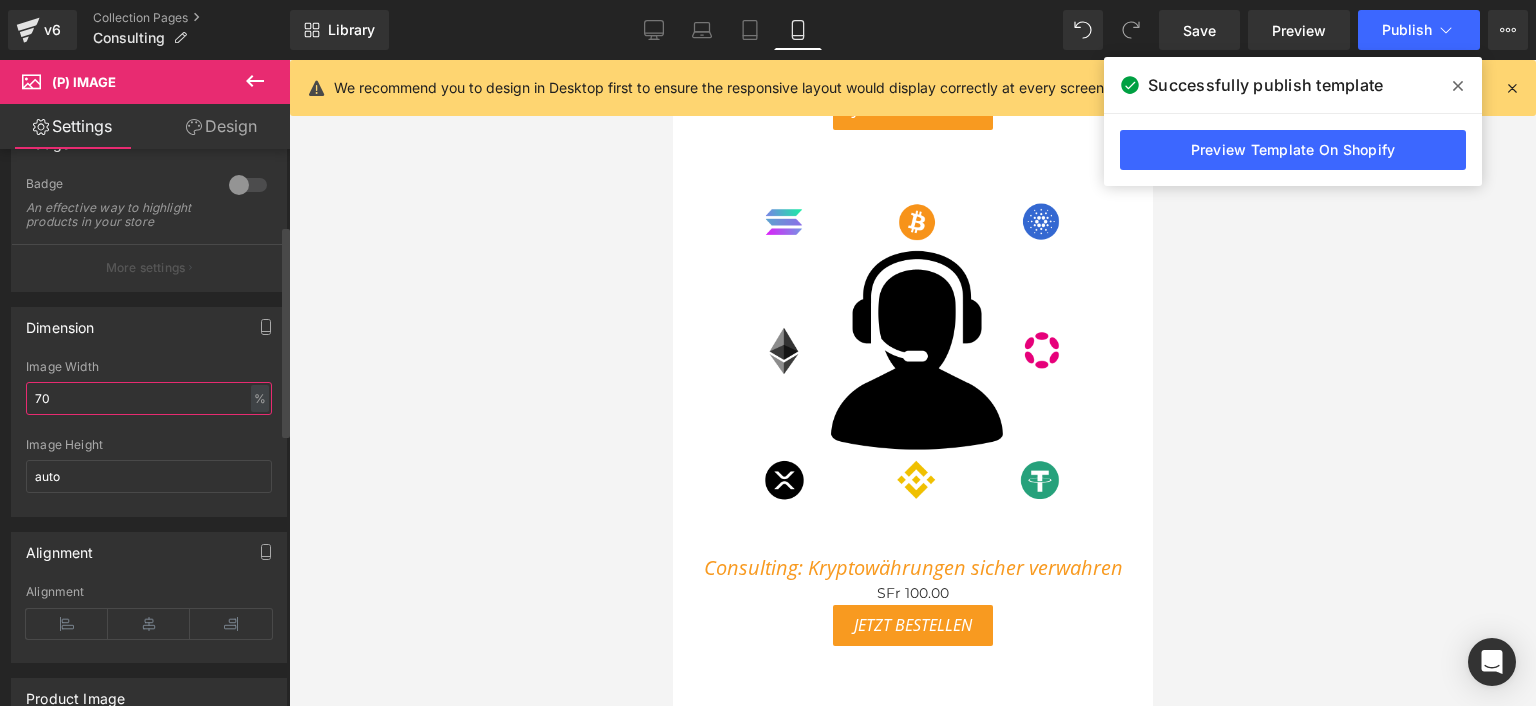 click on "70" at bounding box center (149, 398) 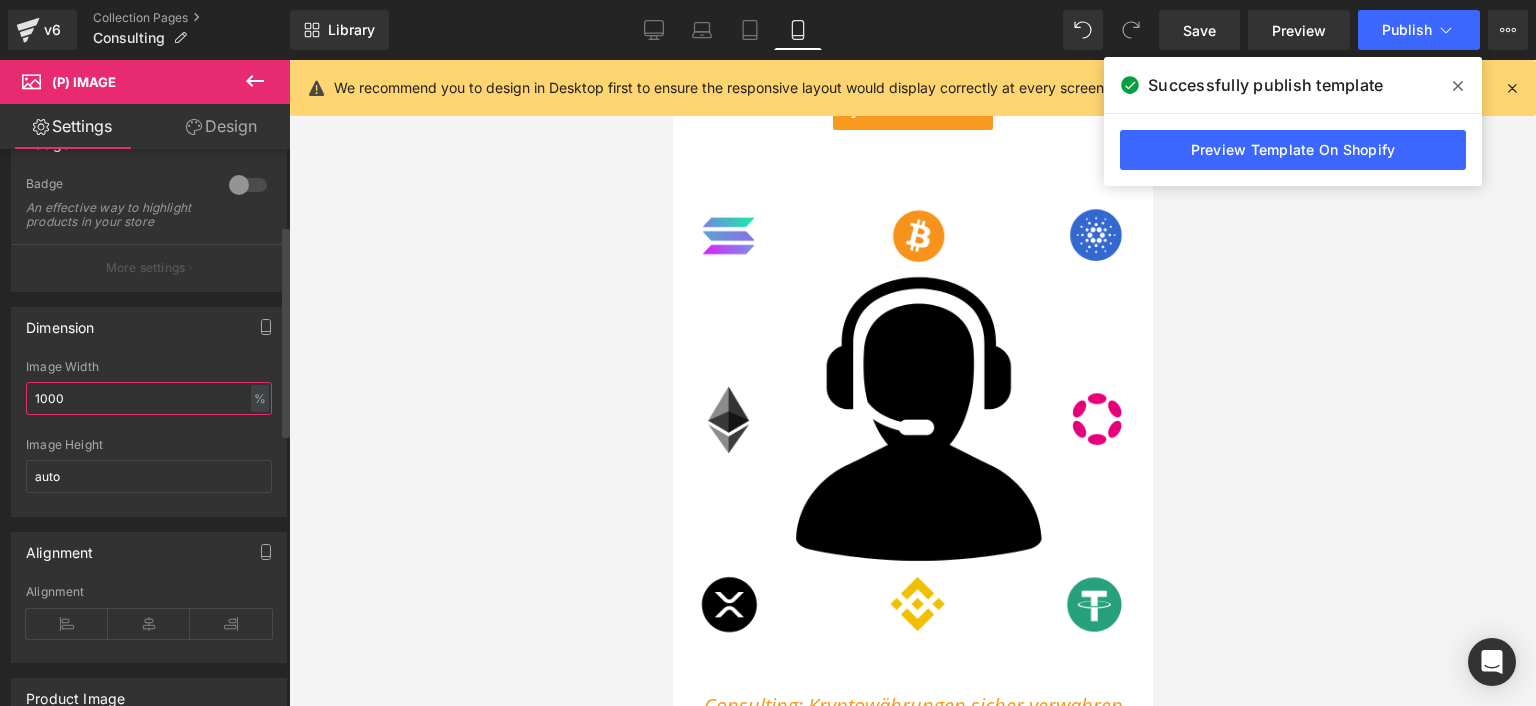 type on "100" 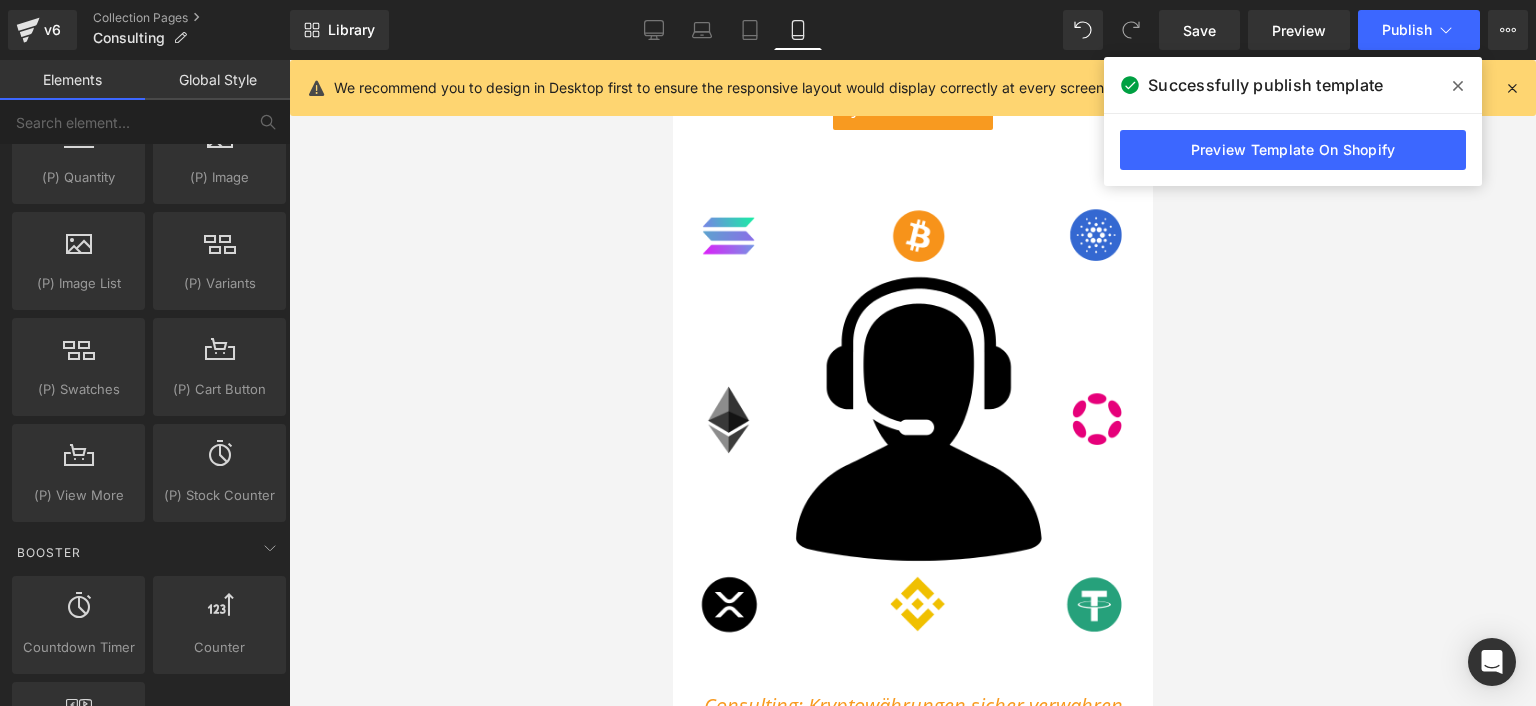 click at bounding box center (912, 383) 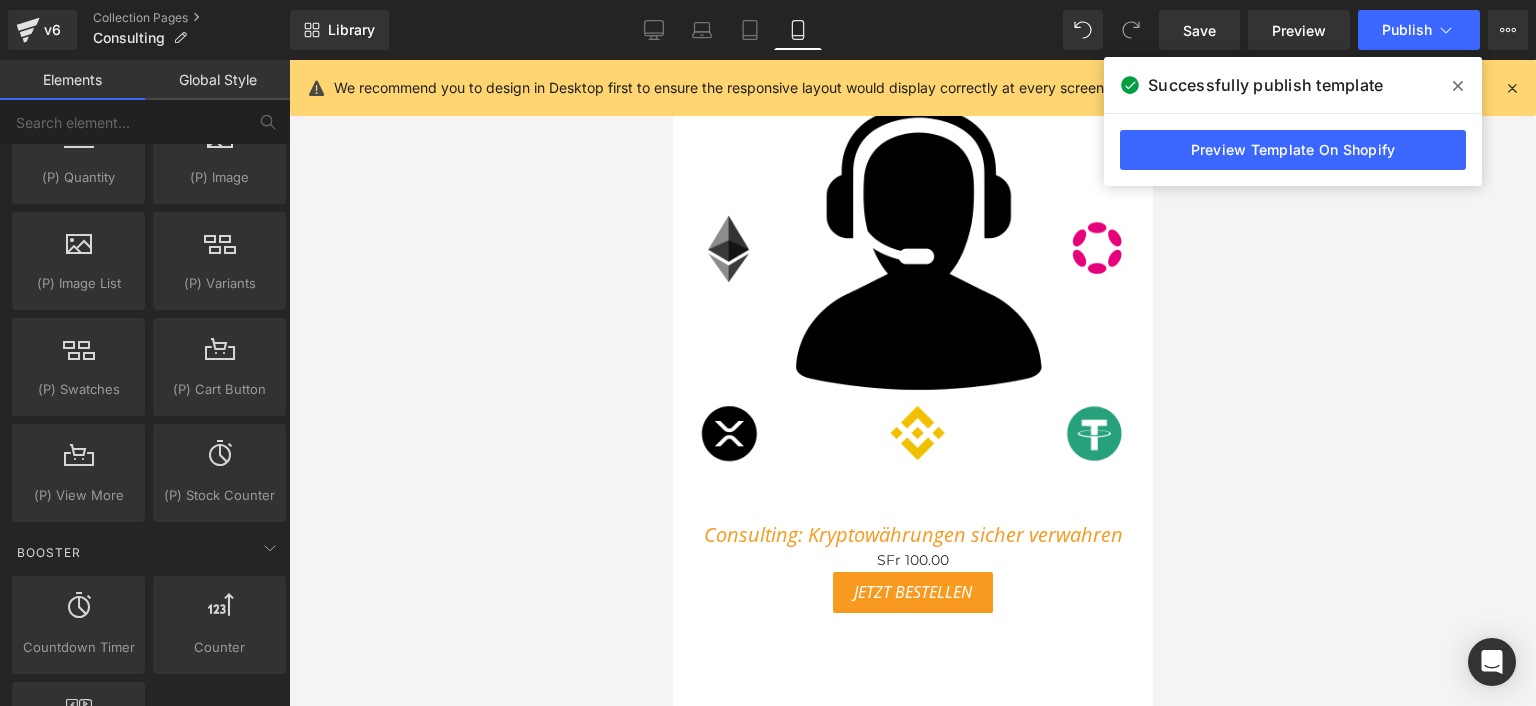 scroll, scrollTop: 1781, scrollLeft: 0, axis: vertical 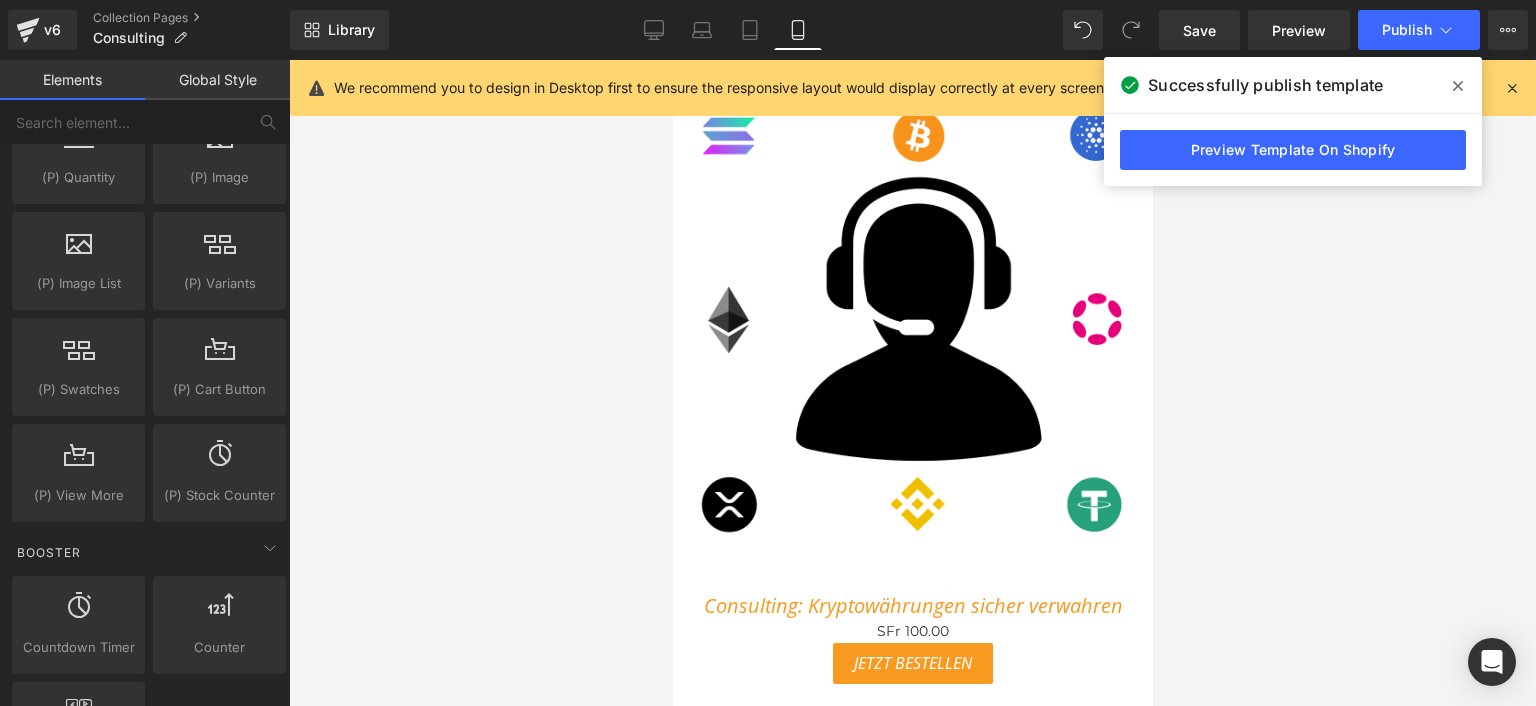click on "Sale Off
(P) Image" at bounding box center (912, 320) 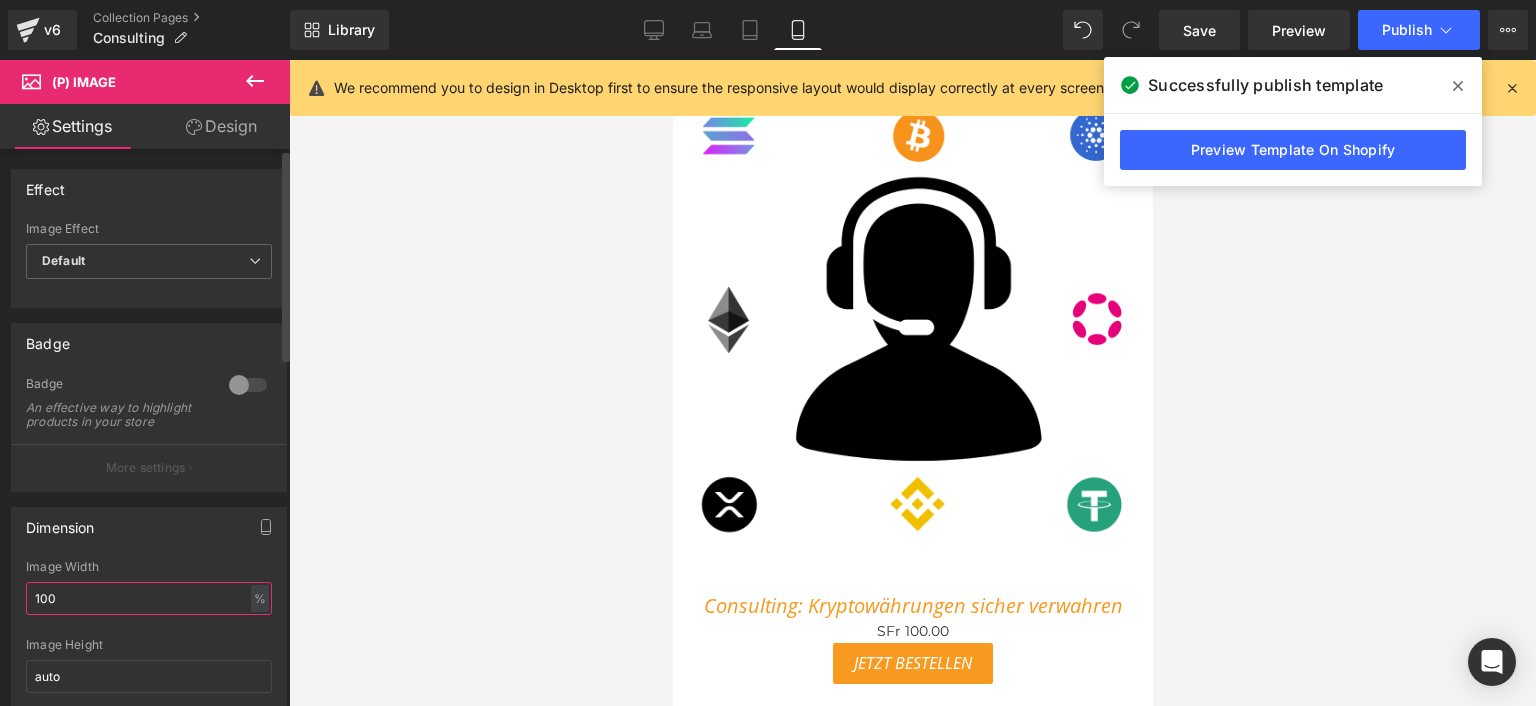 click on "100" at bounding box center [149, 598] 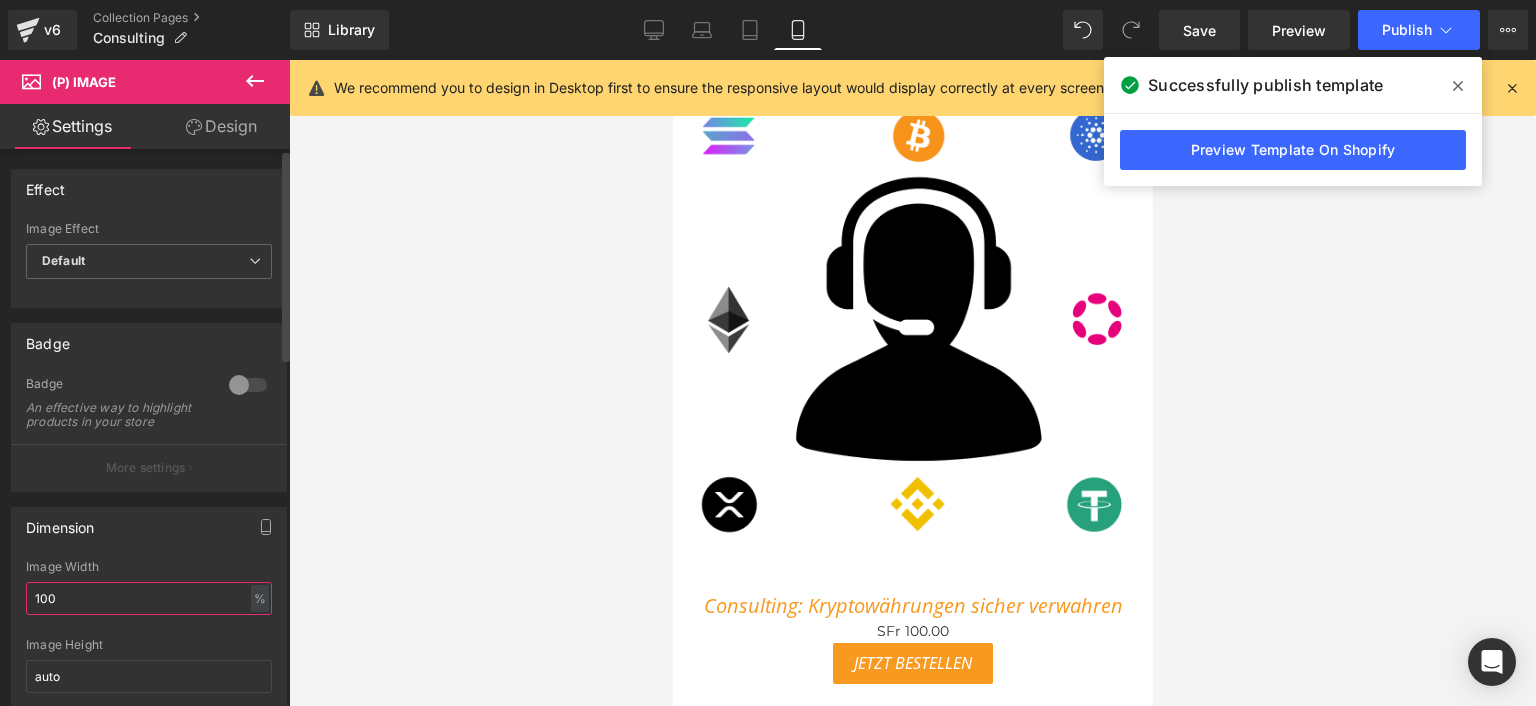 click on "100" at bounding box center [149, 598] 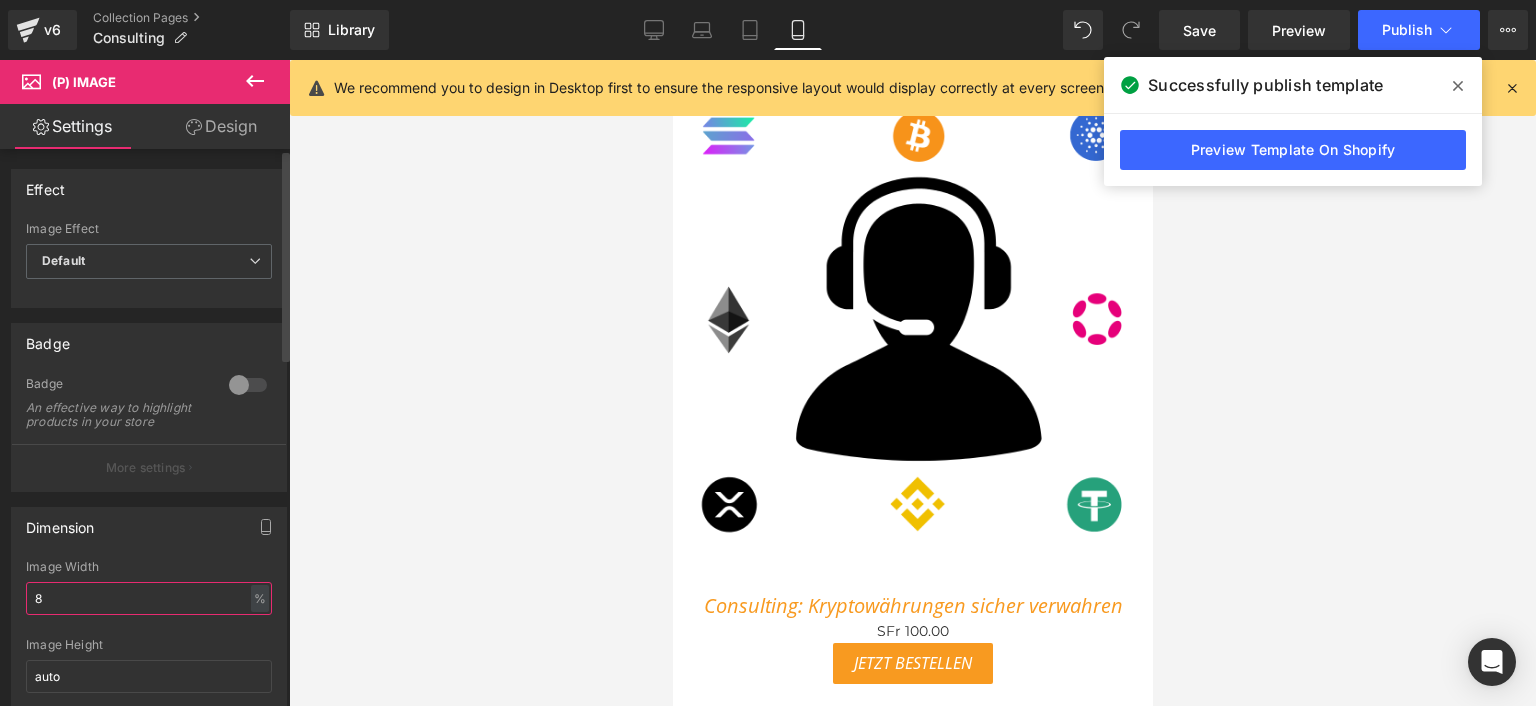type on "80" 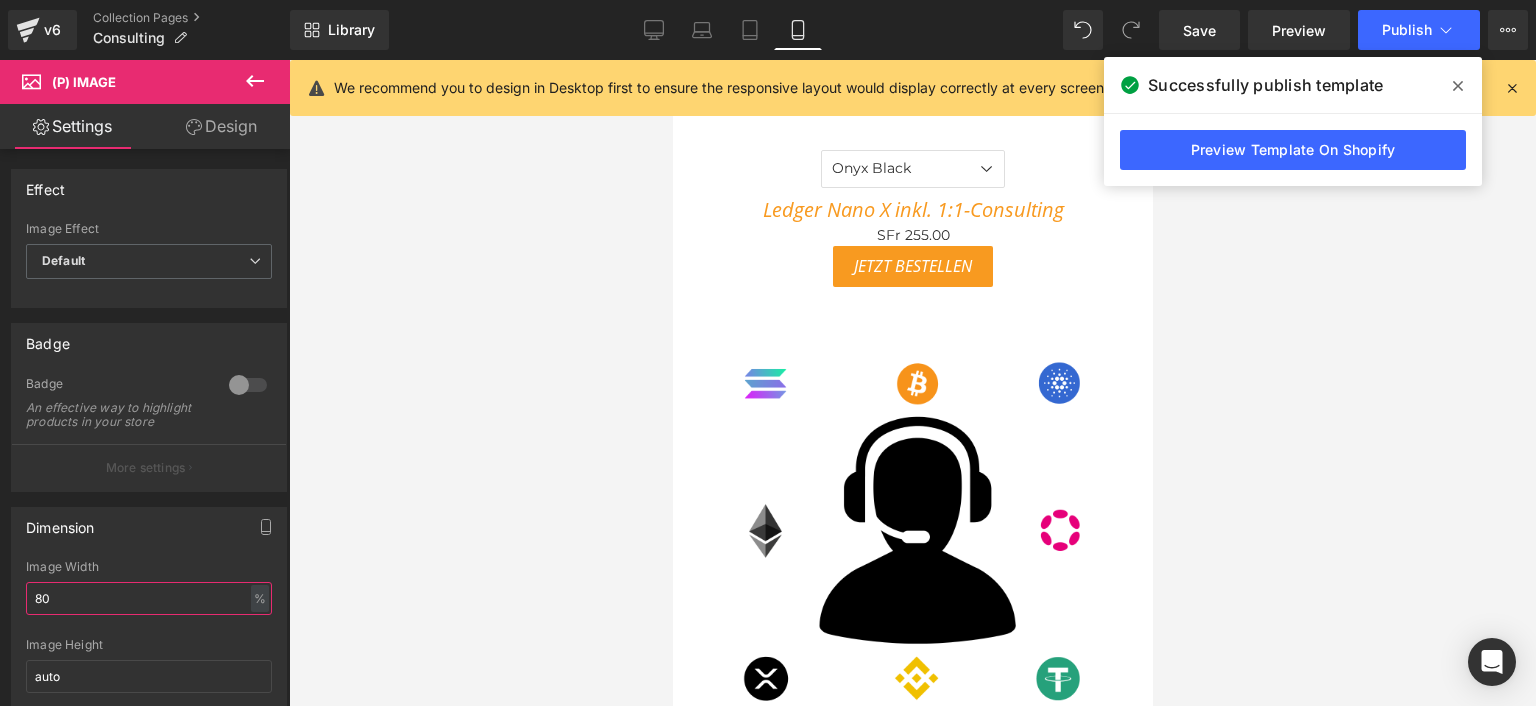 scroll, scrollTop: 1281, scrollLeft: 0, axis: vertical 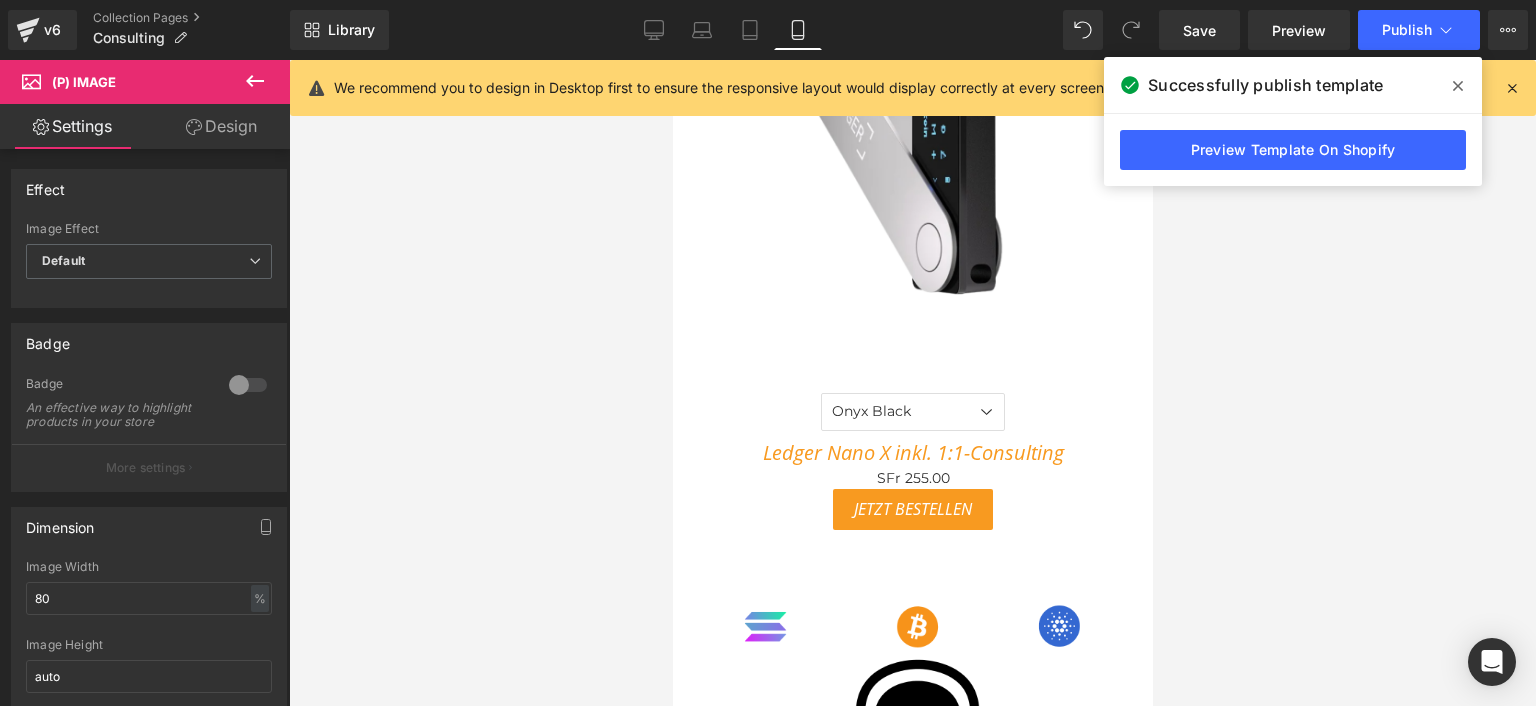 click at bounding box center [912, 109] 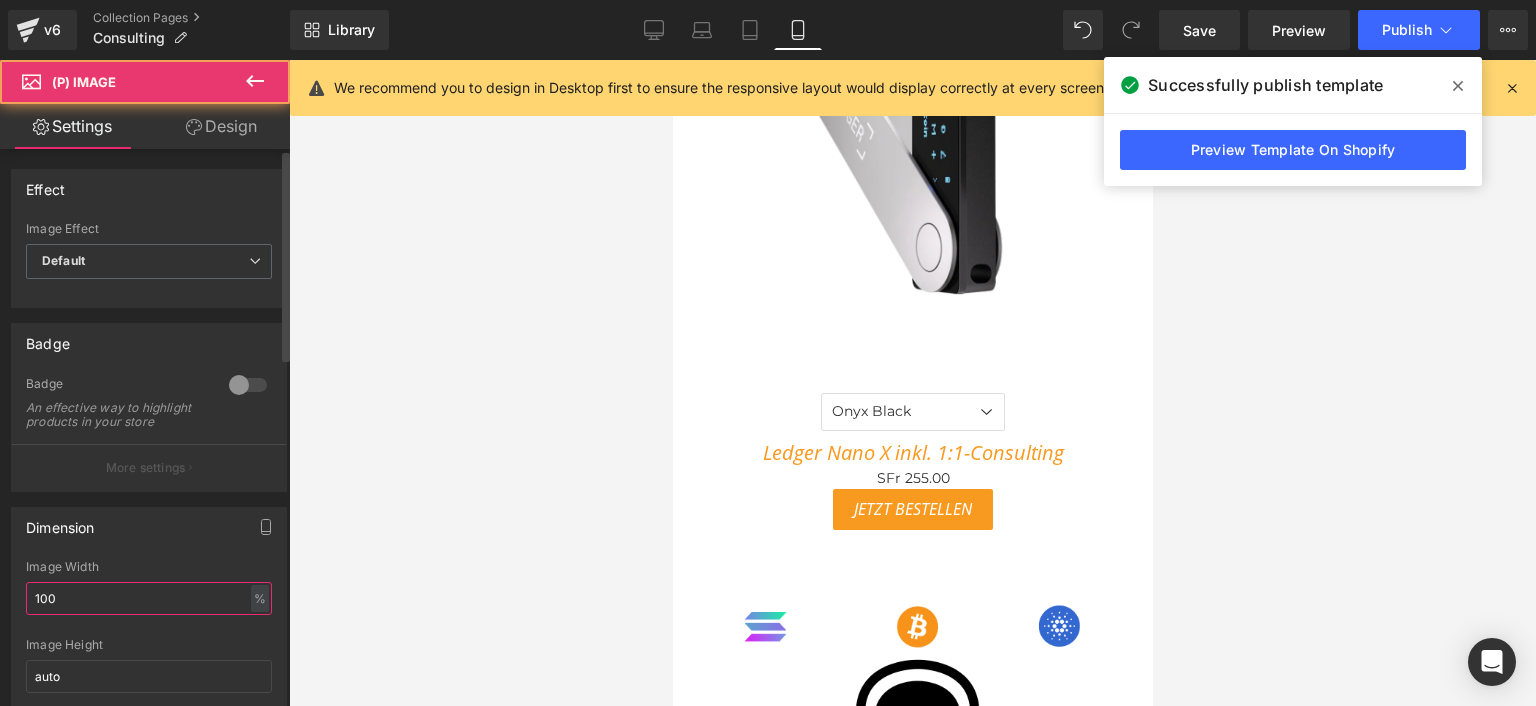 click on "100" at bounding box center (149, 598) 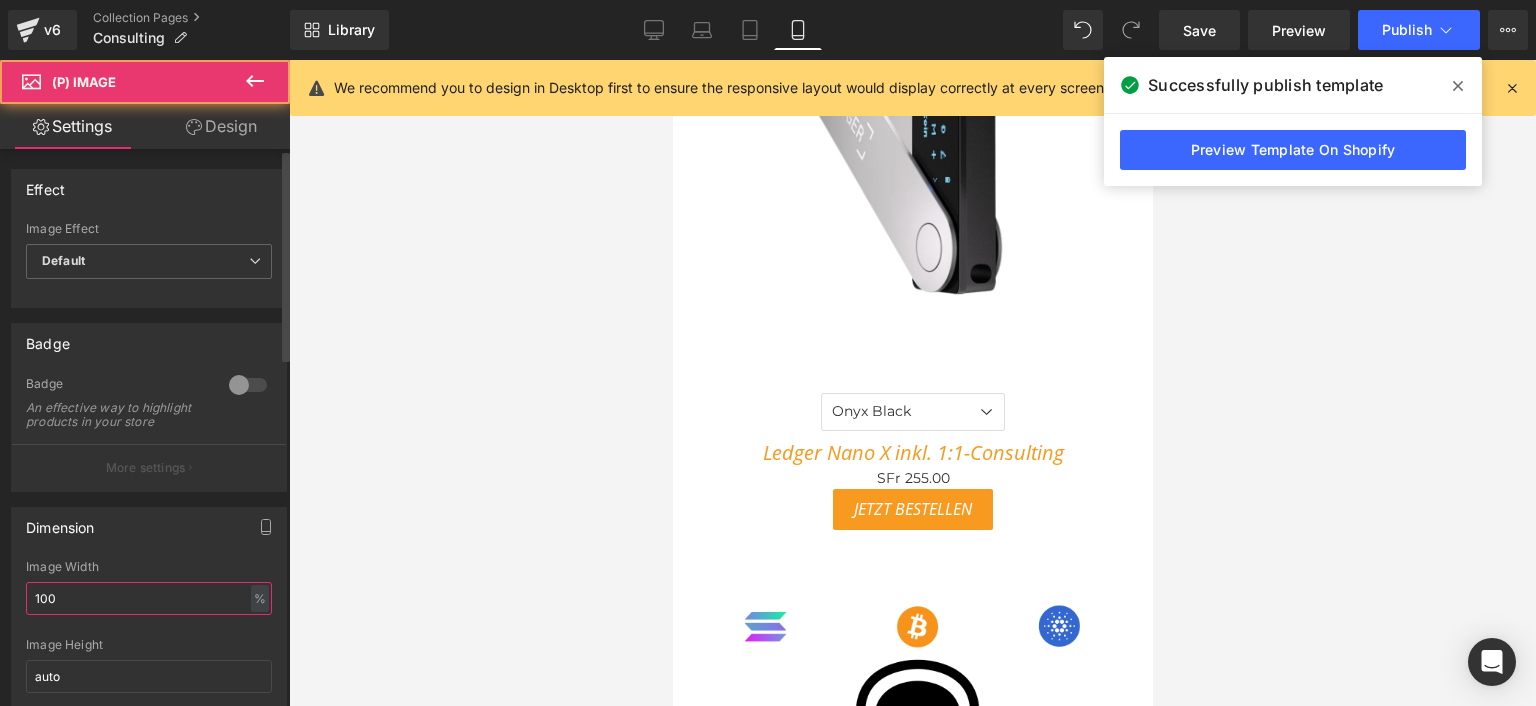 click on "100" at bounding box center (149, 598) 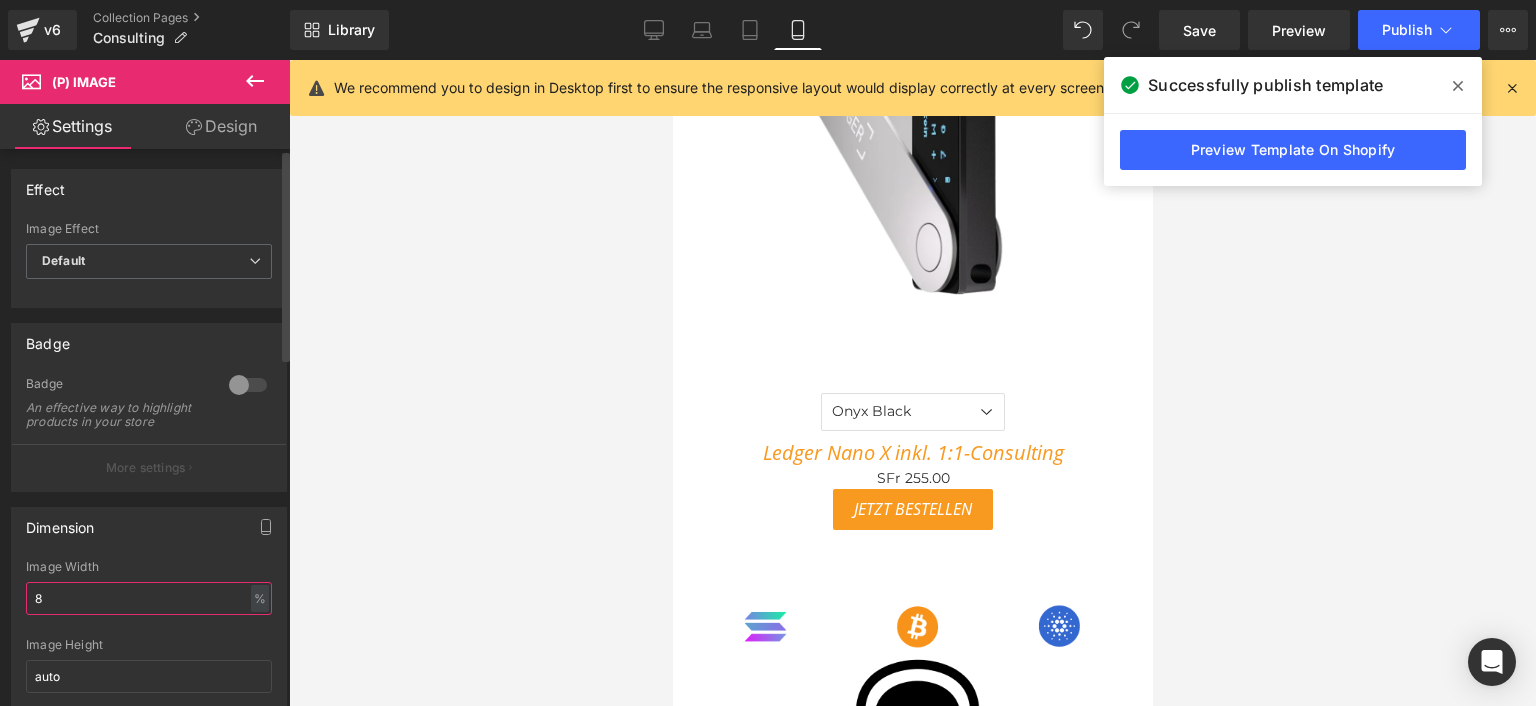 type on "80" 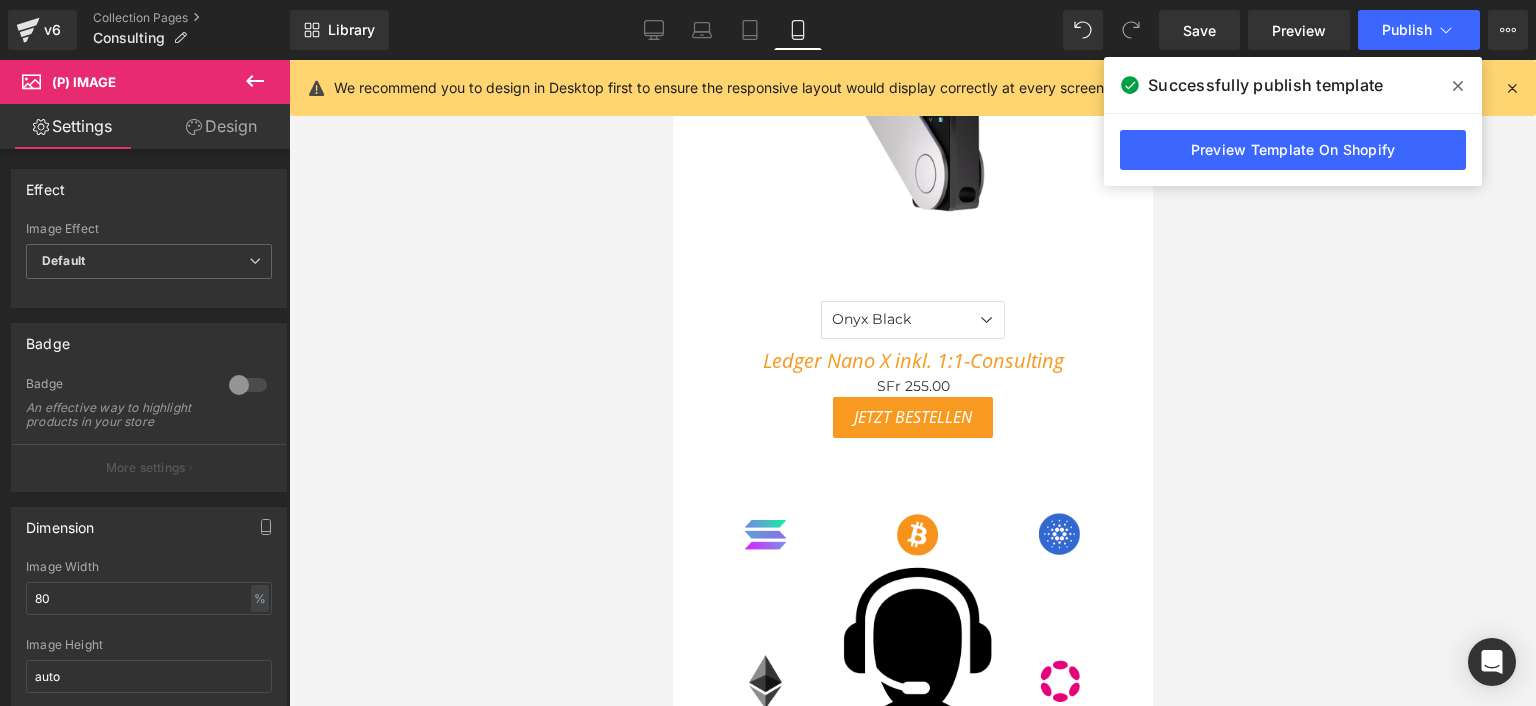 click at bounding box center (912, 383) 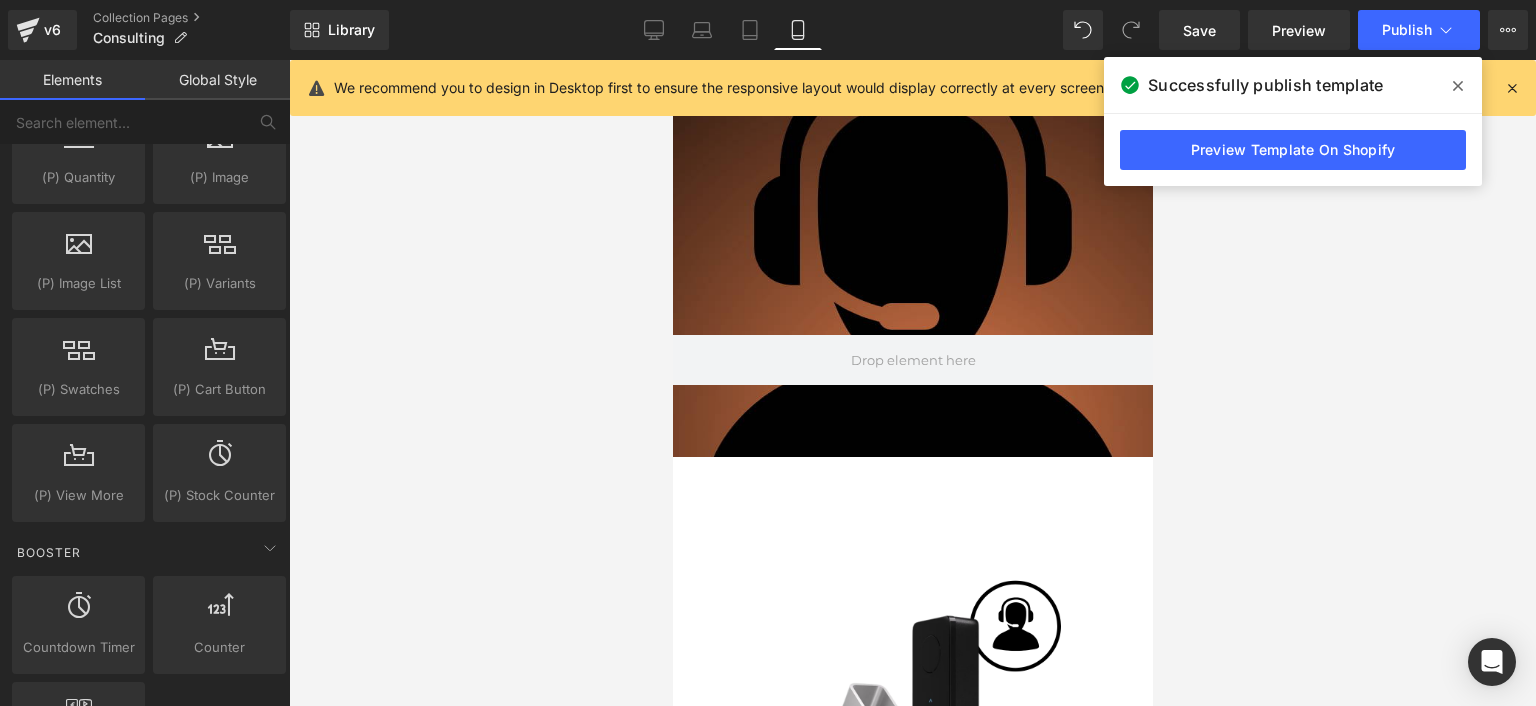 scroll, scrollTop: 481, scrollLeft: 0, axis: vertical 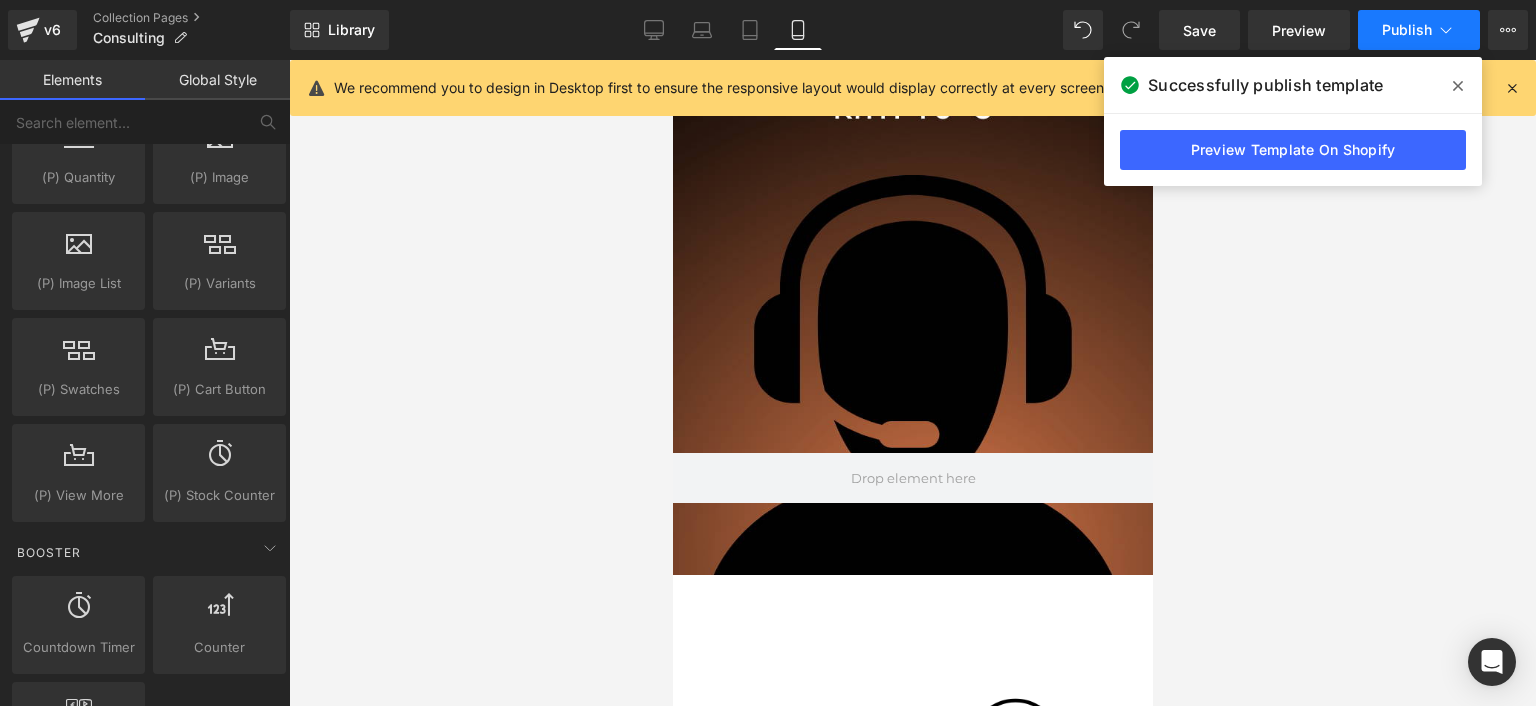 click on "Publish" at bounding box center (1407, 30) 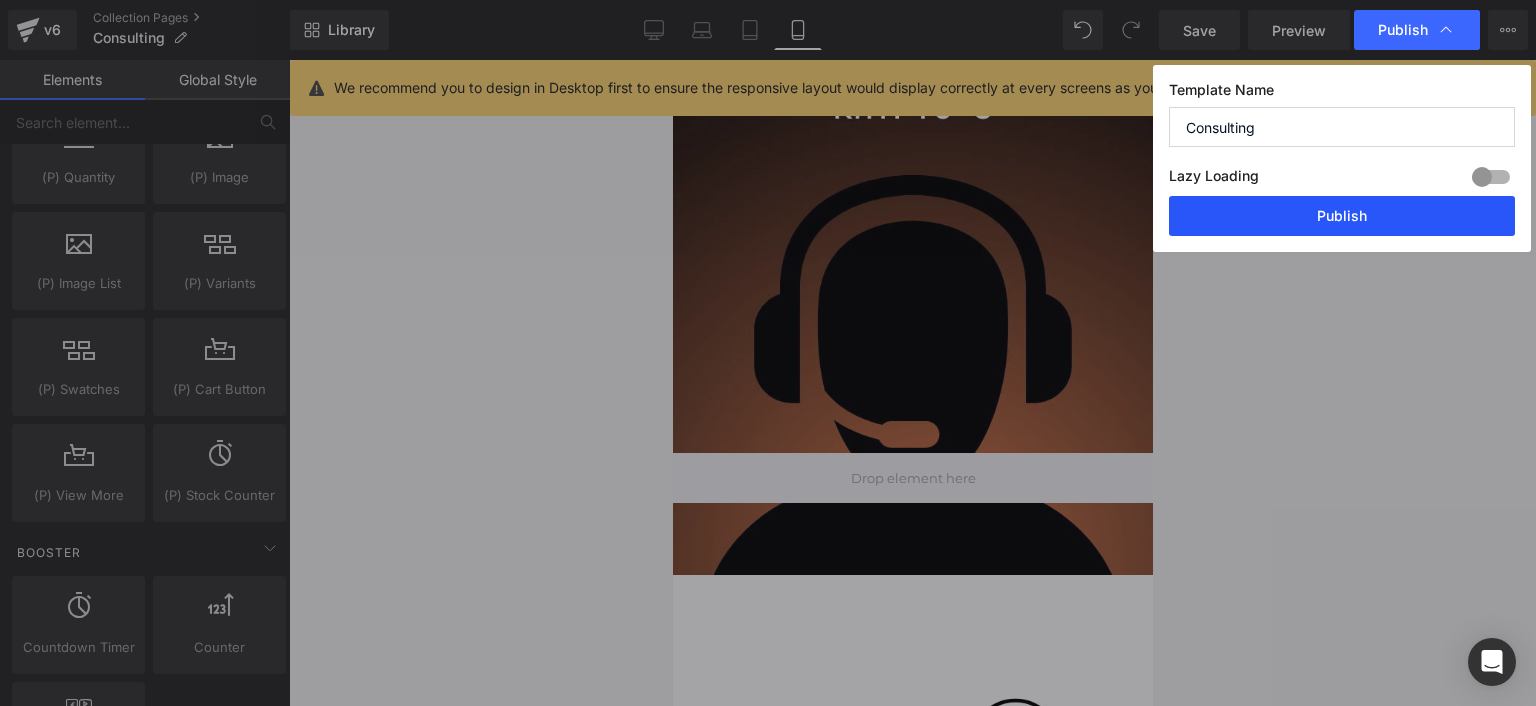 click on "Publish" at bounding box center (1342, 216) 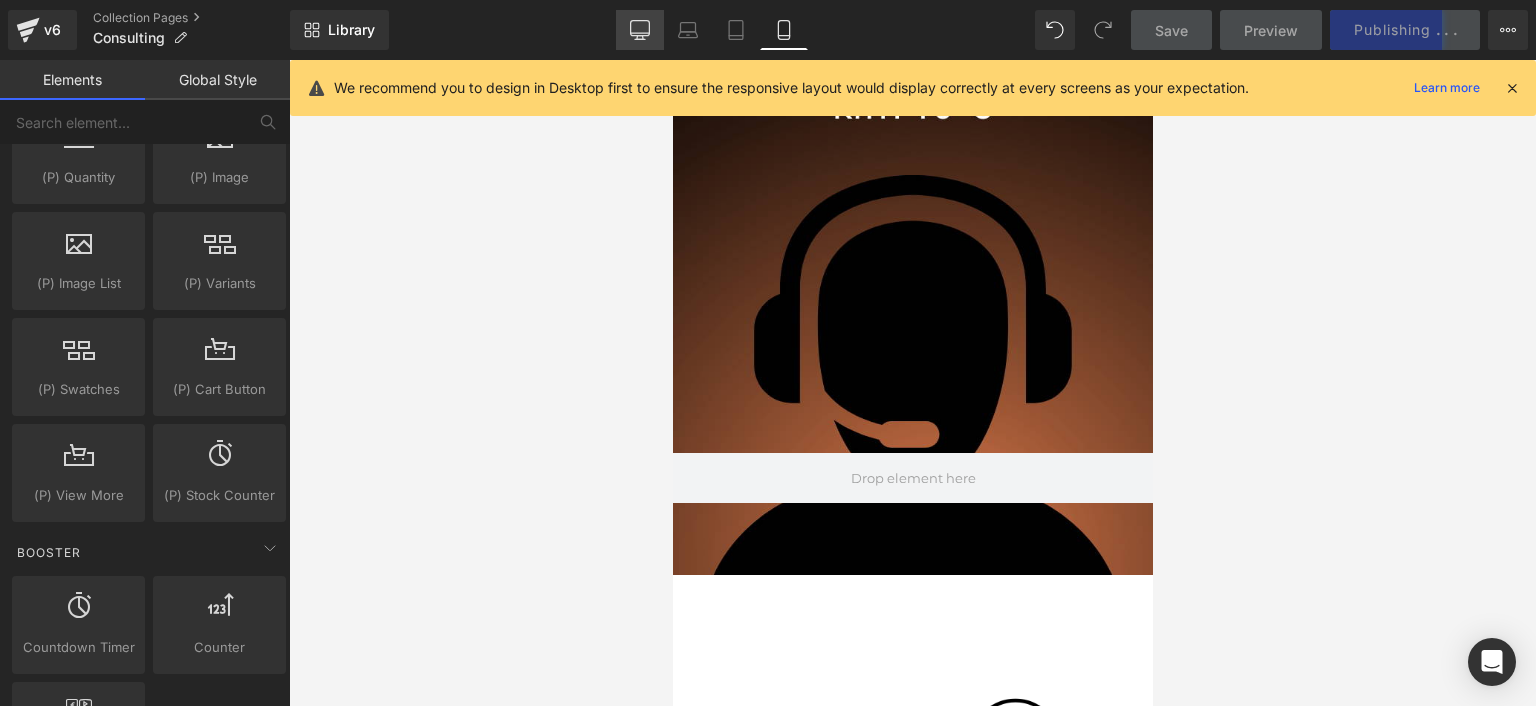 click 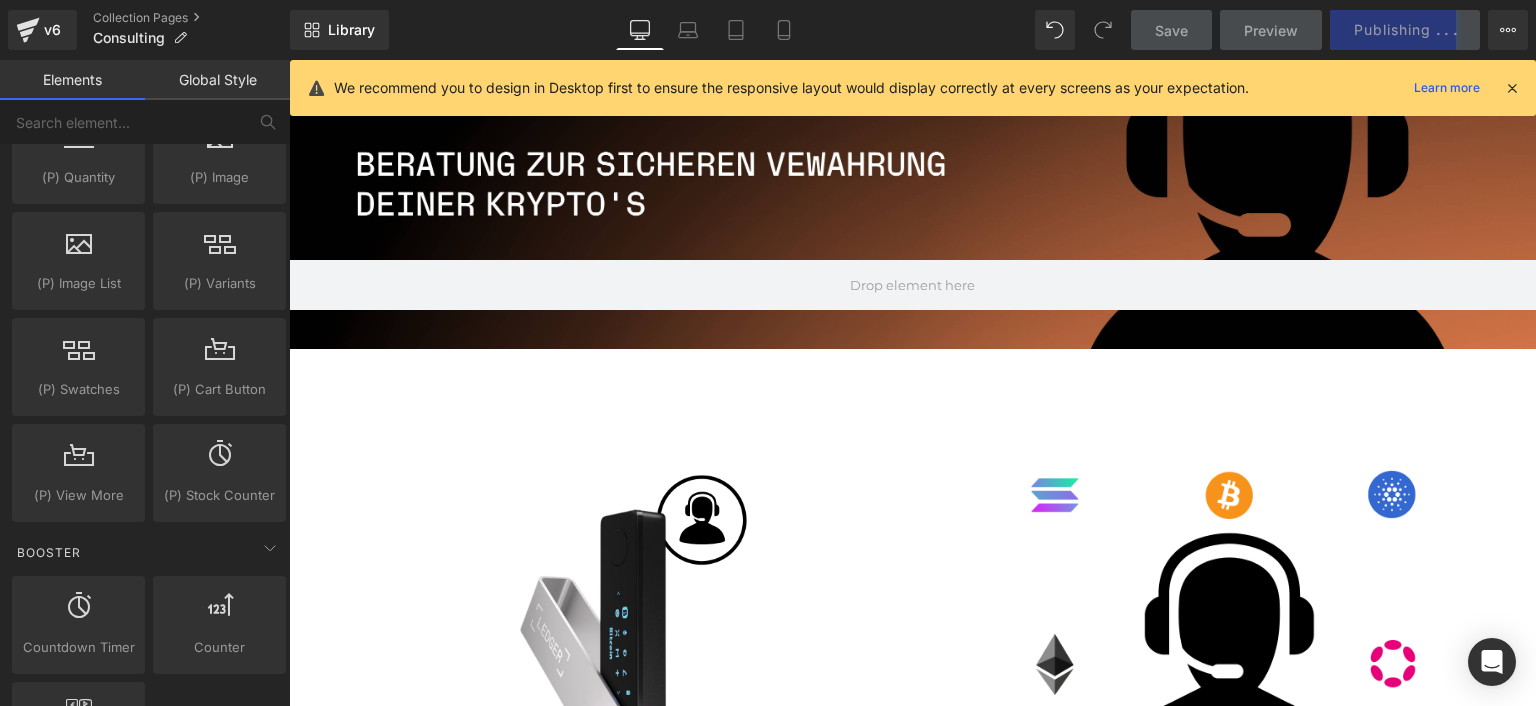 scroll, scrollTop: 645, scrollLeft: 0, axis: vertical 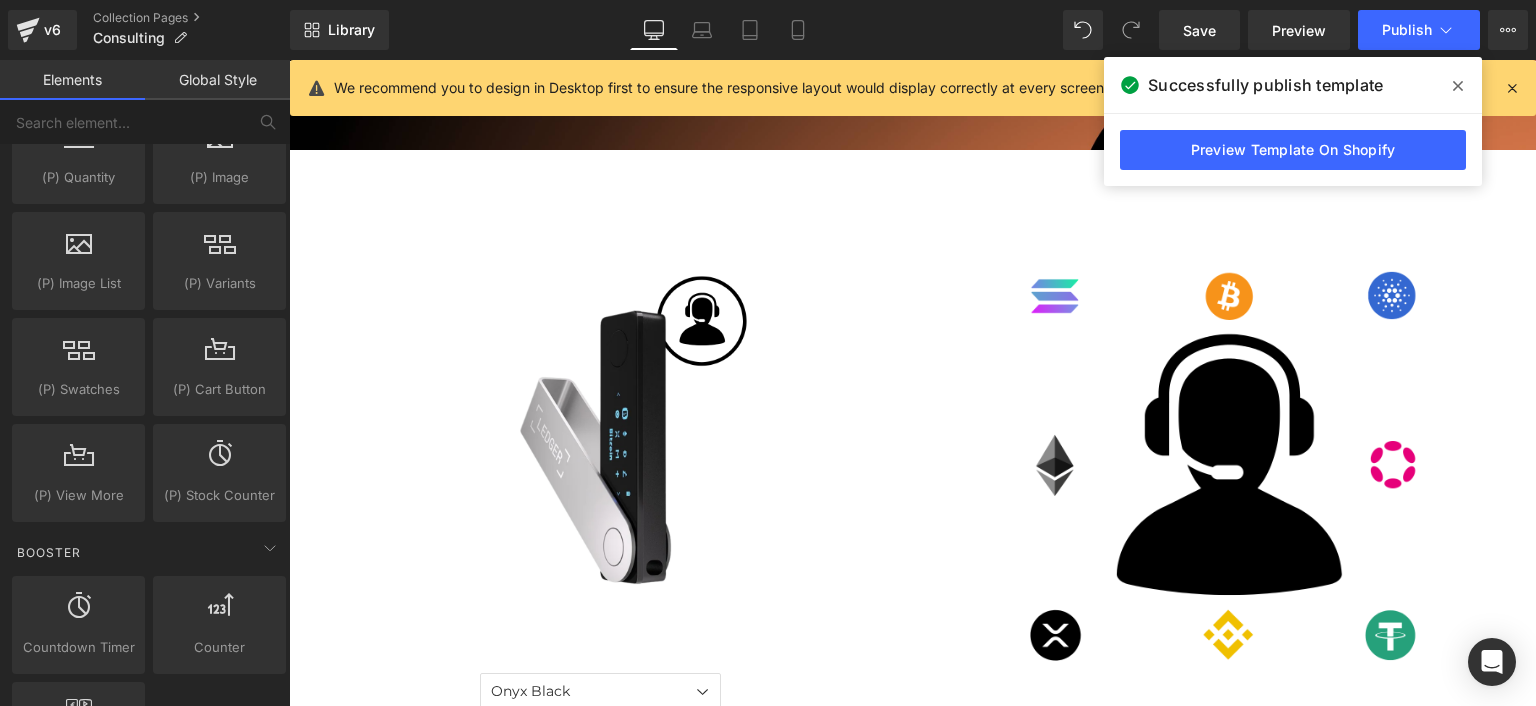 click 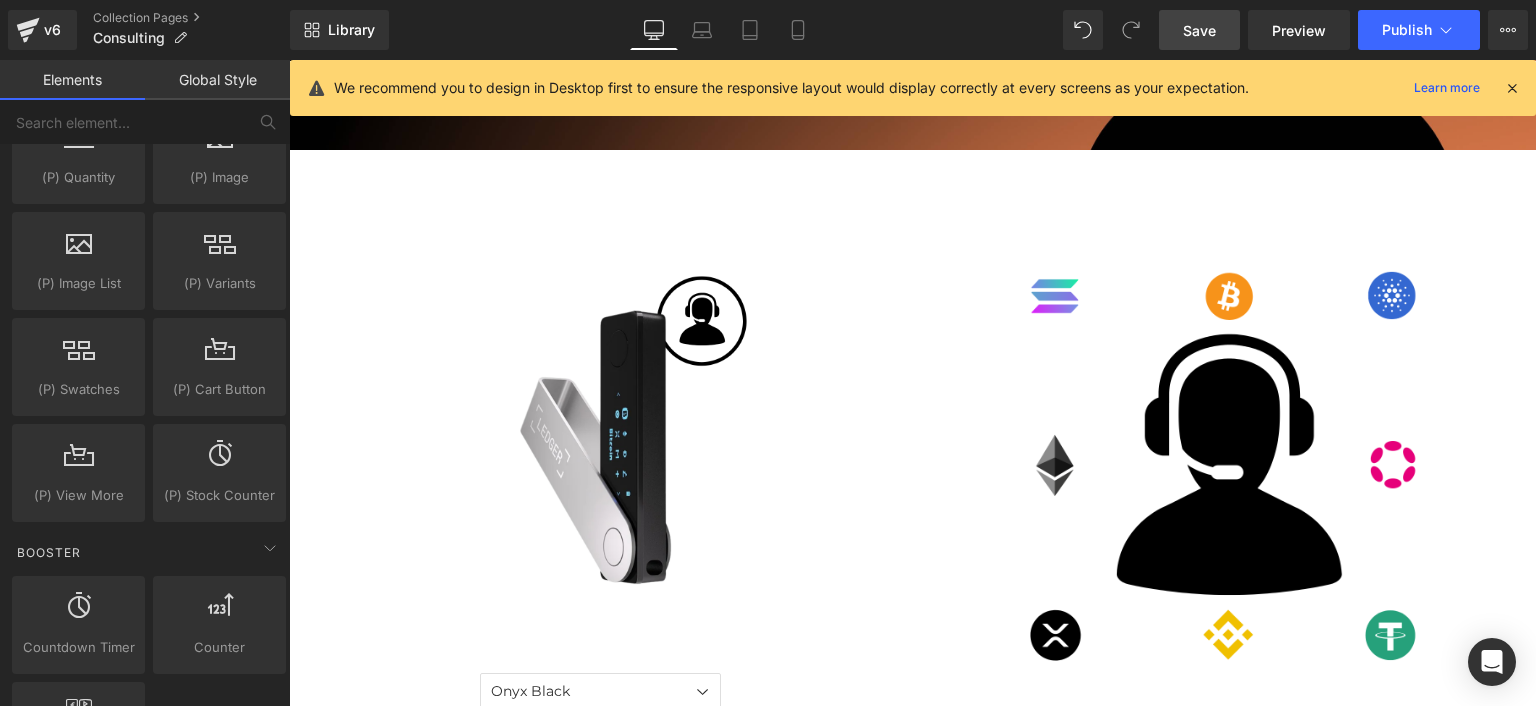 click on "Save" at bounding box center (1199, 30) 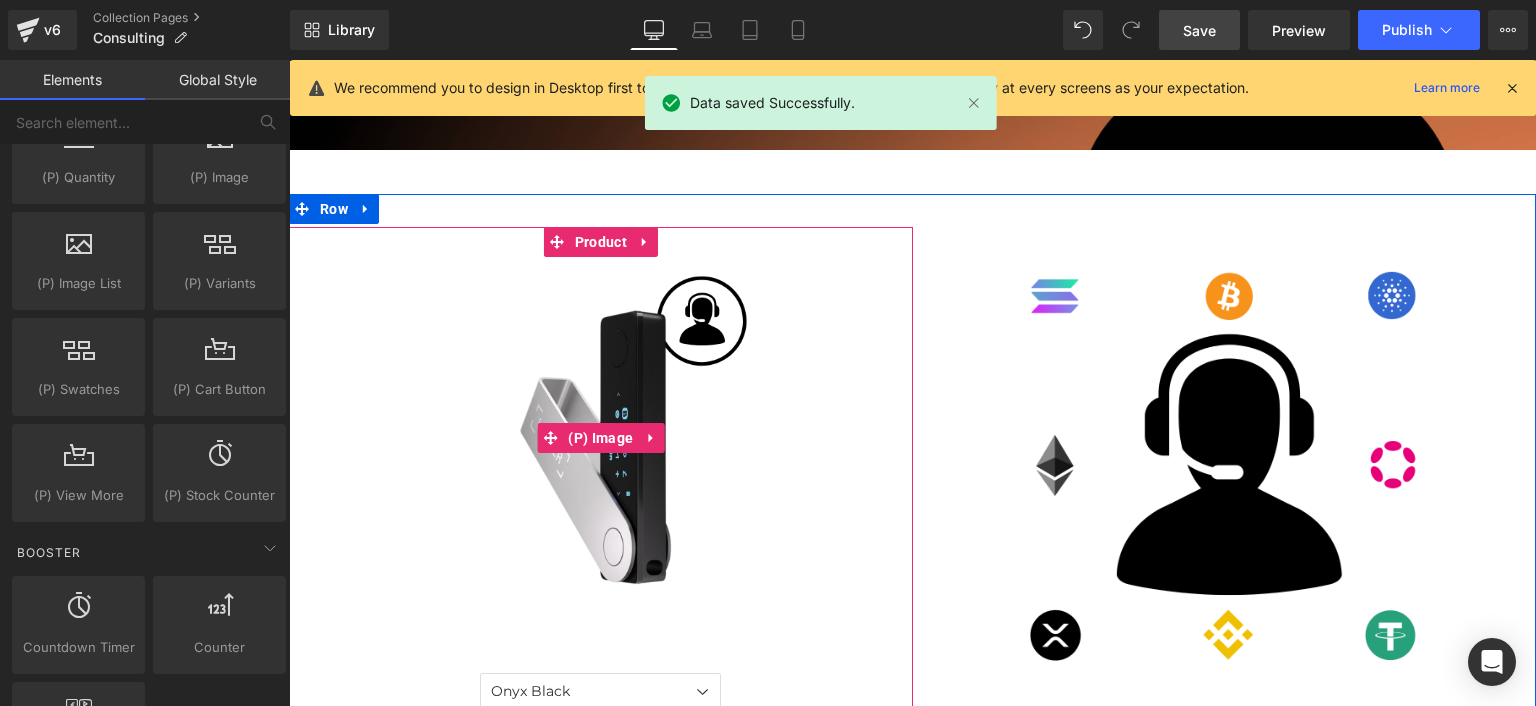 click at bounding box center (601, 438) 